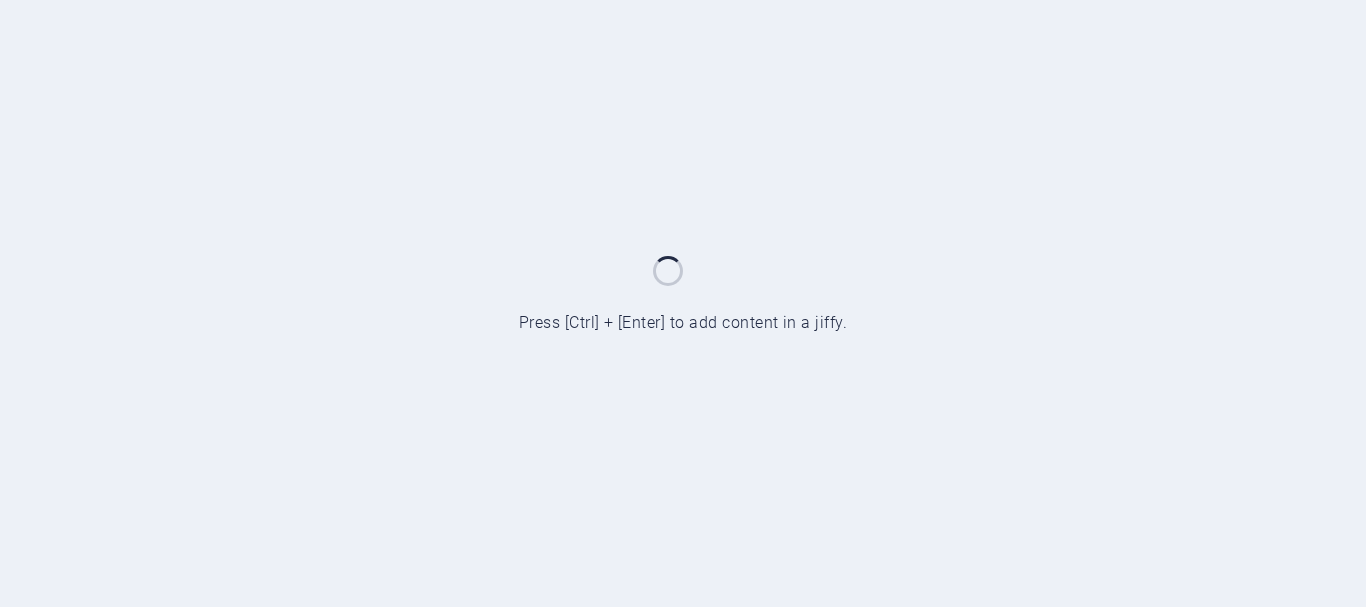 scroll, scrollTop: 0, scrollLeft: 0, axis: both 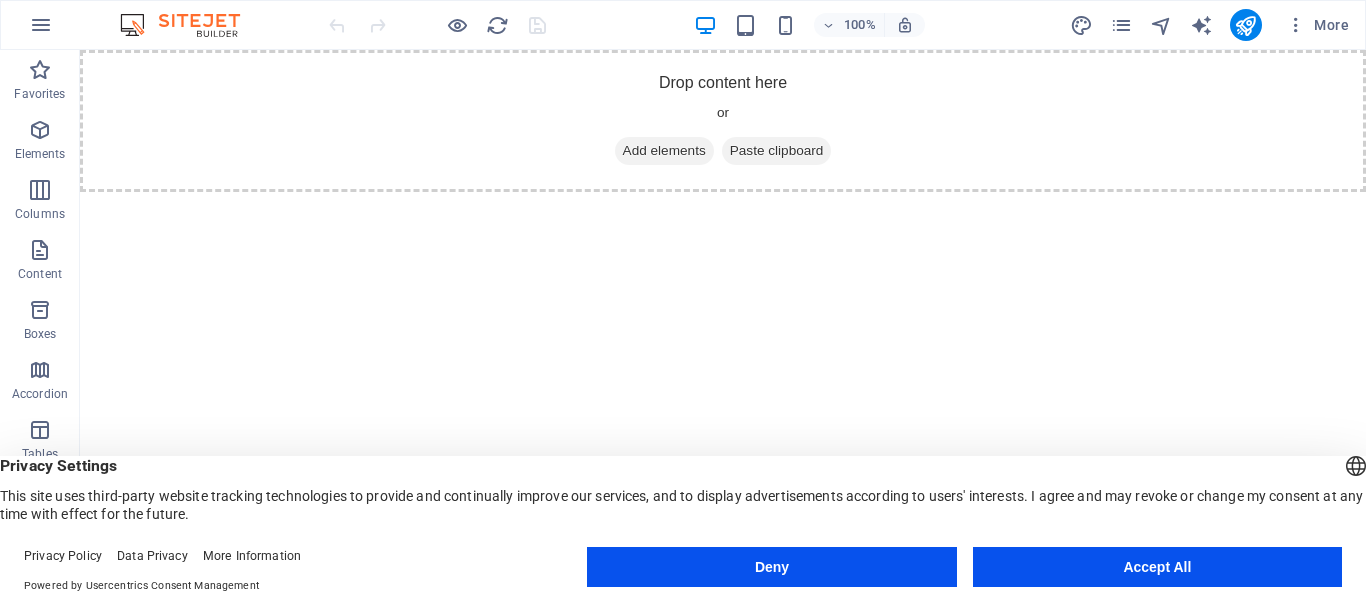 click on "Accept All" at bounding box center [1157, 567] 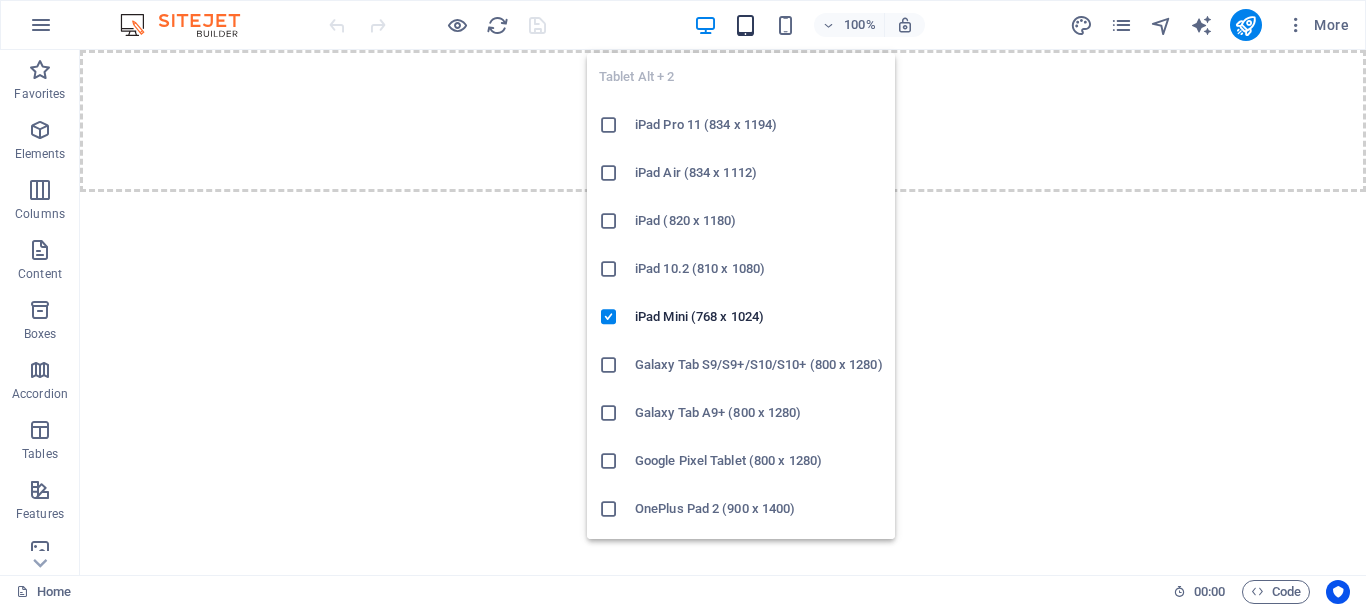 click at bounding box center (745, 25) 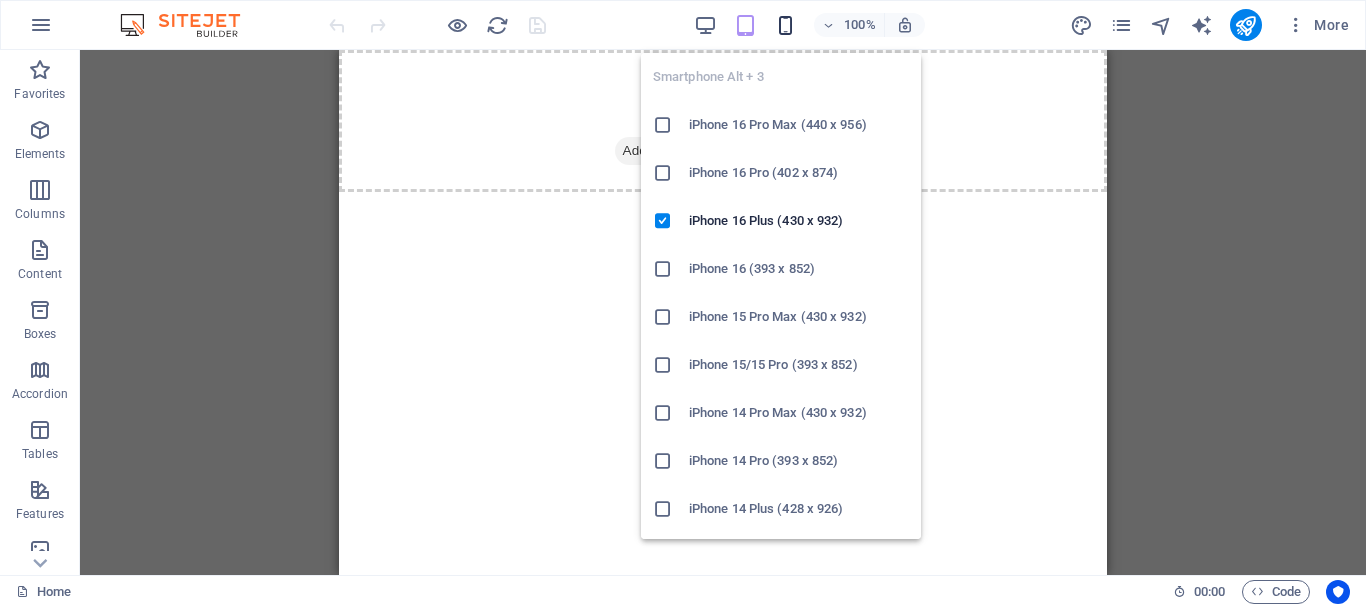 click at bounding box center (785, 25) 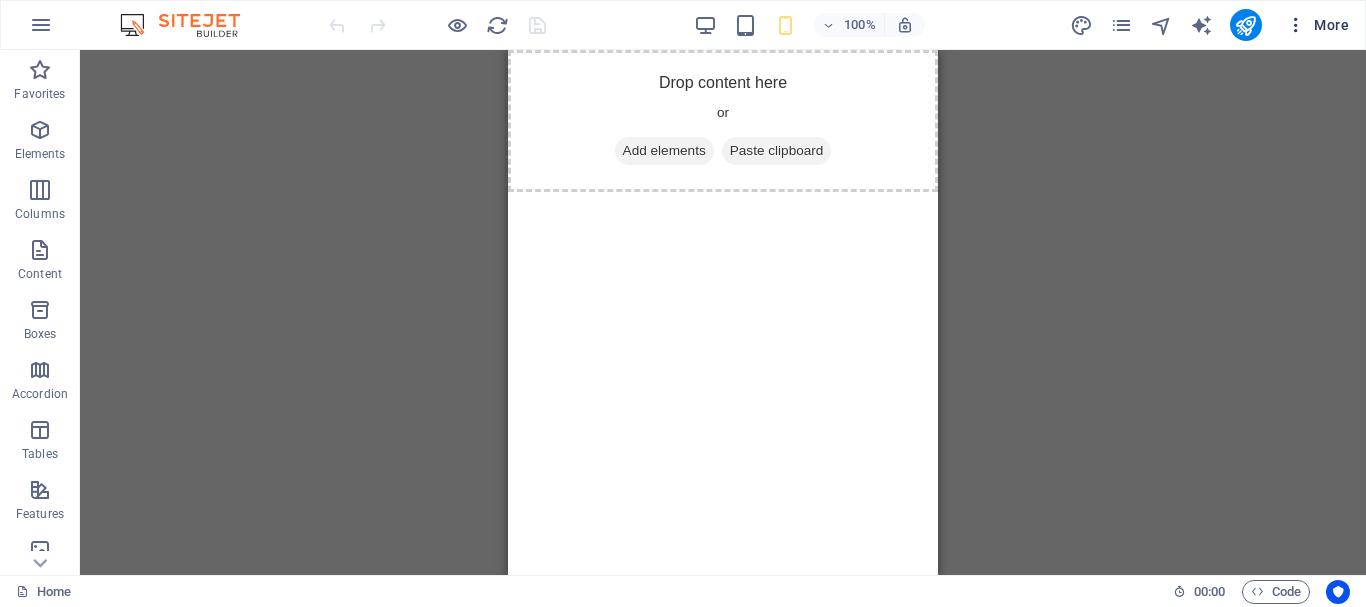 click at bounding box center [1296, 25] 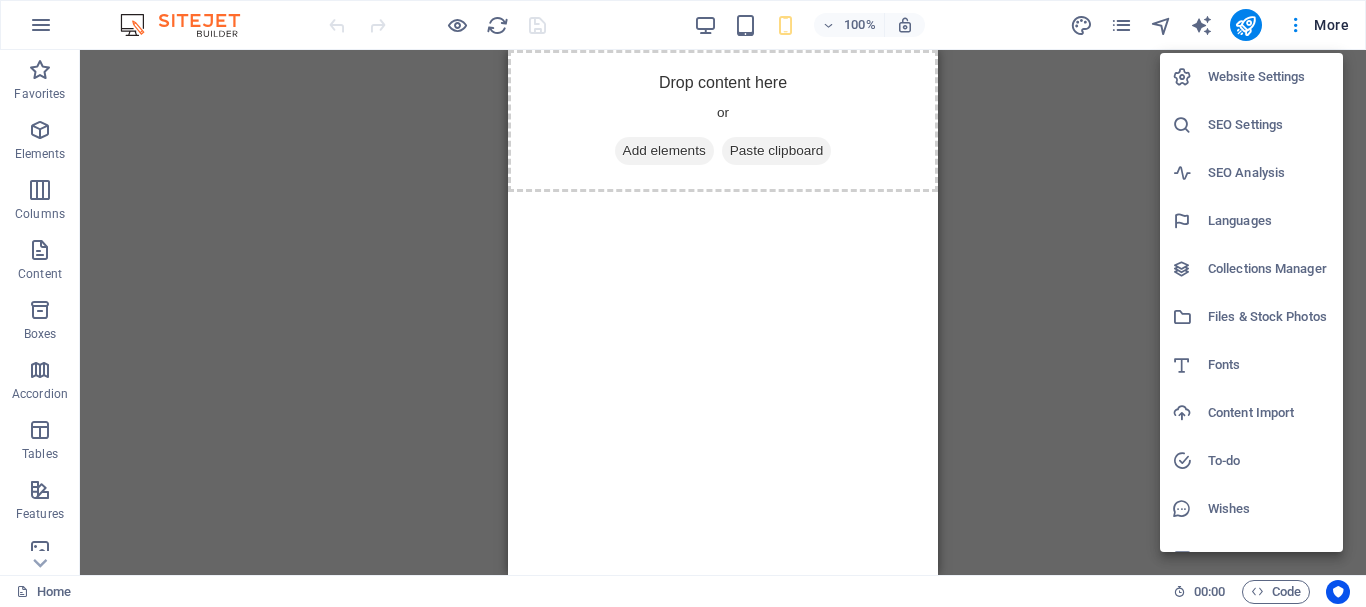 click on "Website Settings" at bounding box center (1269, 77) 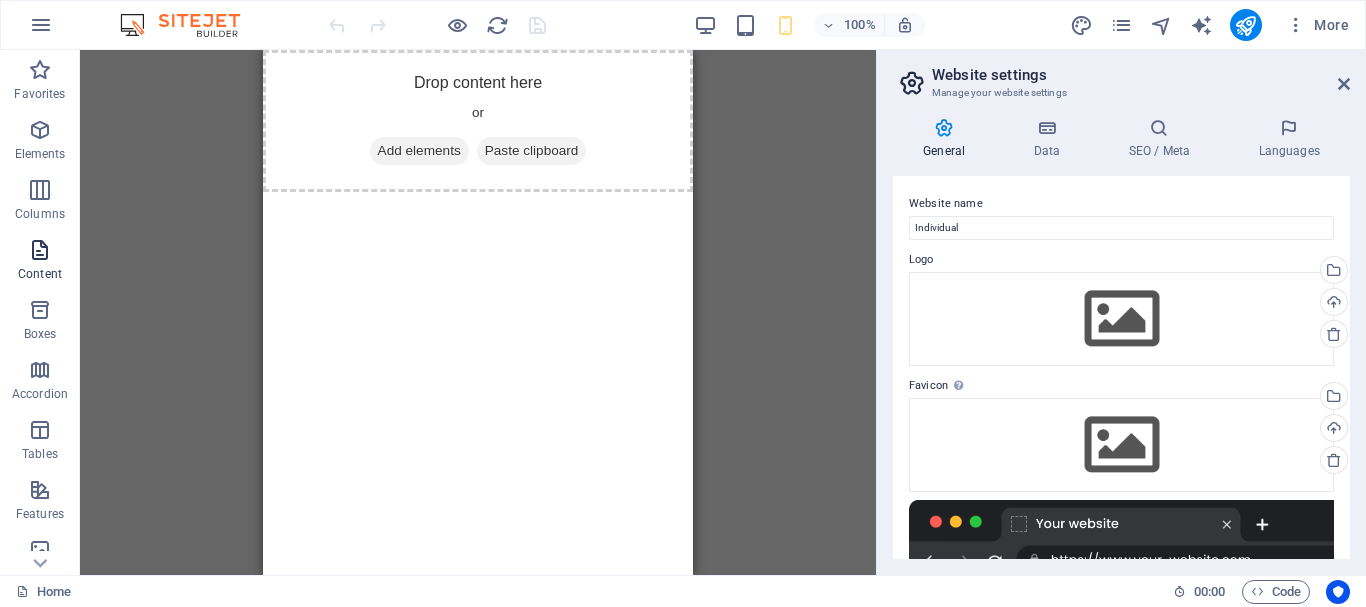 click on "Content" at bounding box center [40, 274] 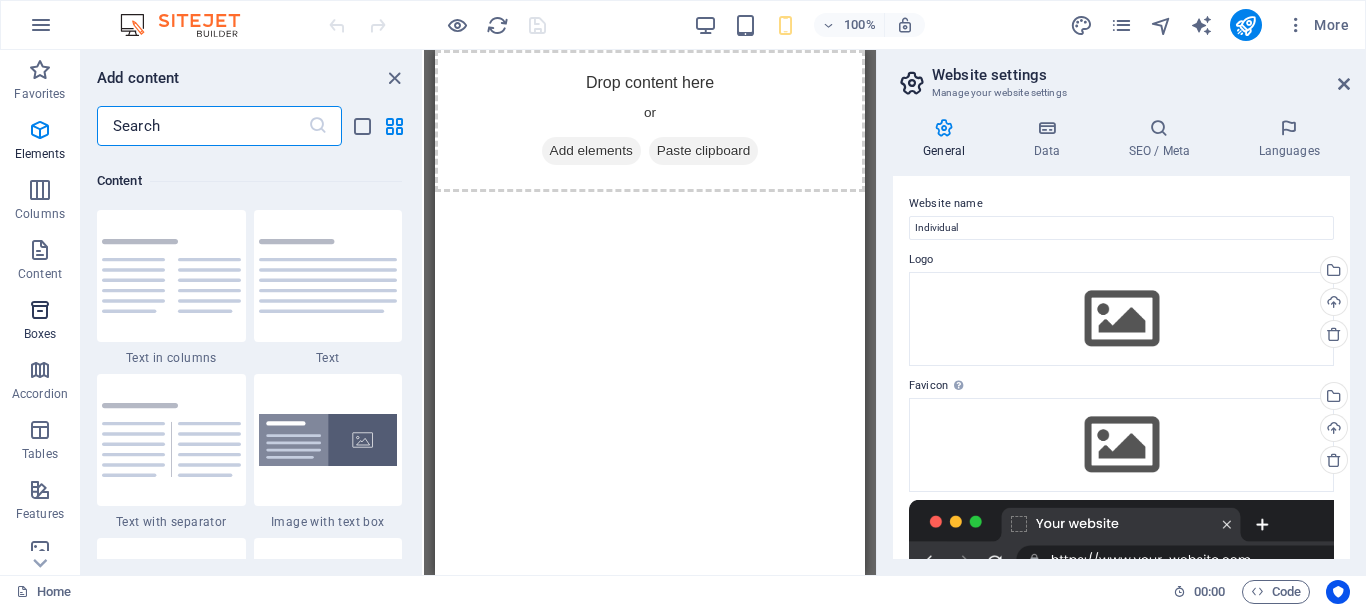 scroll, scrollTop: 3499, scrollLeft: 0, axis: vertical 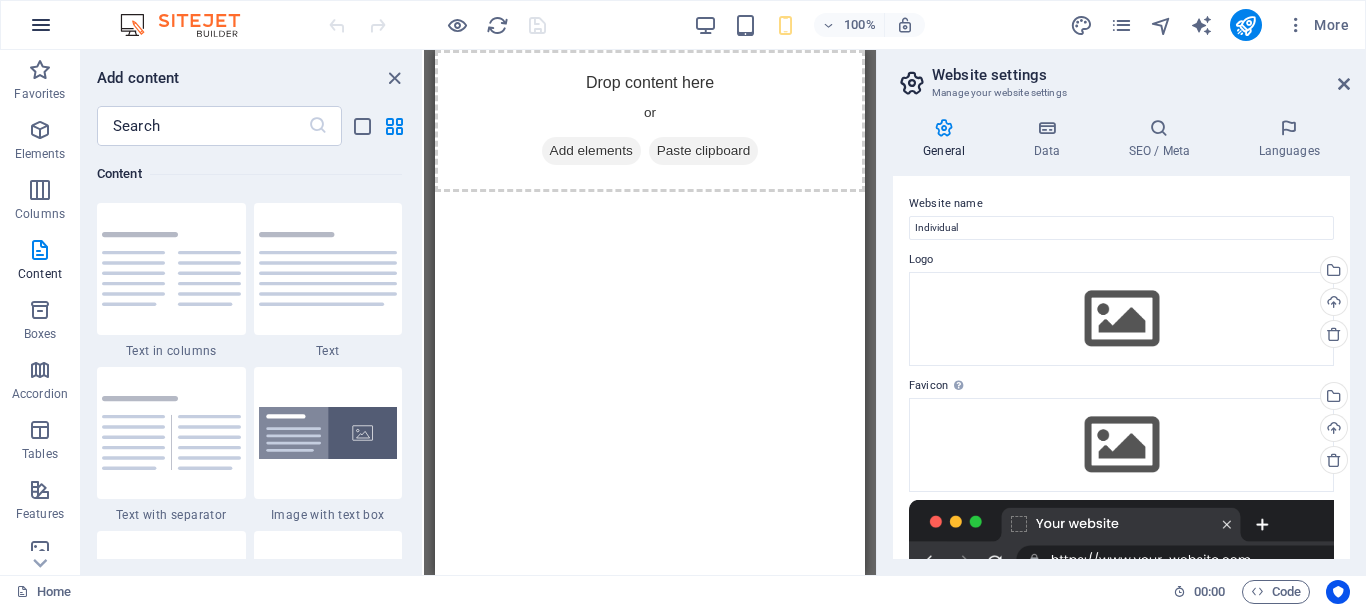 click at bounding box center (41, 25) 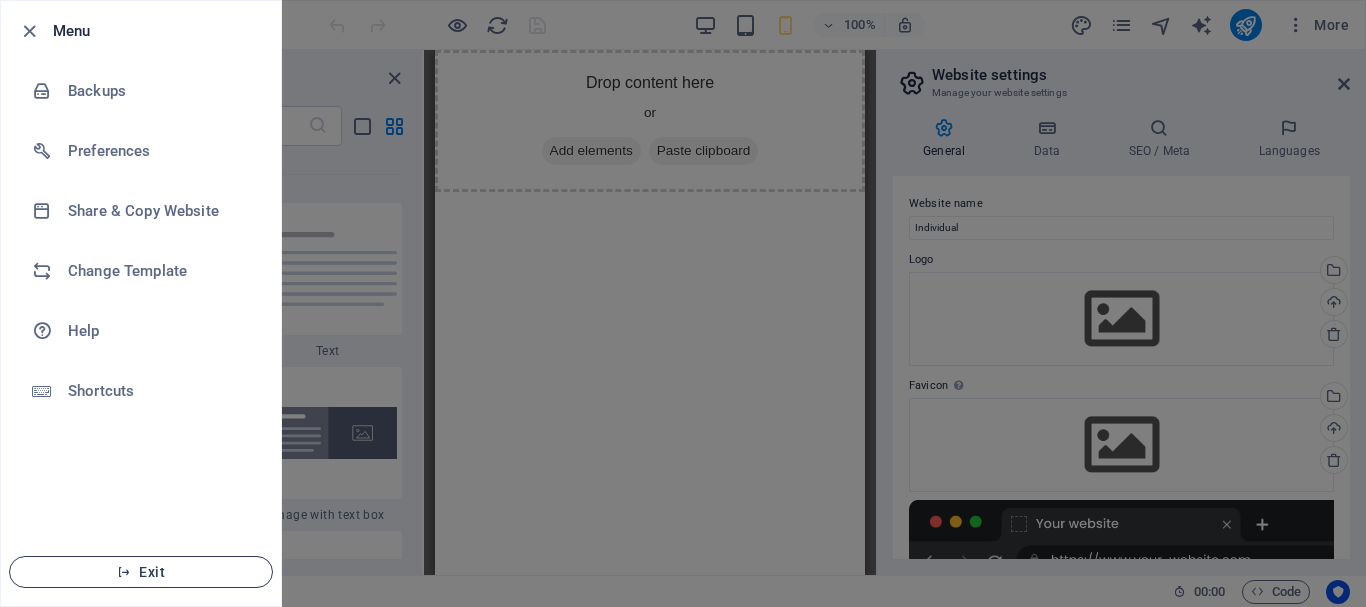 click on "Exit" at bounding box center [141, 572] 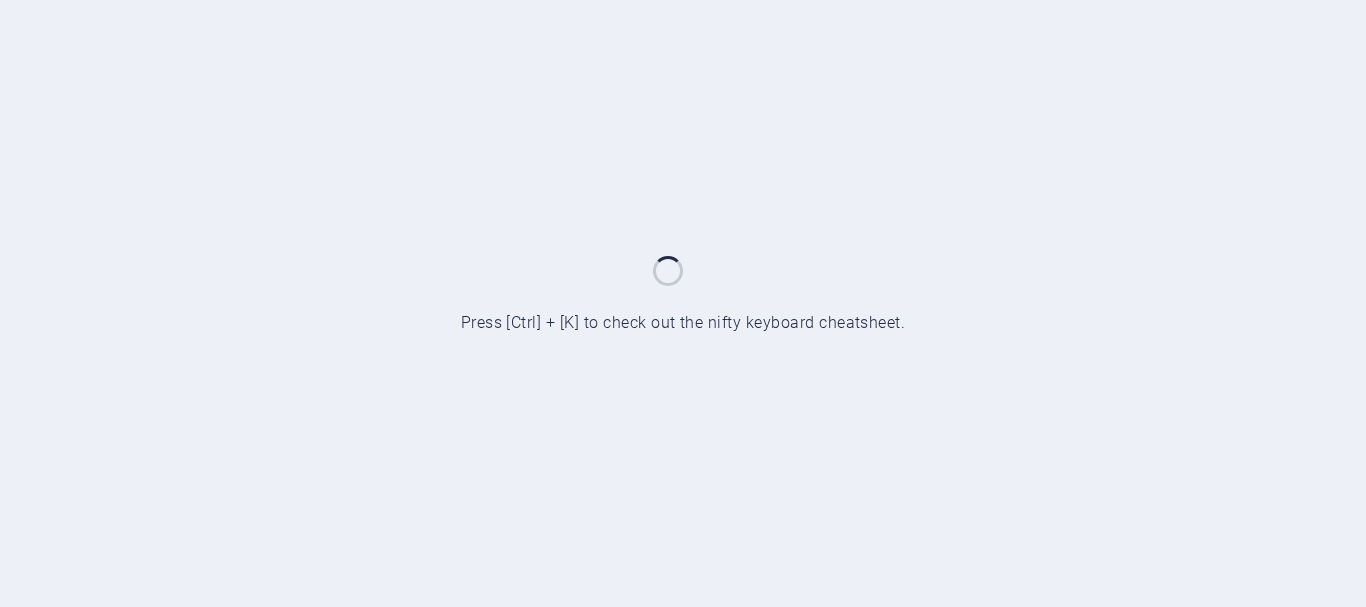 scroll, scrollTop: 0, scrollLeft: 0, axis: both 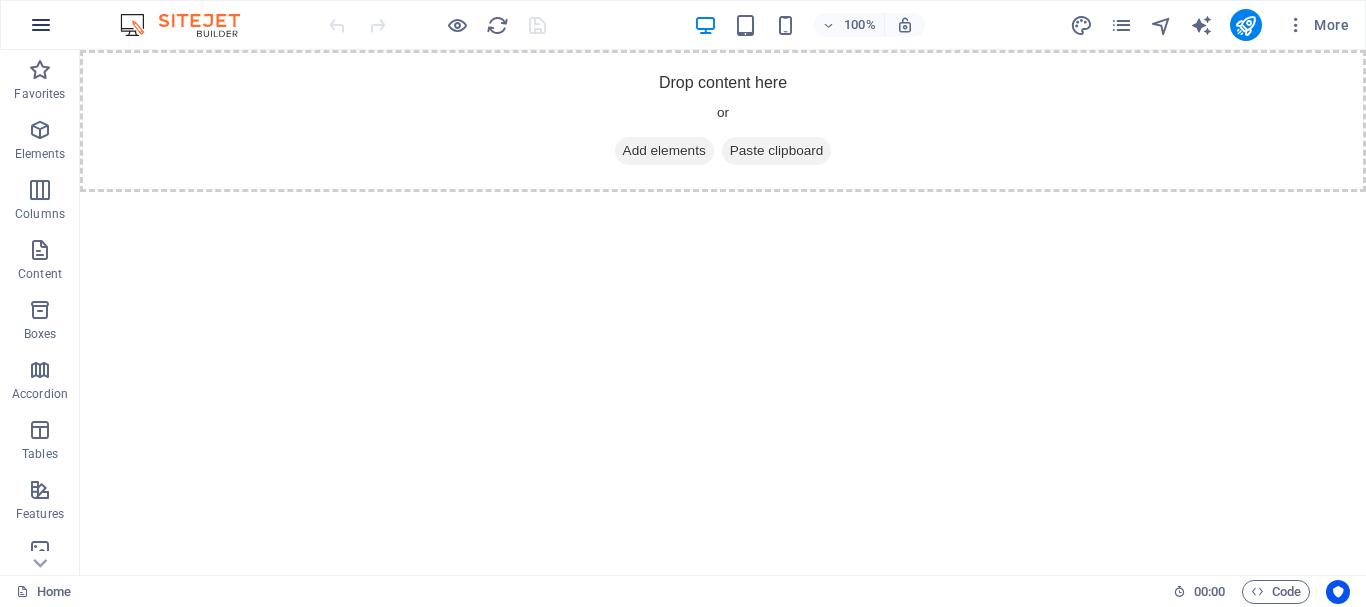 click at bounding box center (41, 25) 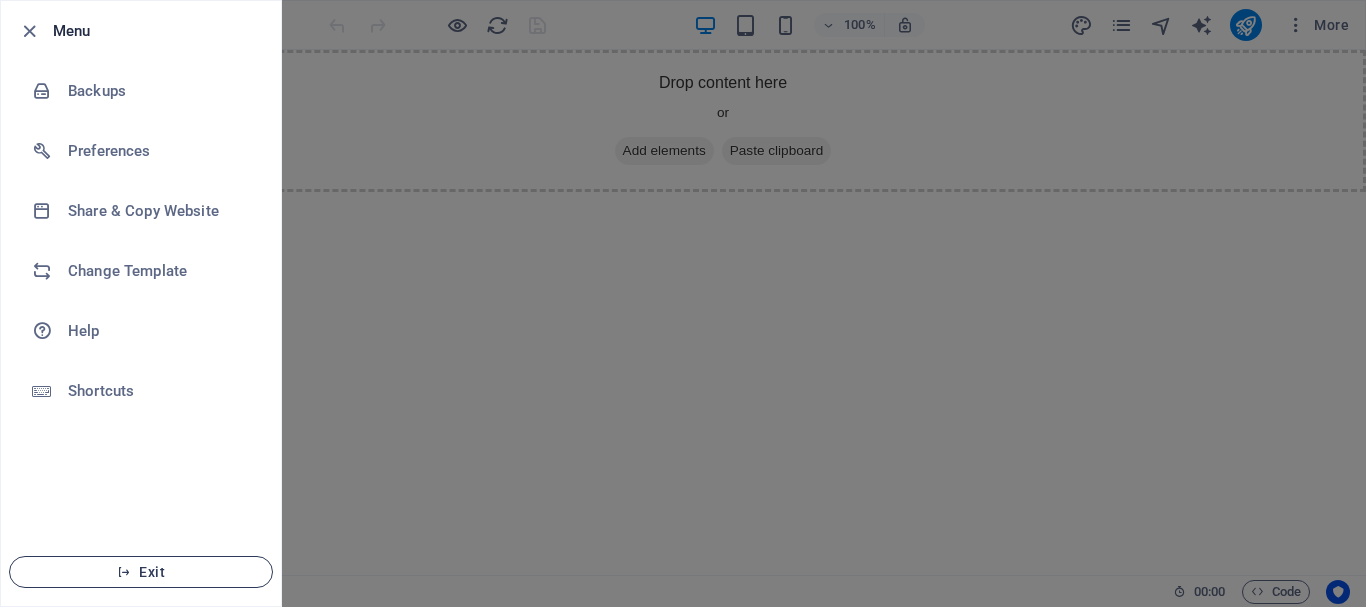 click on "Exit" at bounding box center [141, 572] 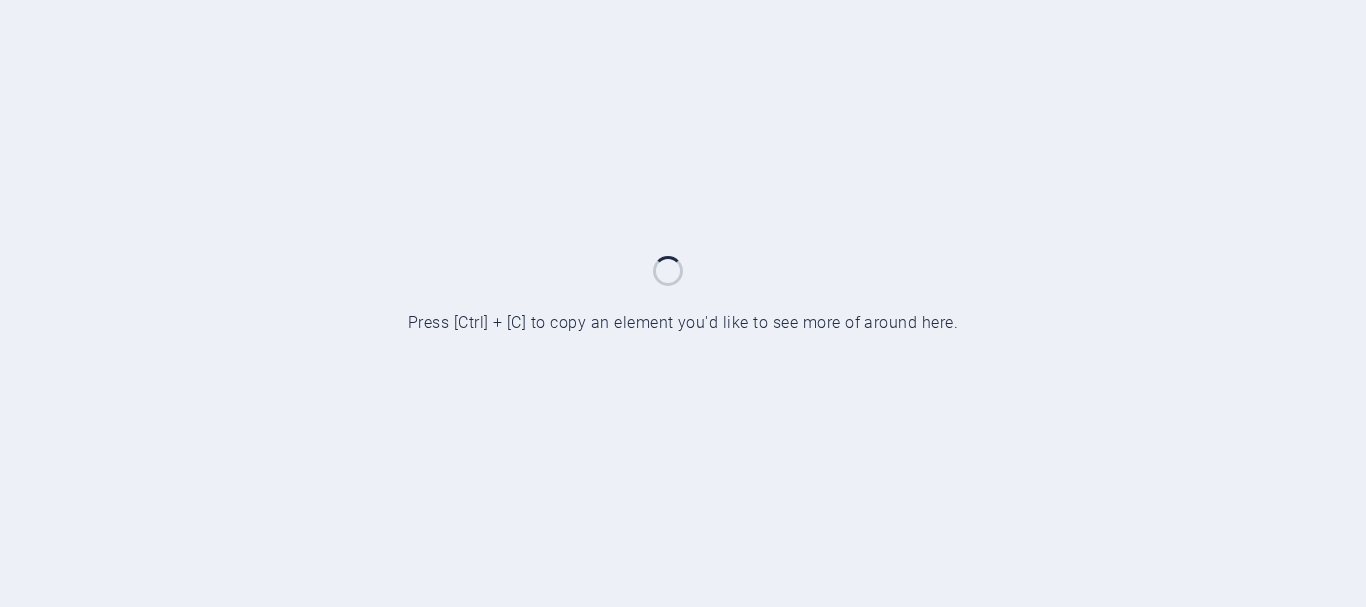 scroll, scrollTop: 0, scrollLeft: 0, axis: both 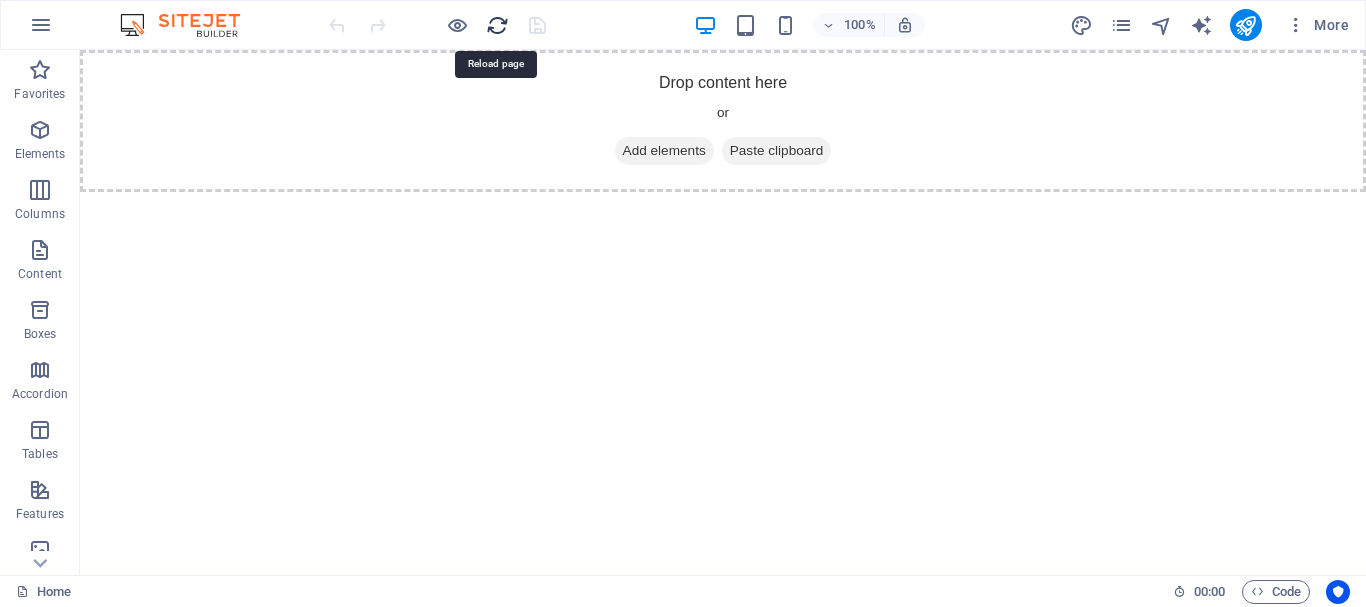 click at bounding box center [497, 25] 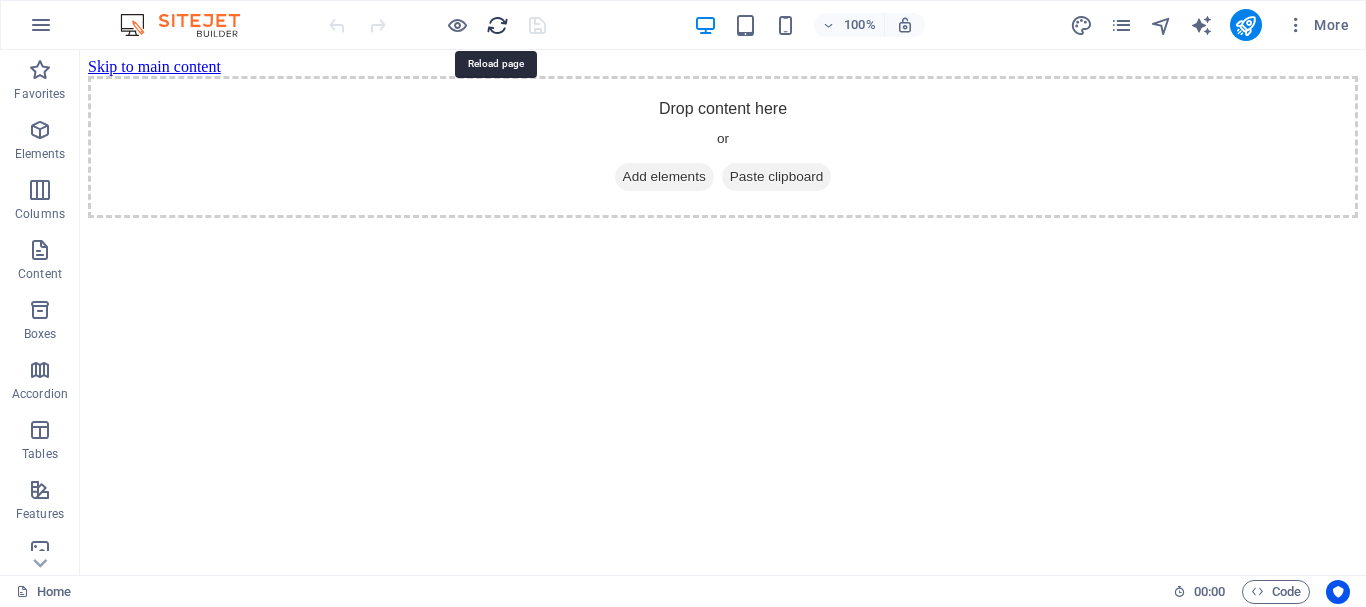 scroll, scrollTop: 0, scrollLeft: 0, axis: both 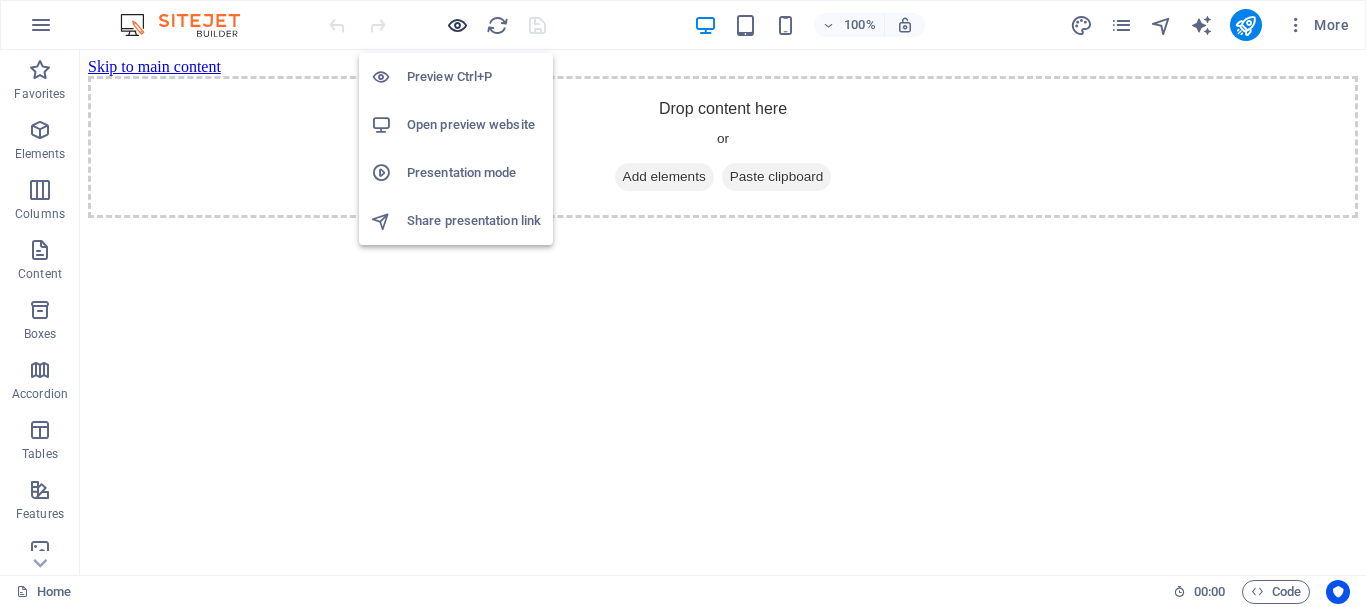 click at bounding box center (457, 25) 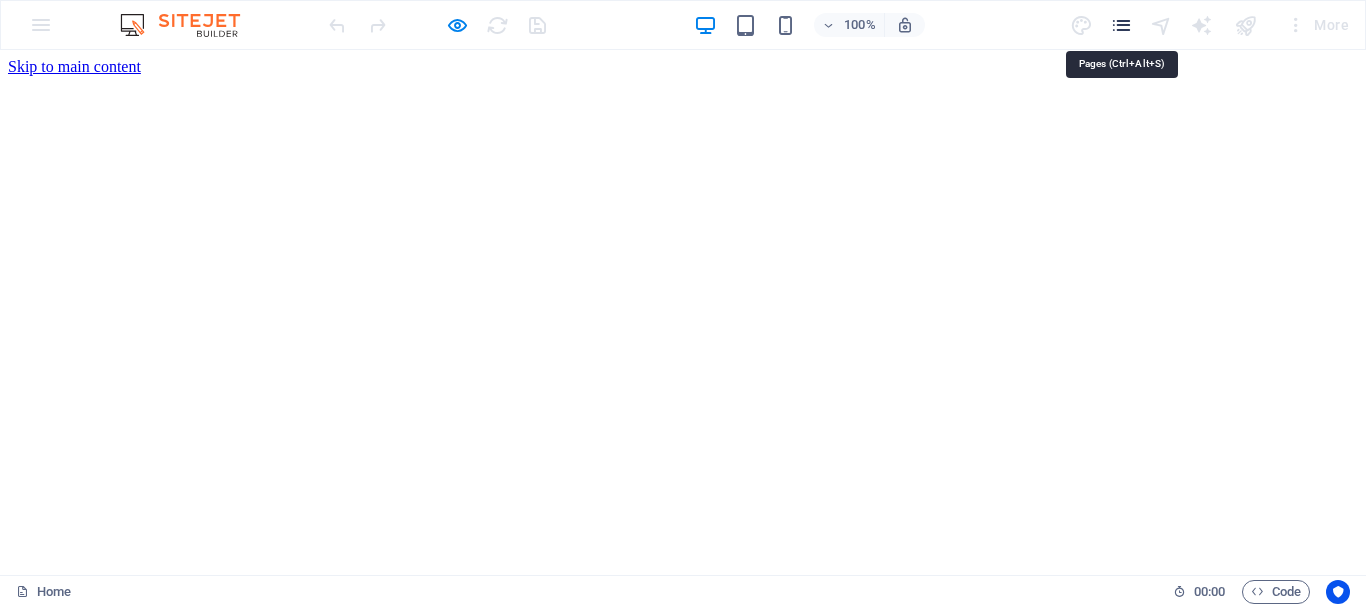 click at bounding box center [1121, 25] 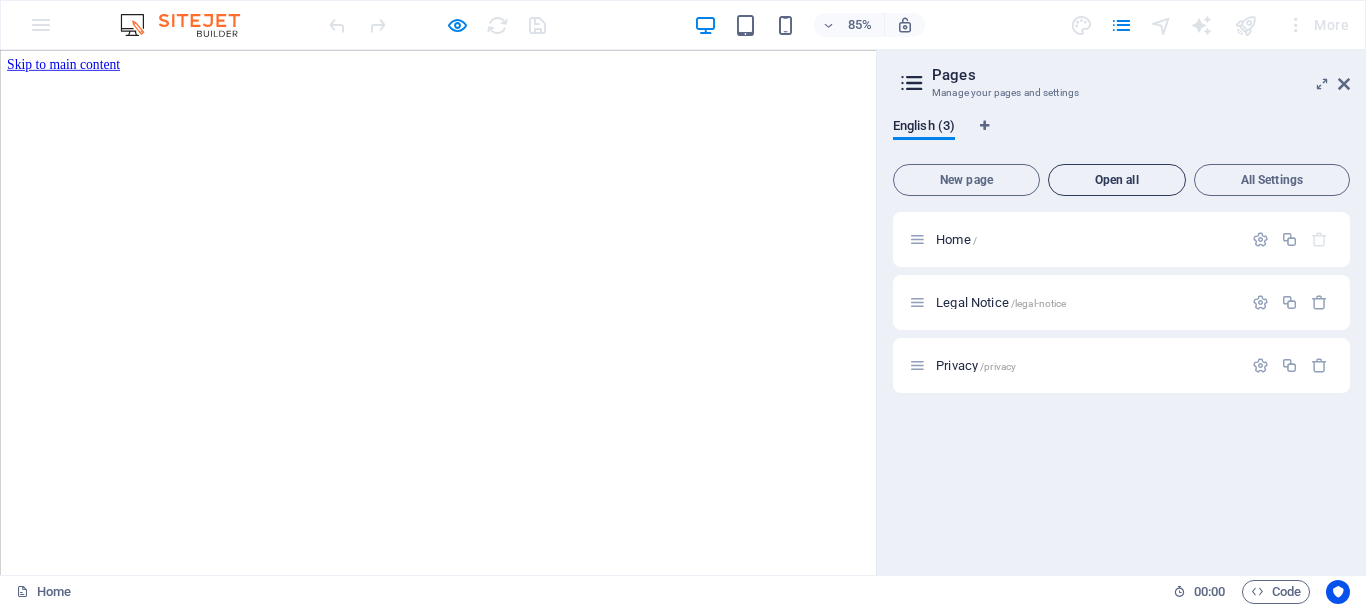 click on "Open all" at bounding box center [1117, 180] 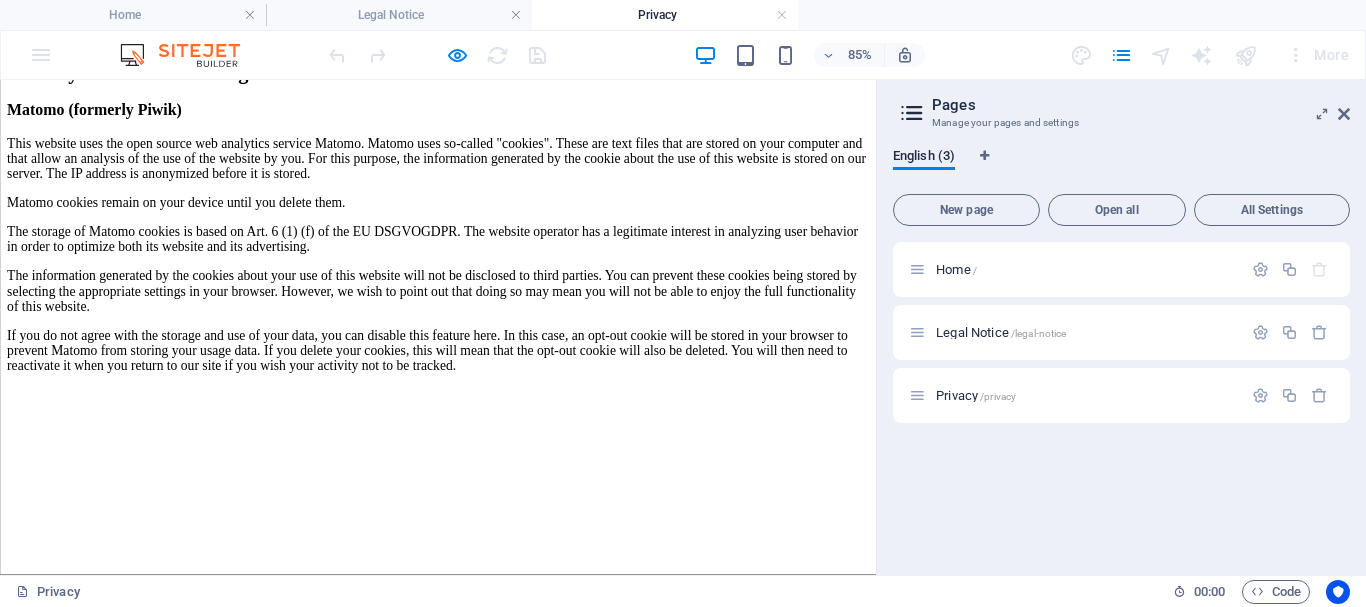 scroll, scrollTop: 4263, scrollLeft: 0, axis: vertical 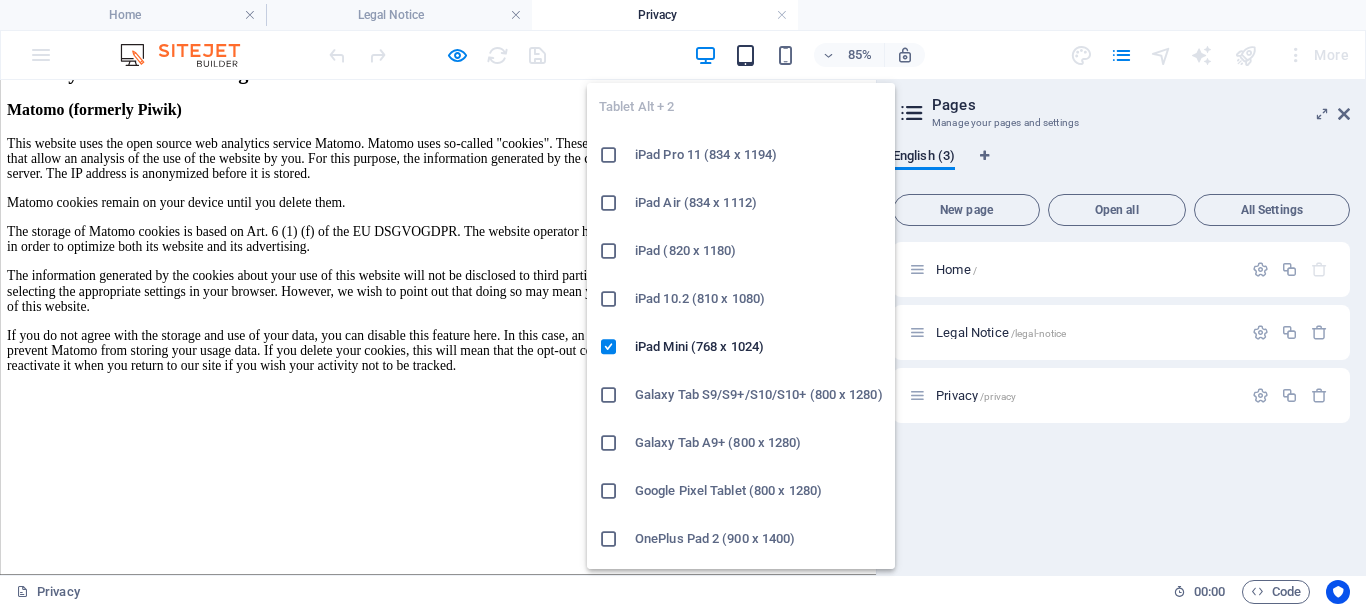 click at bounding box center (745, 55) 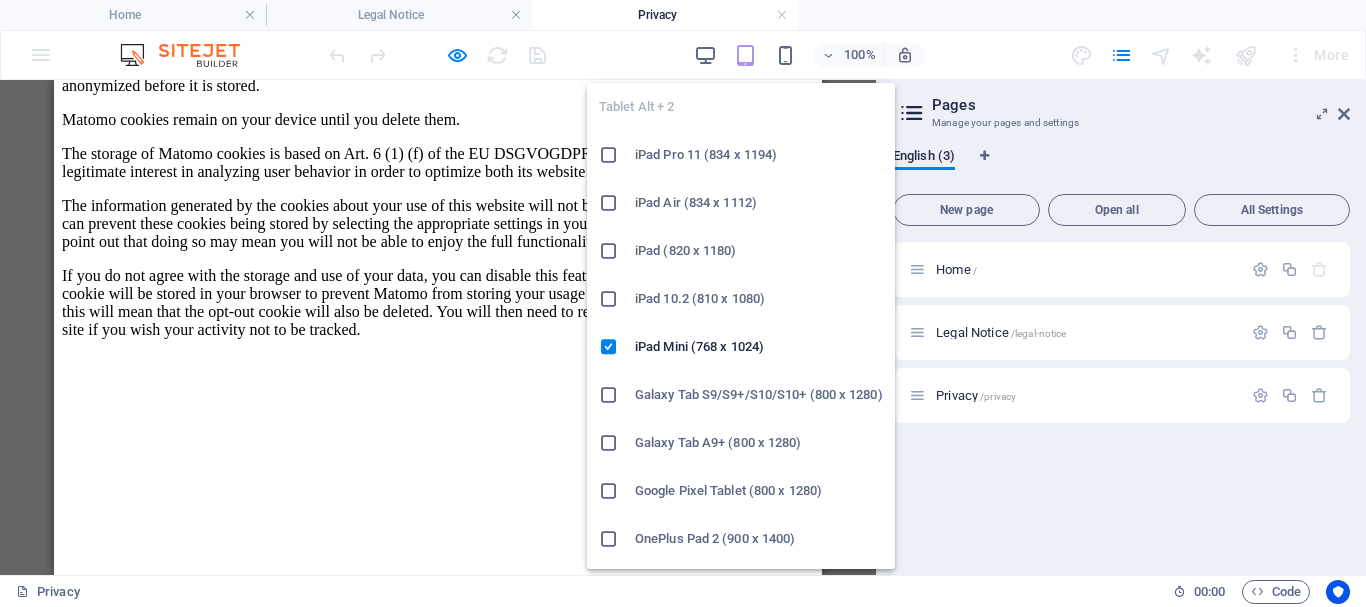 scroll, scrollTop: 4560, scrollLeft: 0, axis: vertical 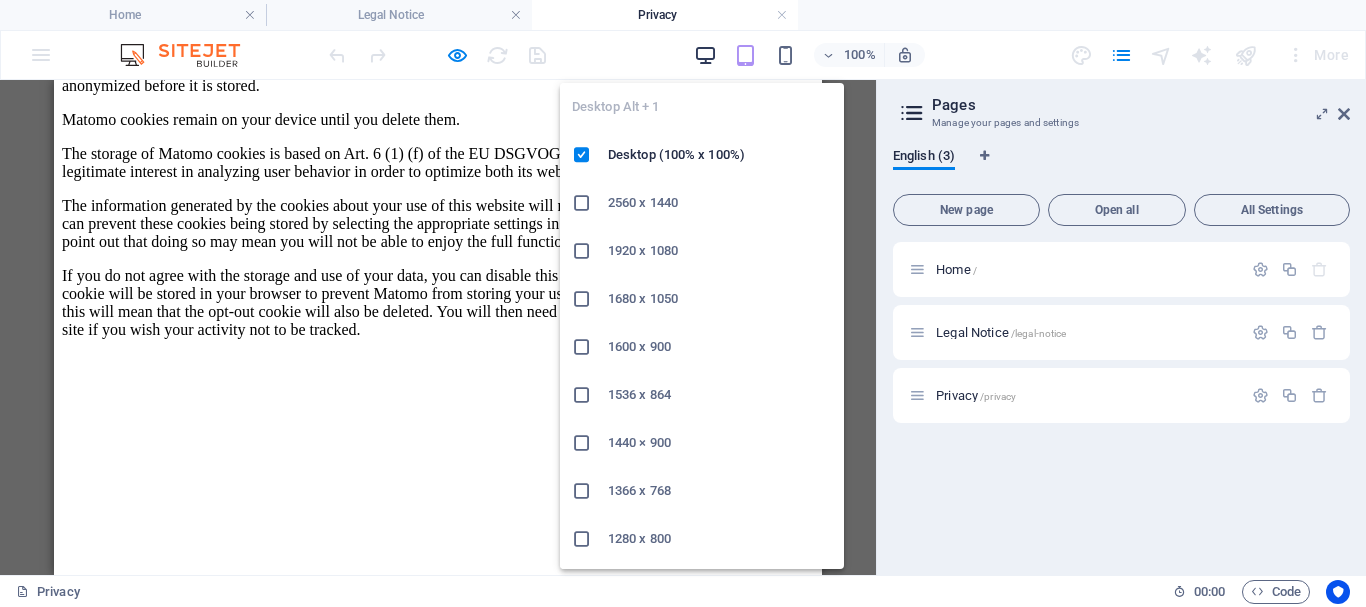 click at bounding box center [705, 55] 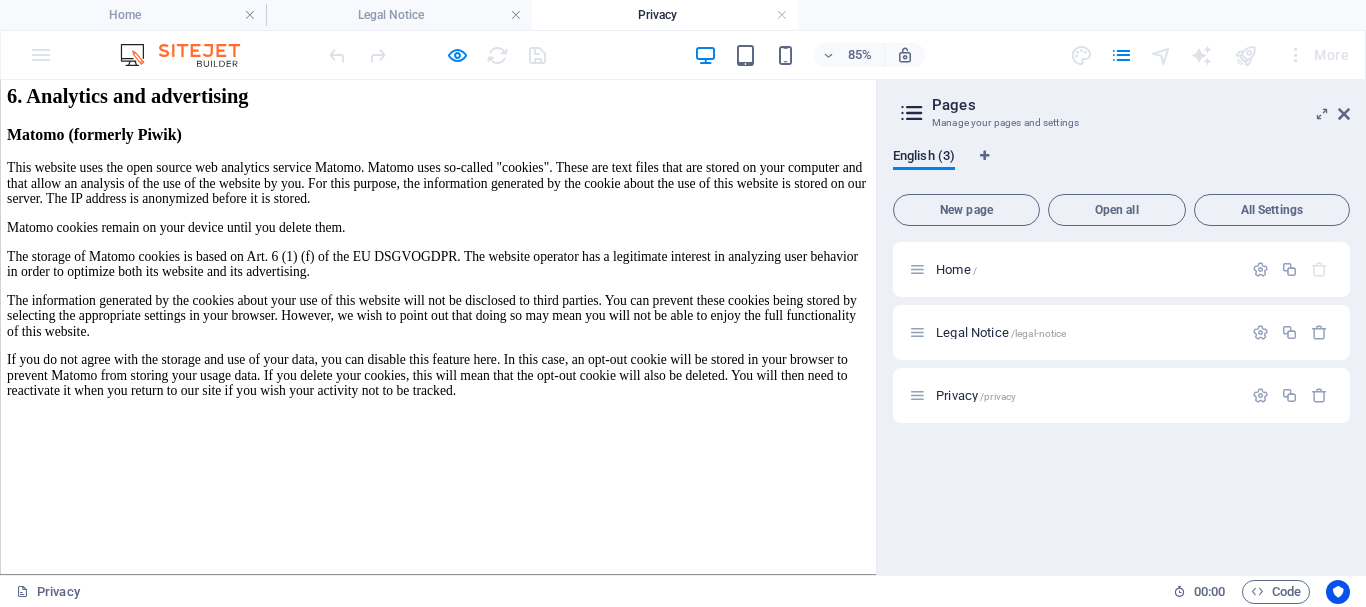 scroll, scrollTop: 2763, scrollLeft: 0, axis: vertical 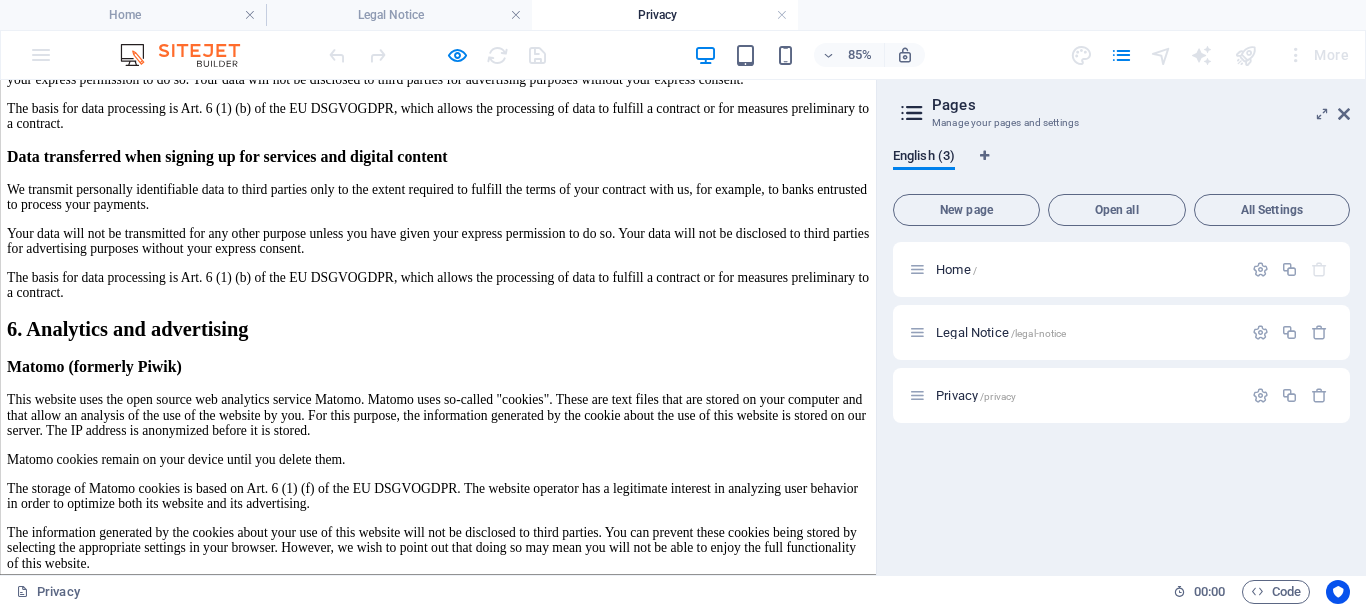 click on "85% More" at bounding box center (683, 55) 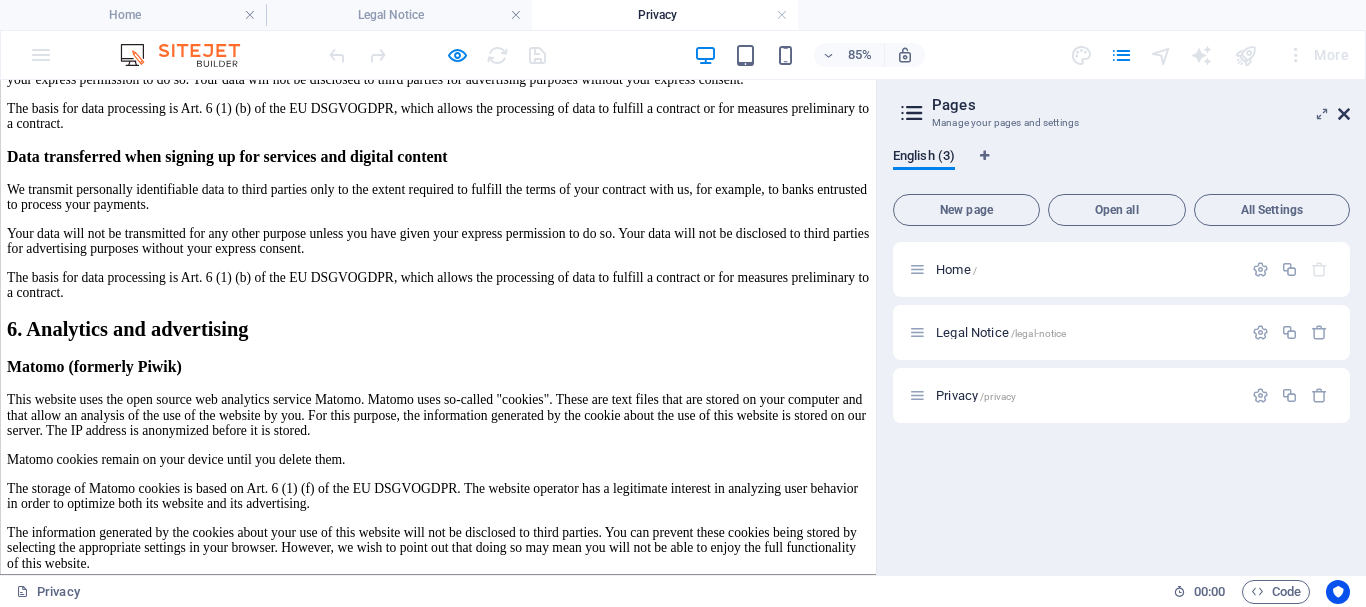 click at bounding box center [1344, 114] 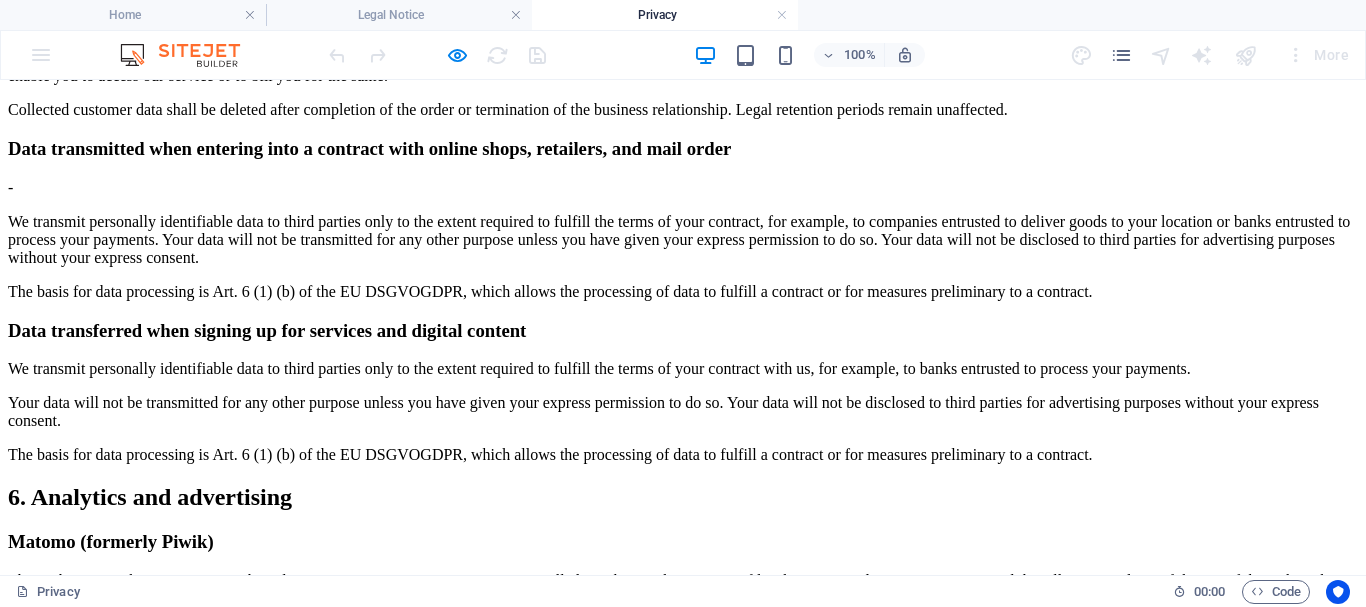 scroll, scrollTop: 2263, scrollLeft: 0, axis: vertical 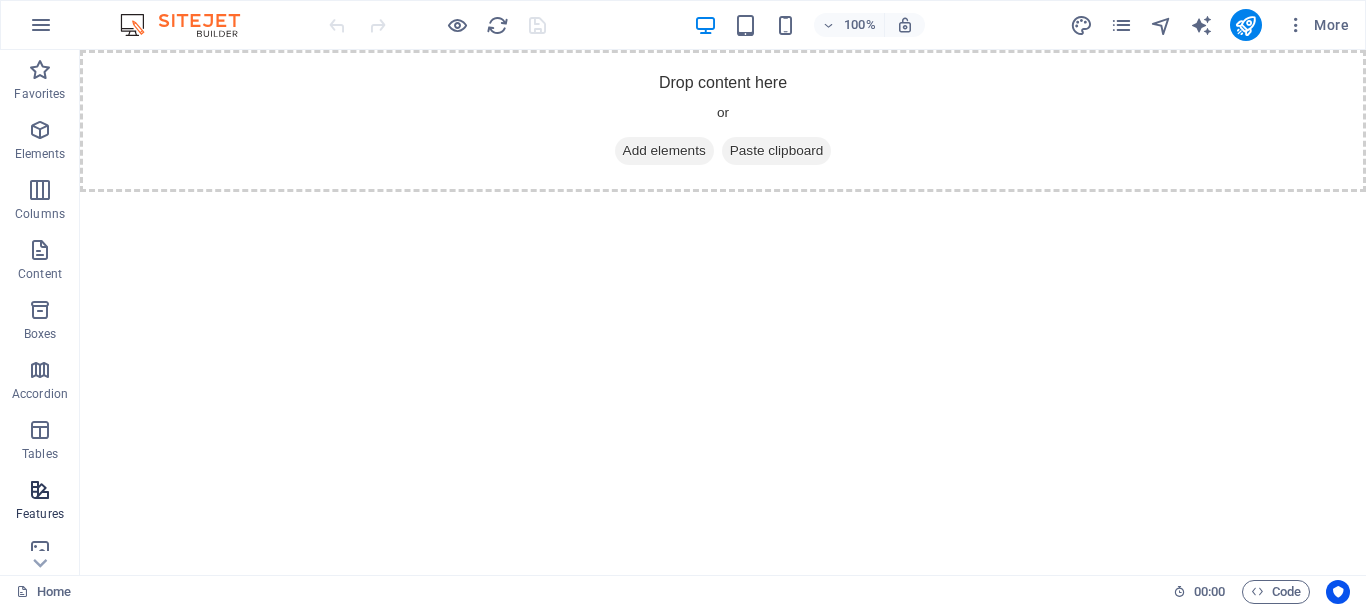 click on "Features" at bounding box center [40, 502] 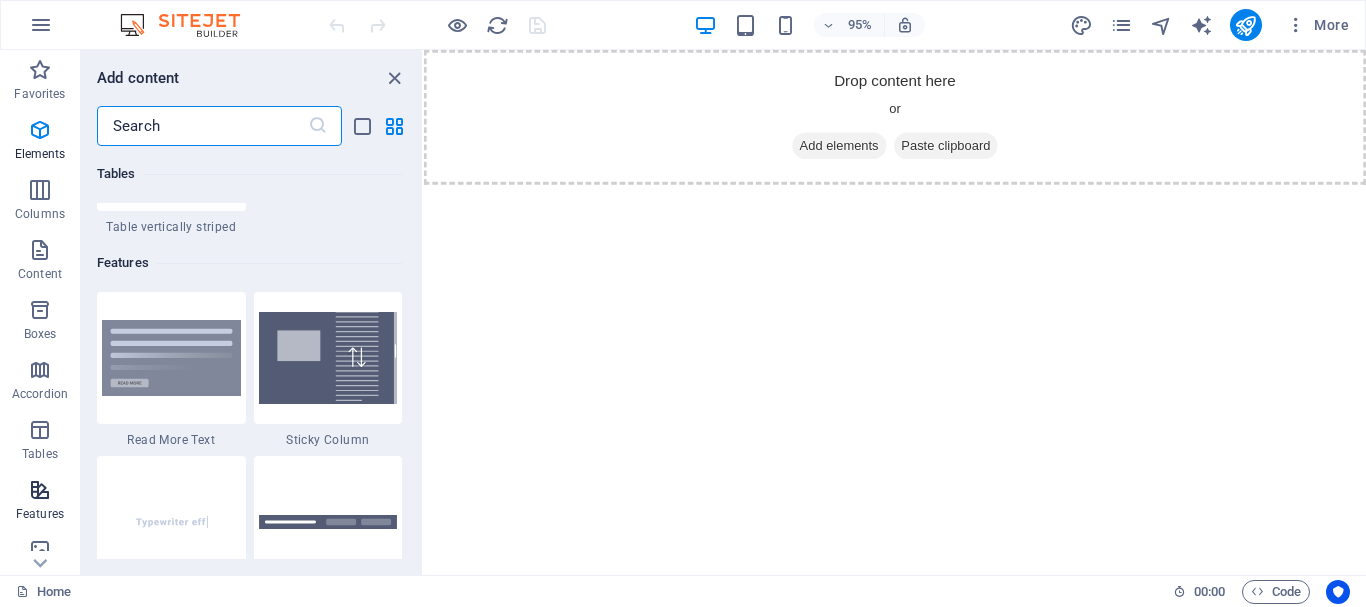 scroll, scrollTop: 7795, scrollLeft: 0, axis: vertical 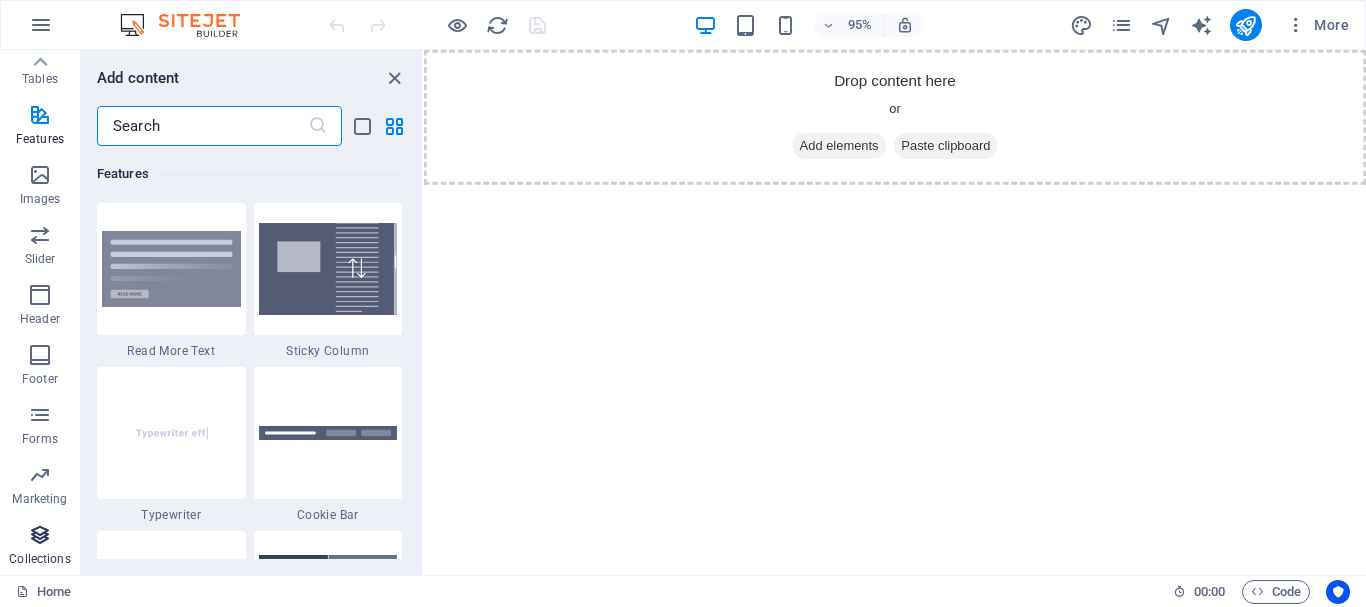 click at bounding box center [40, 535] 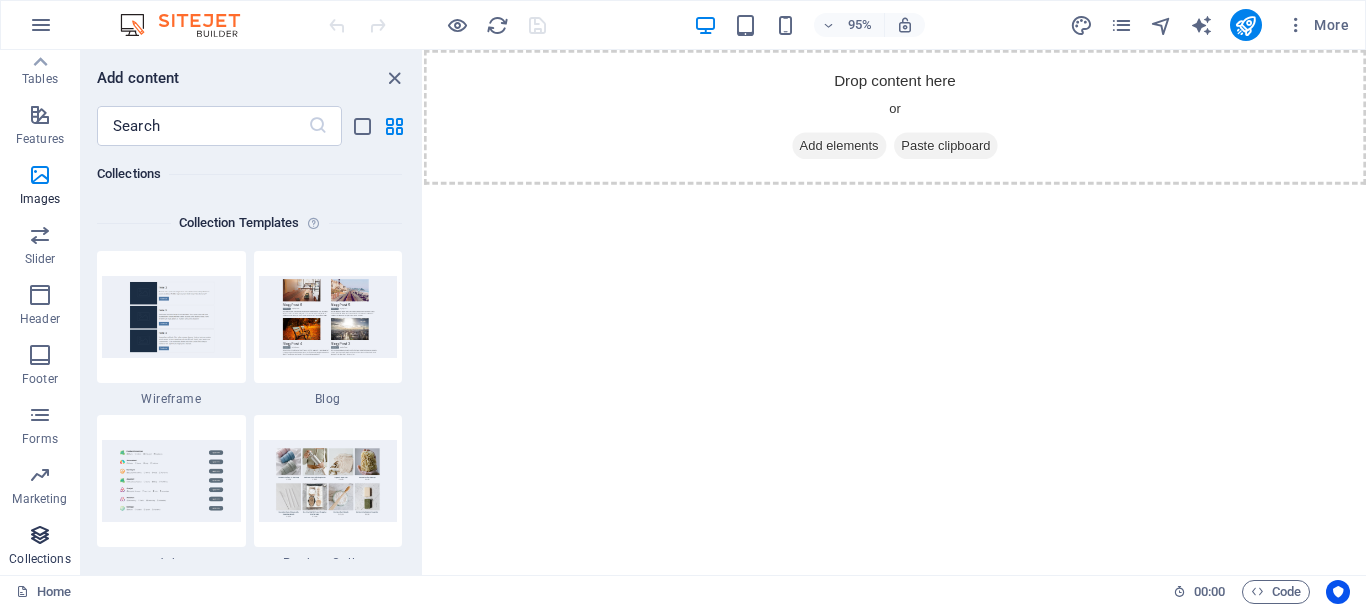 scroll, scrollTop: 18306, scrollLeft: 0, axis: vertical 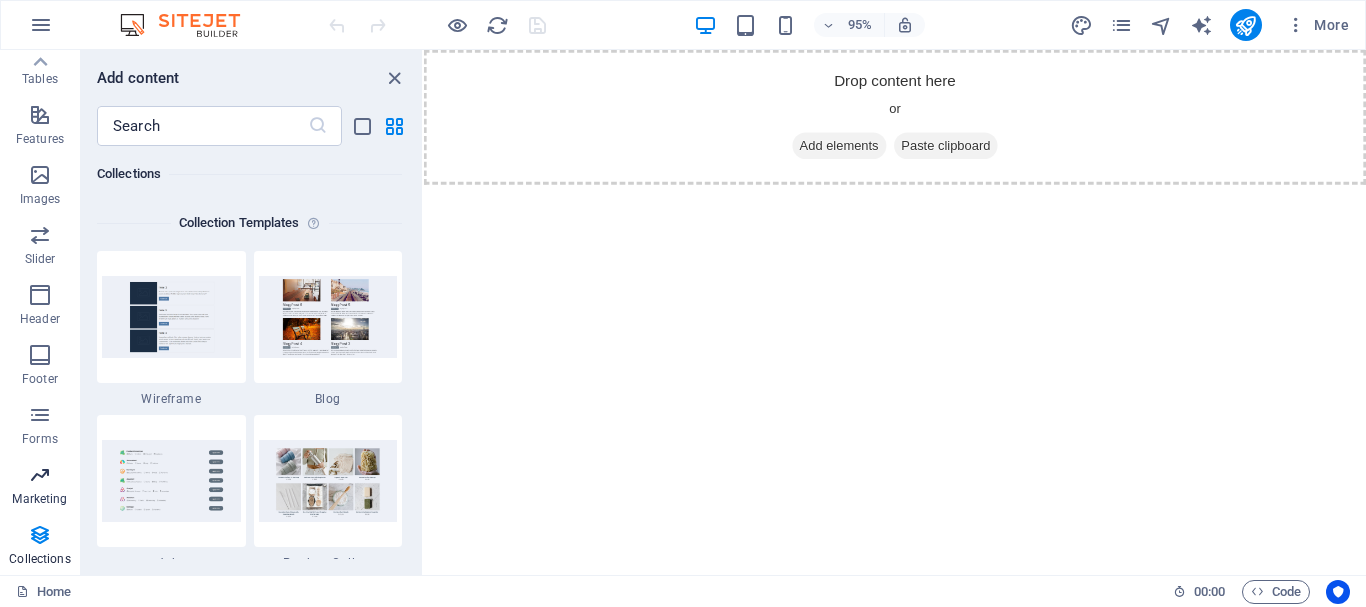 click on "Marketing" at bounding box center (40, 487) 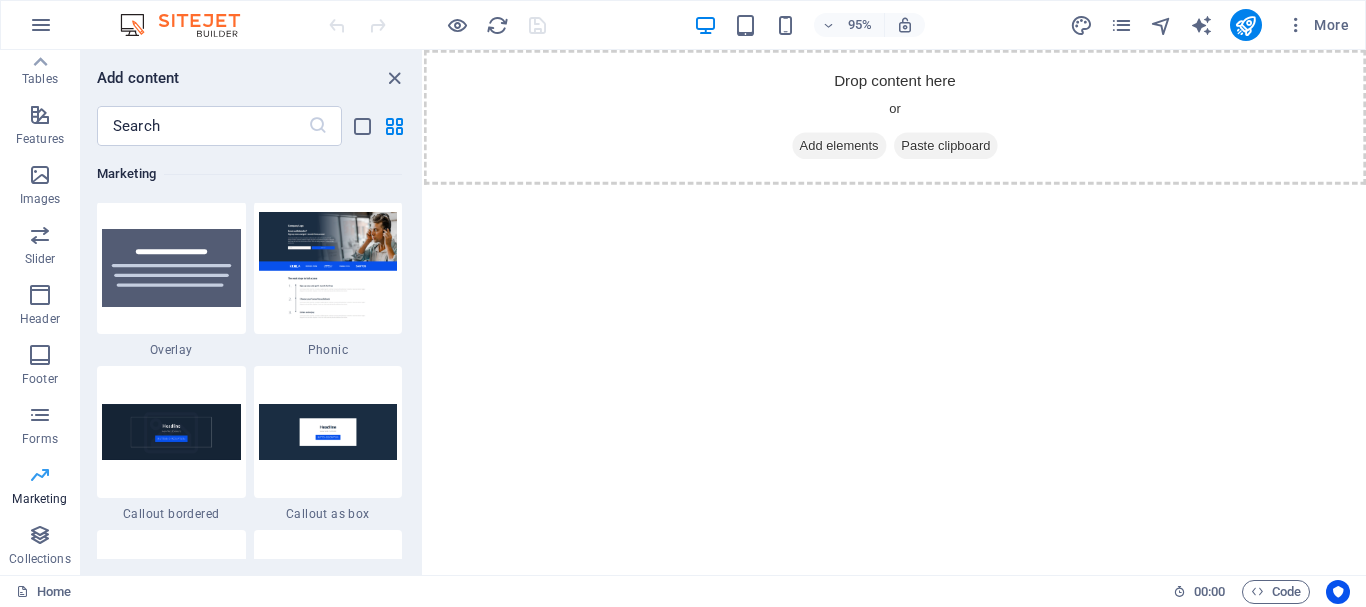scroll, scrollTop: 16289, scrollLeft: 0, axis: vertical 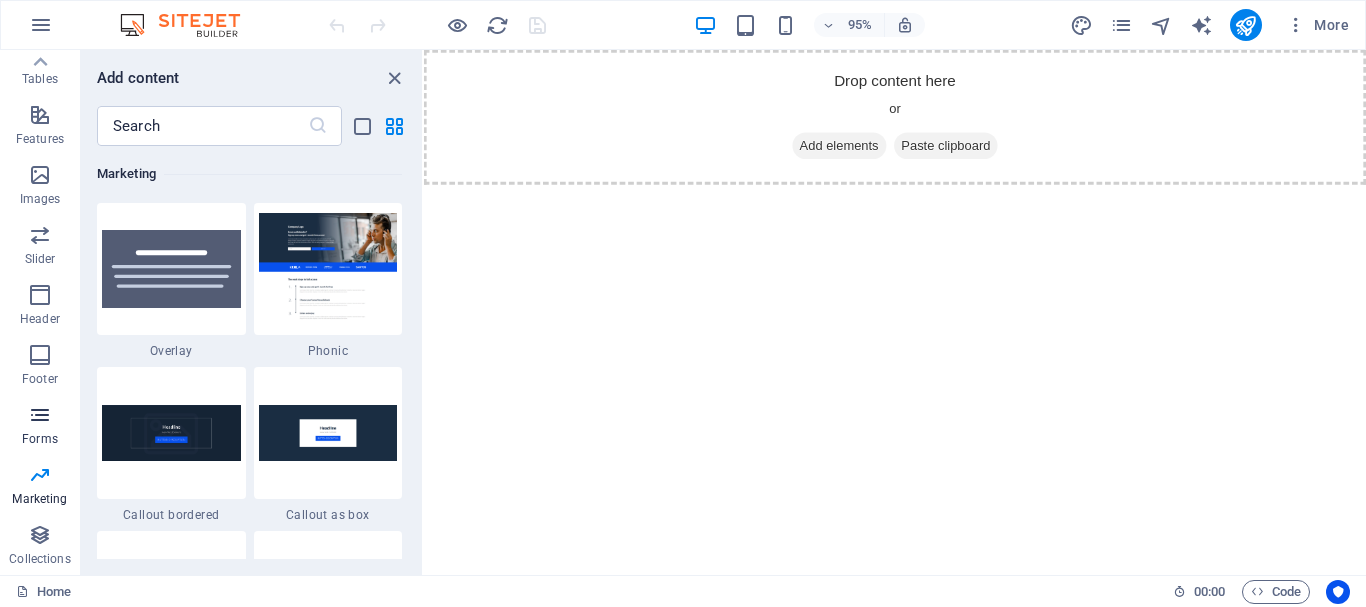 click at bounding box center [40, 415] 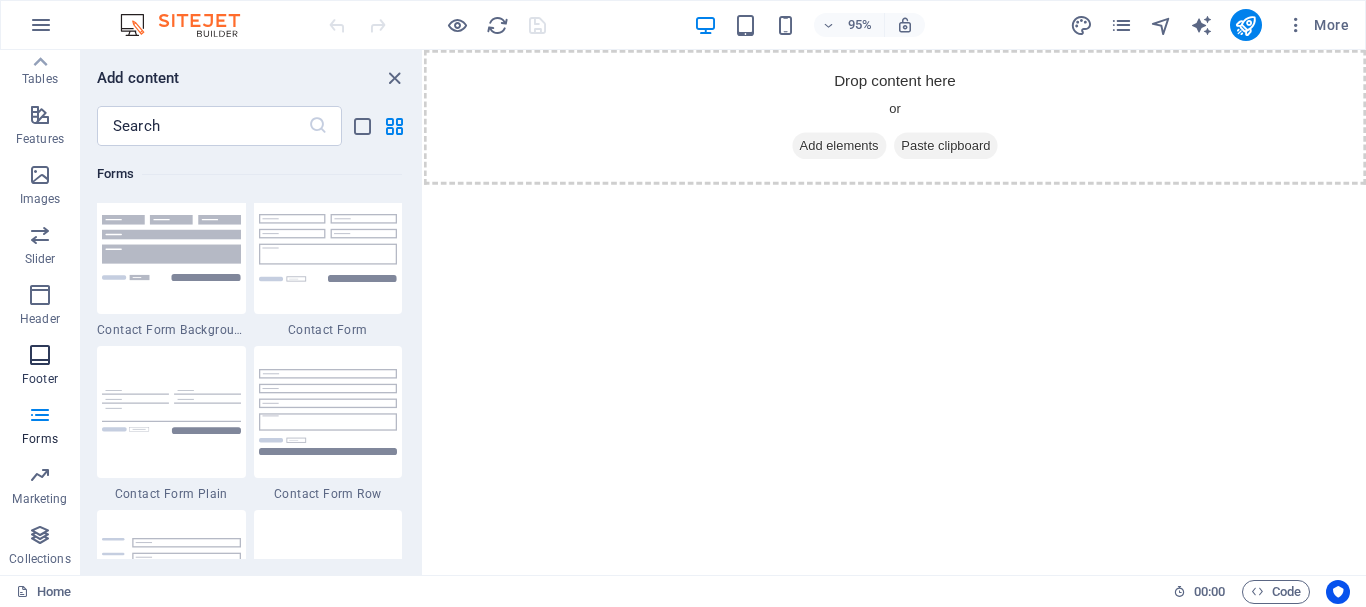 scroll, scrollTop: 14600, scrollLeft: 0, axis: vertical 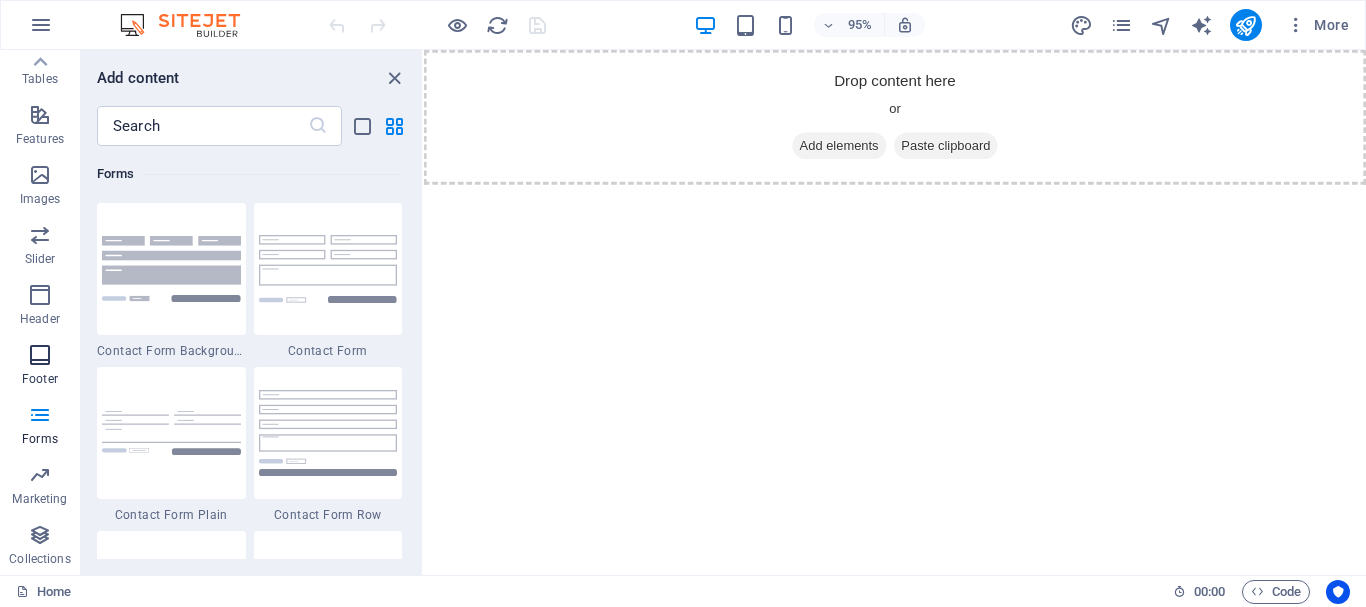 click at bounding box center (40, 355) 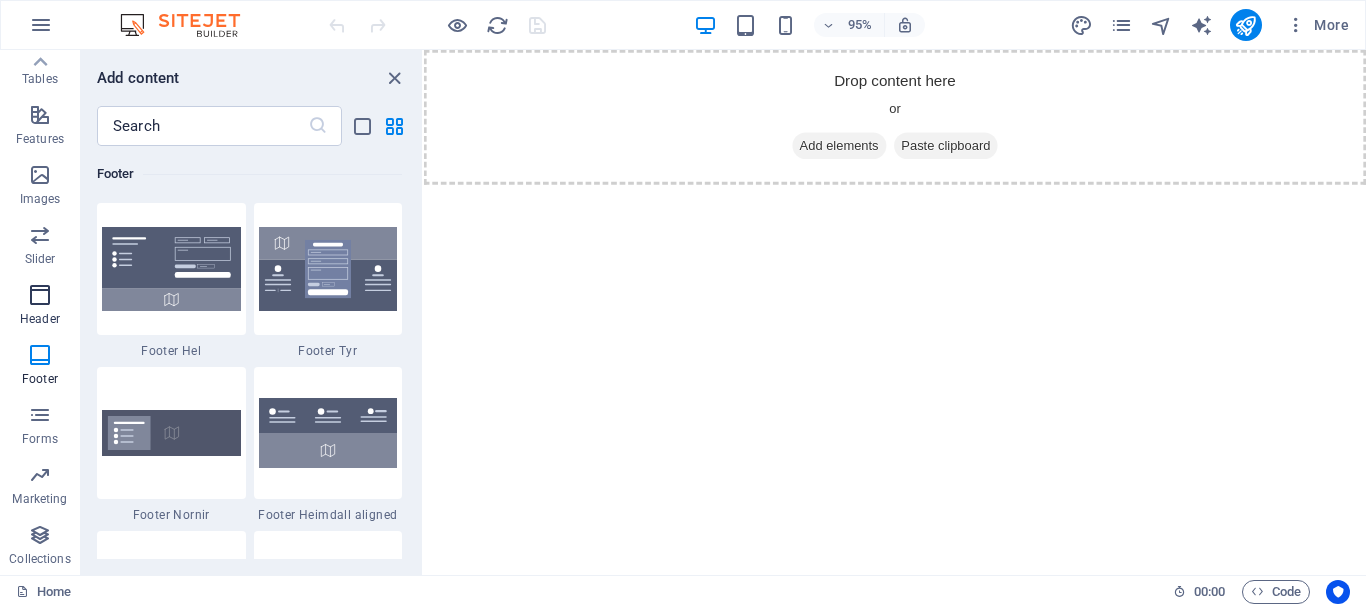 click on "Header" at bounding box center (40, 319) 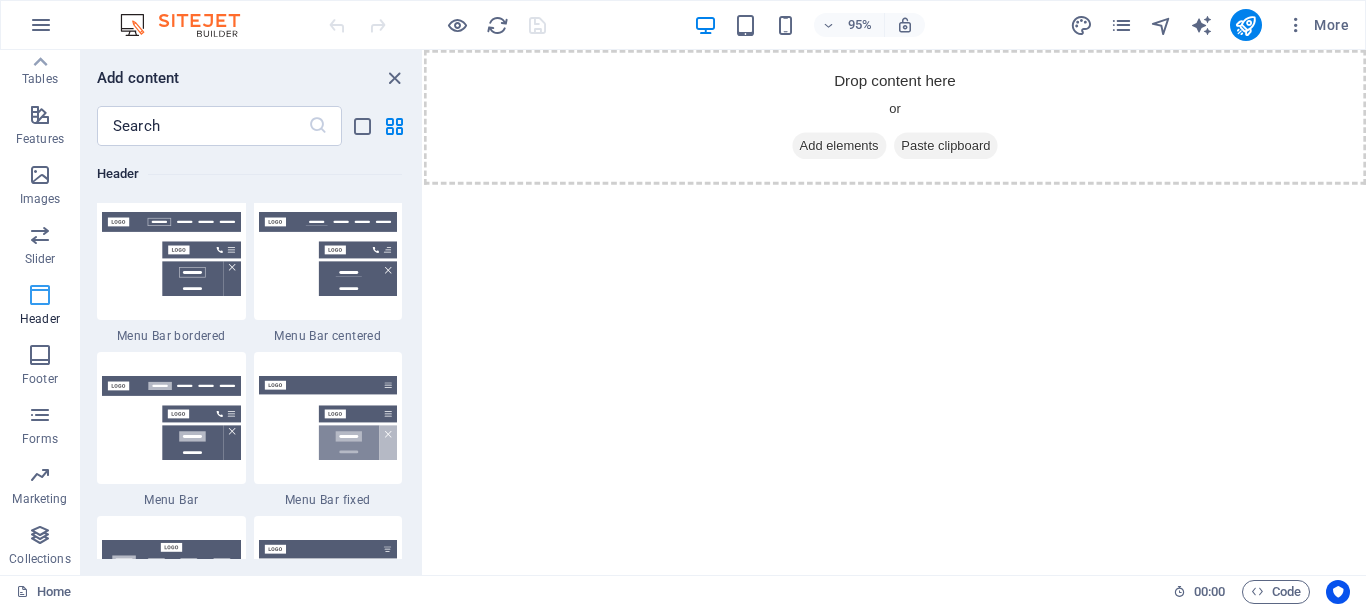 scroll, scrollTop: 12042, scrollLeft: 0, axis: vertical 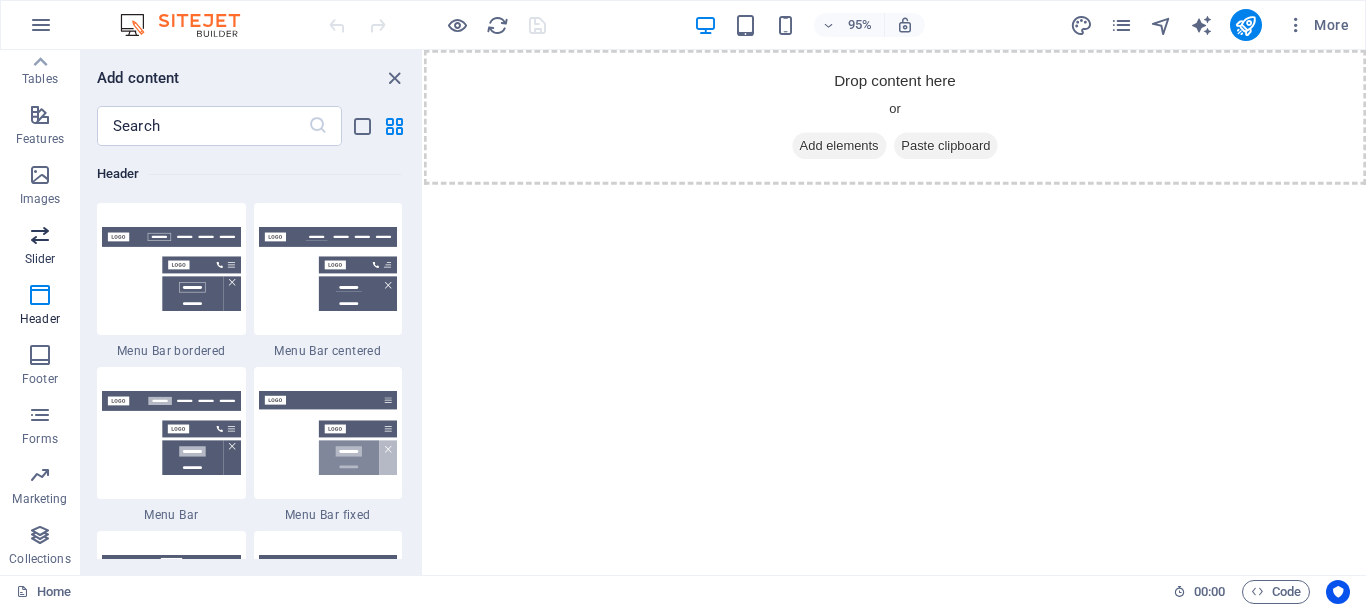 click on "Slider" at bounding box center [40, 259] 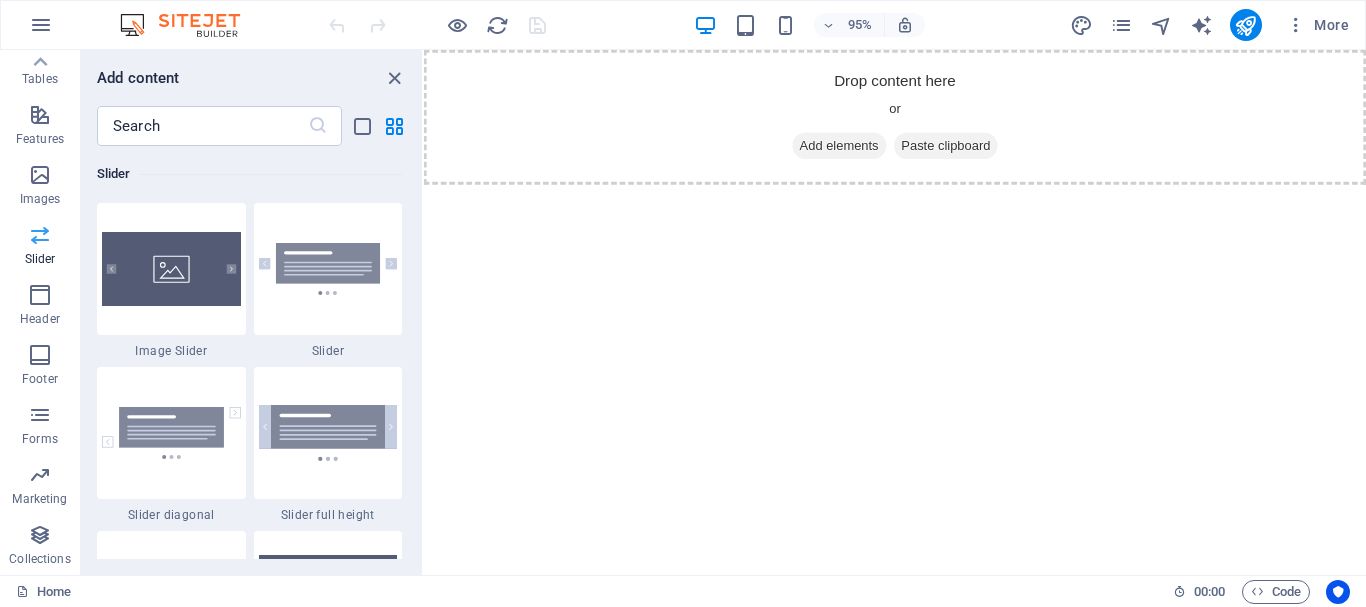 scroll, scrollTop: 11337, scrollLeft: 0, axis: vertical 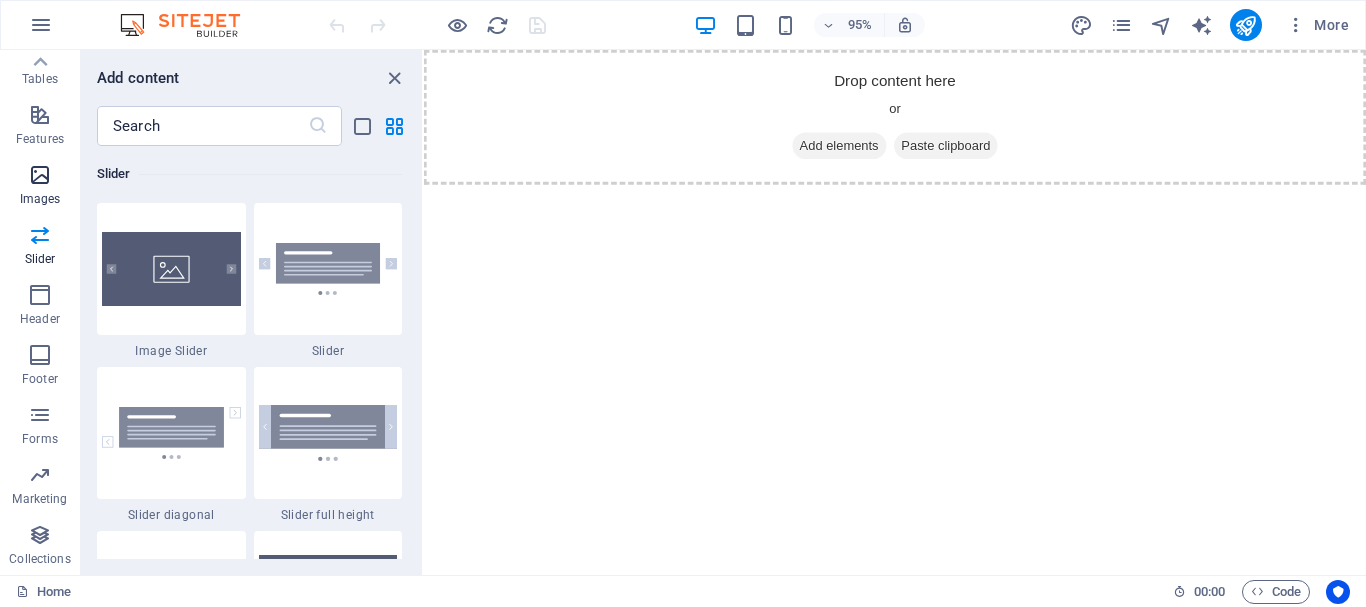 click on "Images" at bounding box center (40, 187) 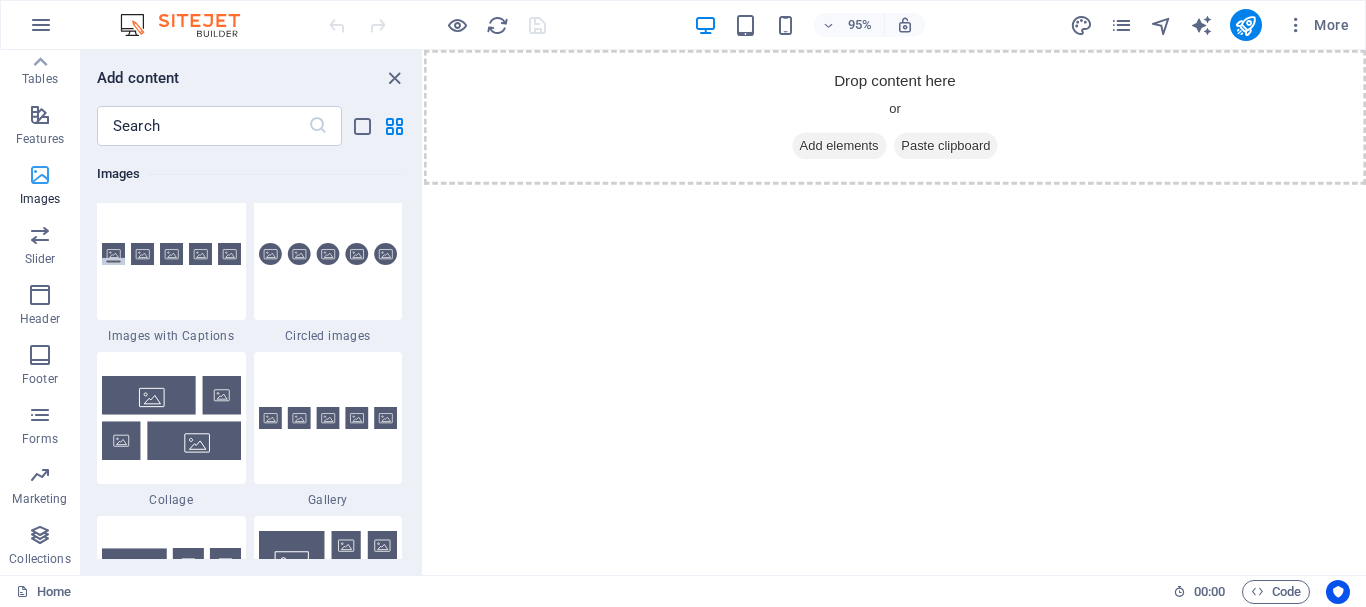 scroll, scrollTop: 10140, scrollLeft: 0, axis: vertical 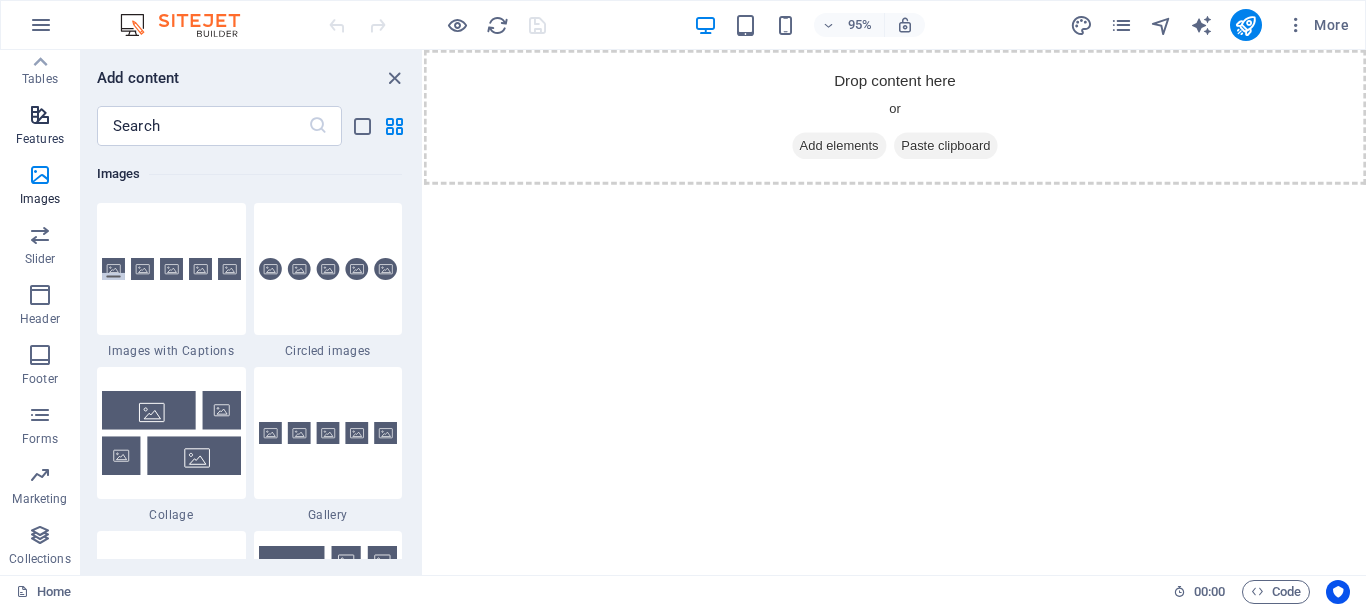 click on "Features" at bounding box center [40, 127] 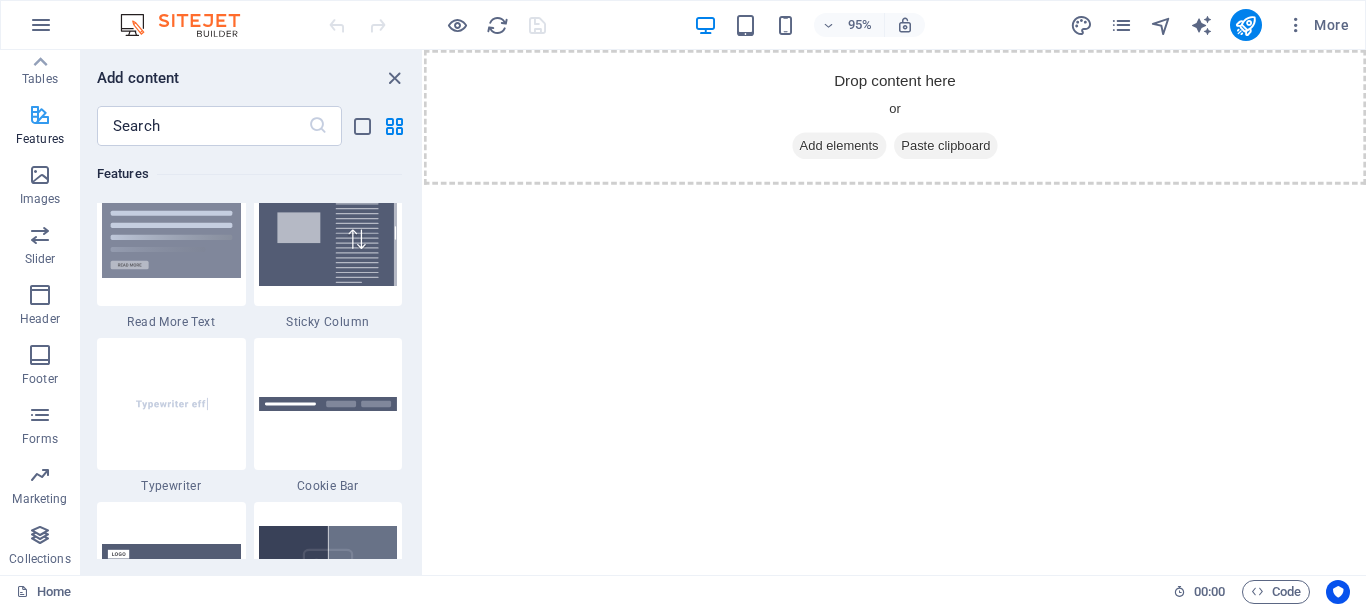scroll, scrollTop: 7795, scrollLeft: 0, axis: vertical 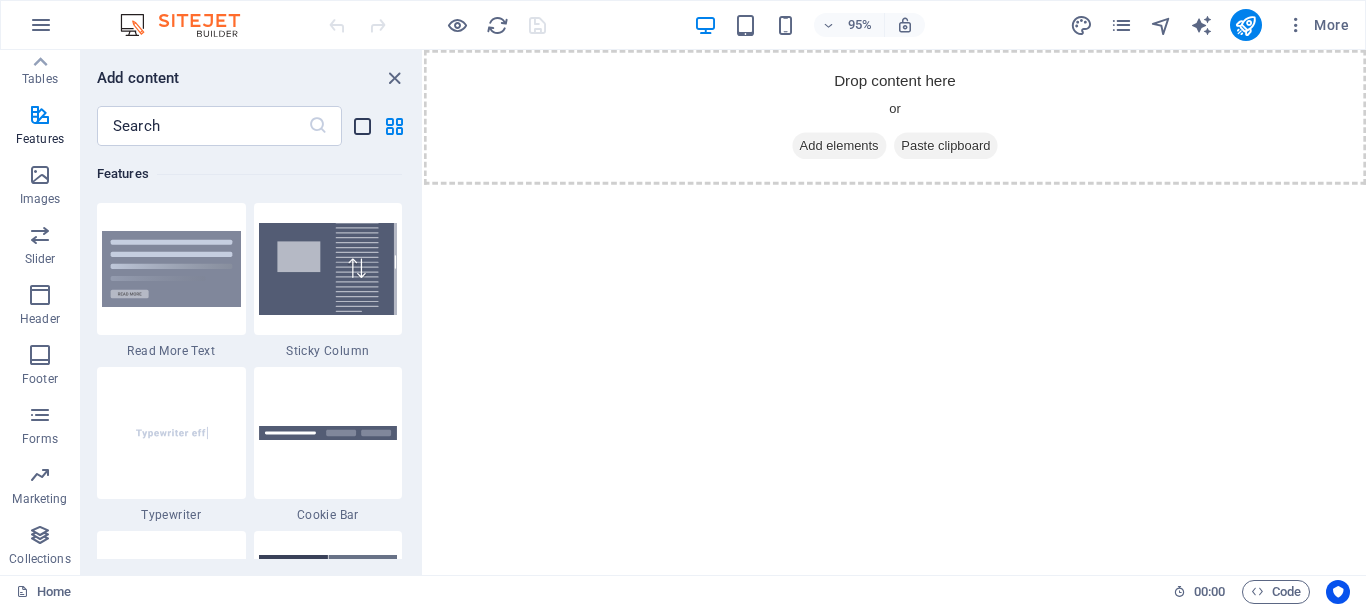 click at bounding box center [362, 126] 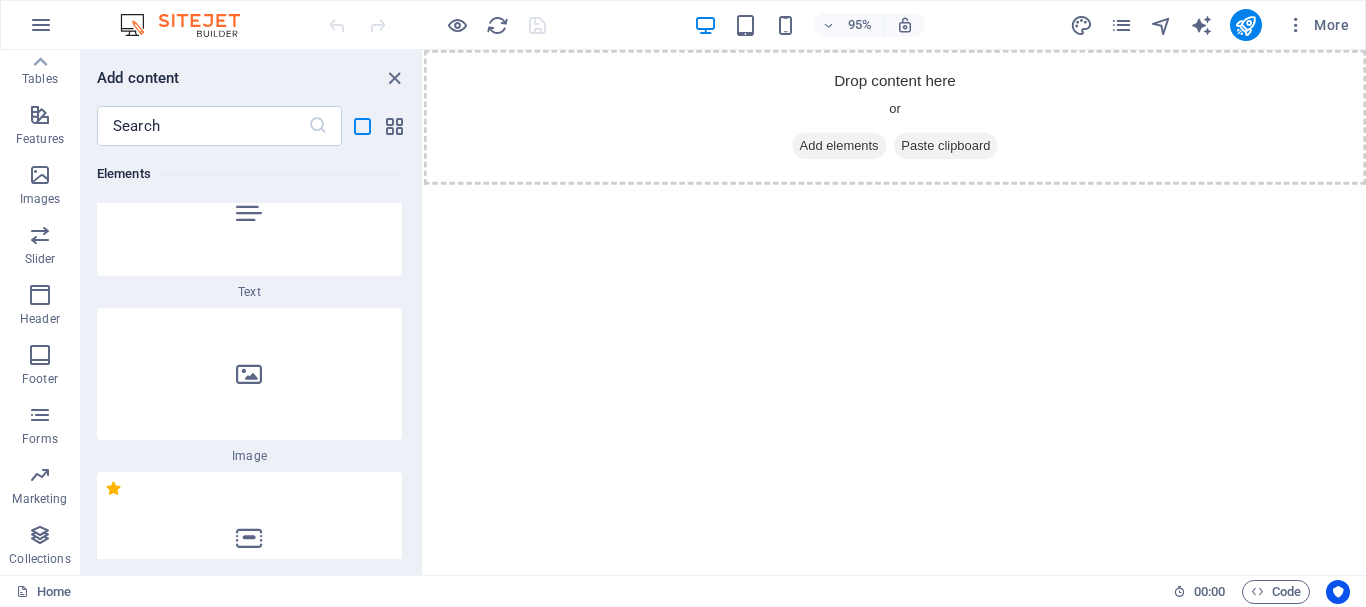 scroll, scrollTop: 0, scrollLeft: 0, axis: both 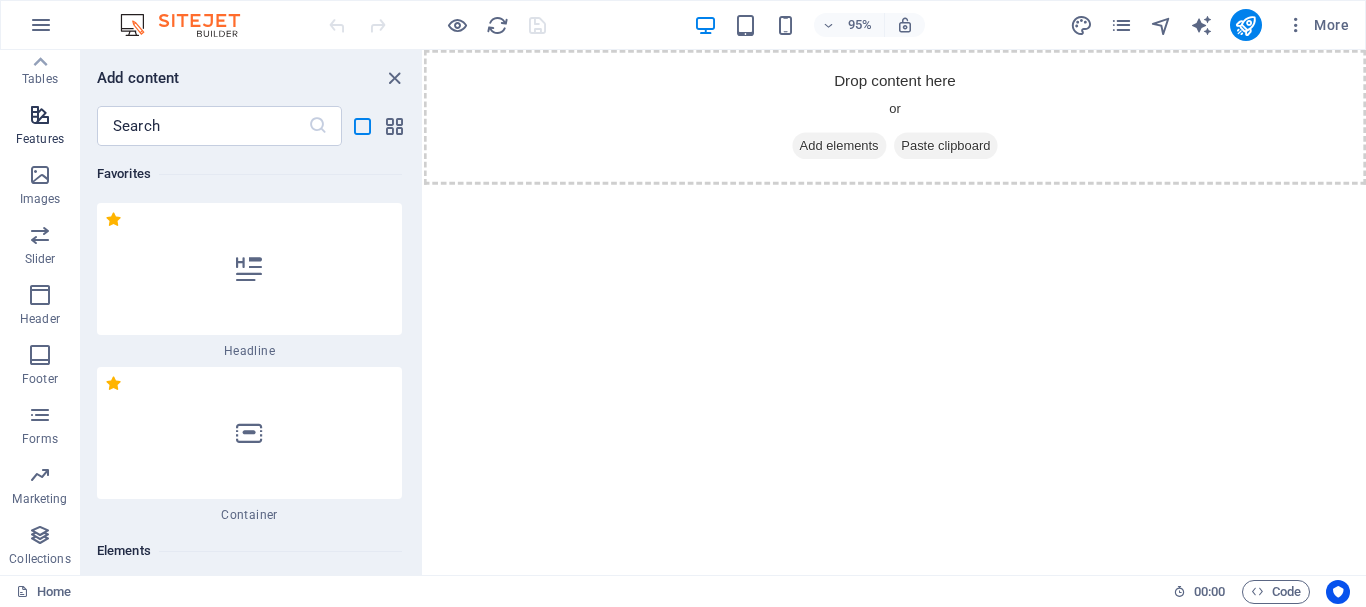 click on "Features" at bounding box center (40, 127) 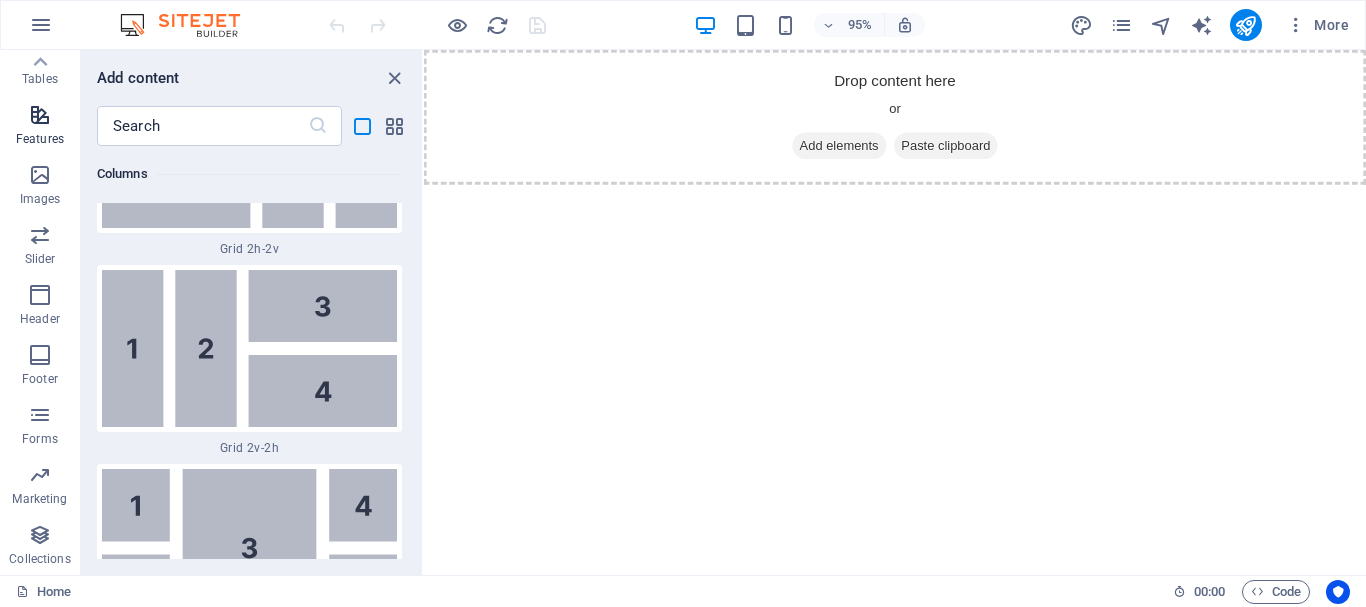 scroll, scrollTop: 19200, scrollLeft: 0, axis: vertical 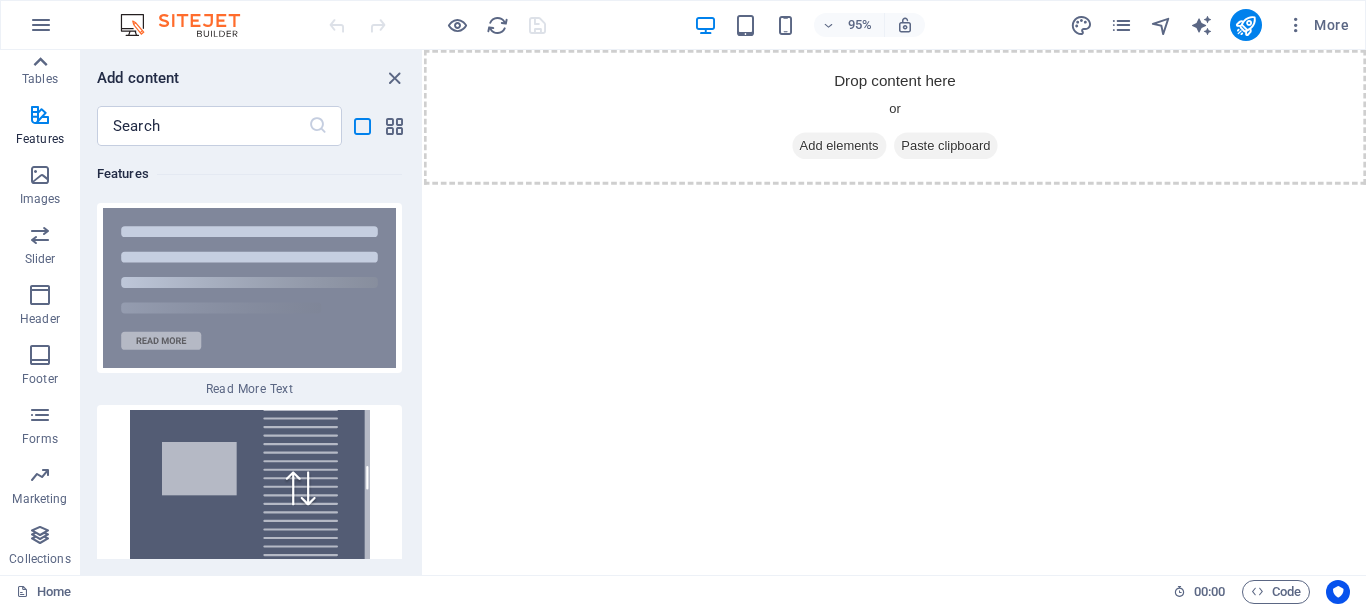 click 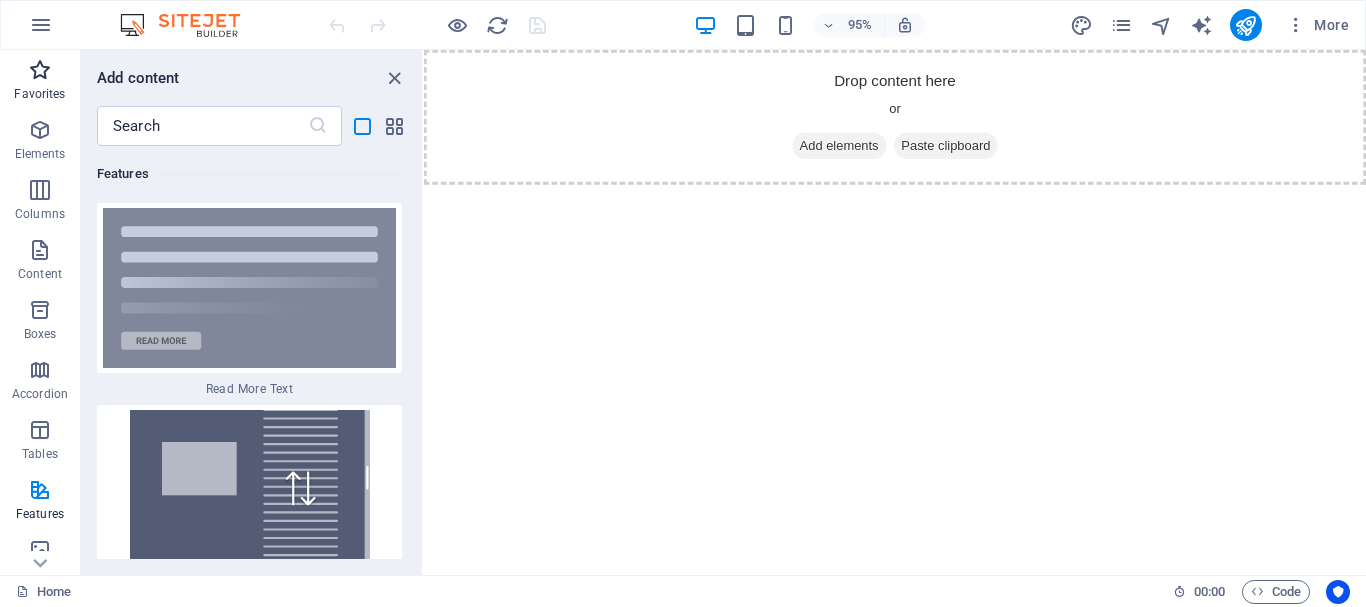 click on "Favorites" at bounding box center (39, 94) 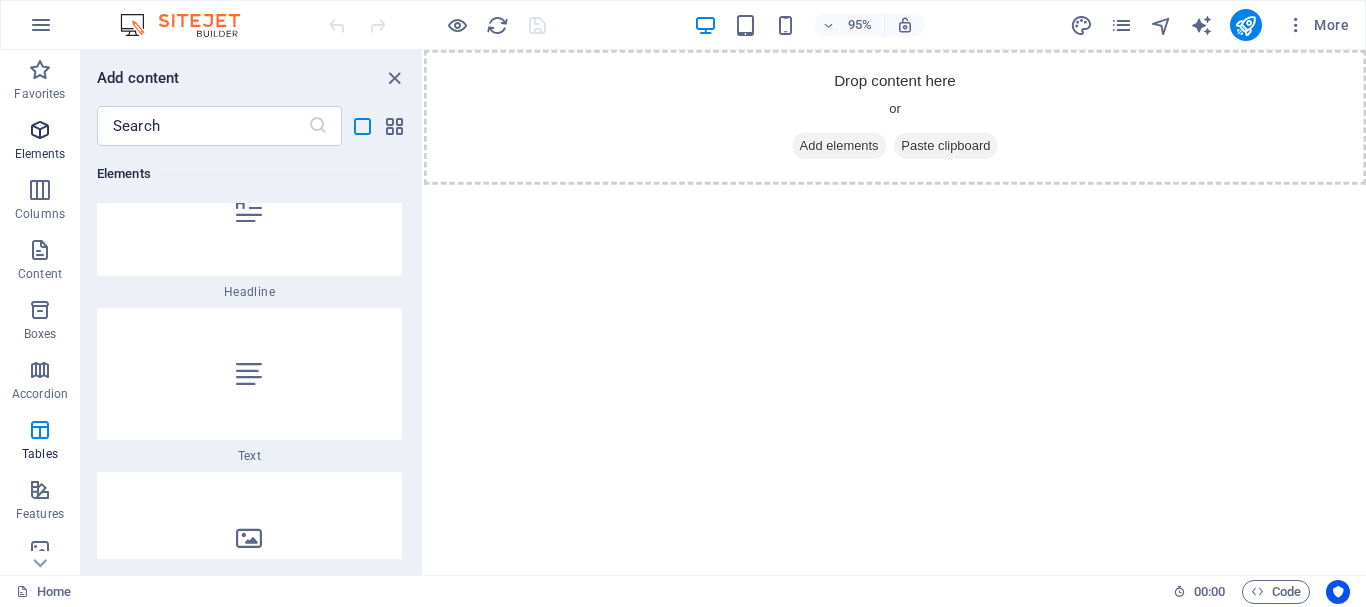 scroll, scrollTop: 0, scrollLeft: 0, axis: both 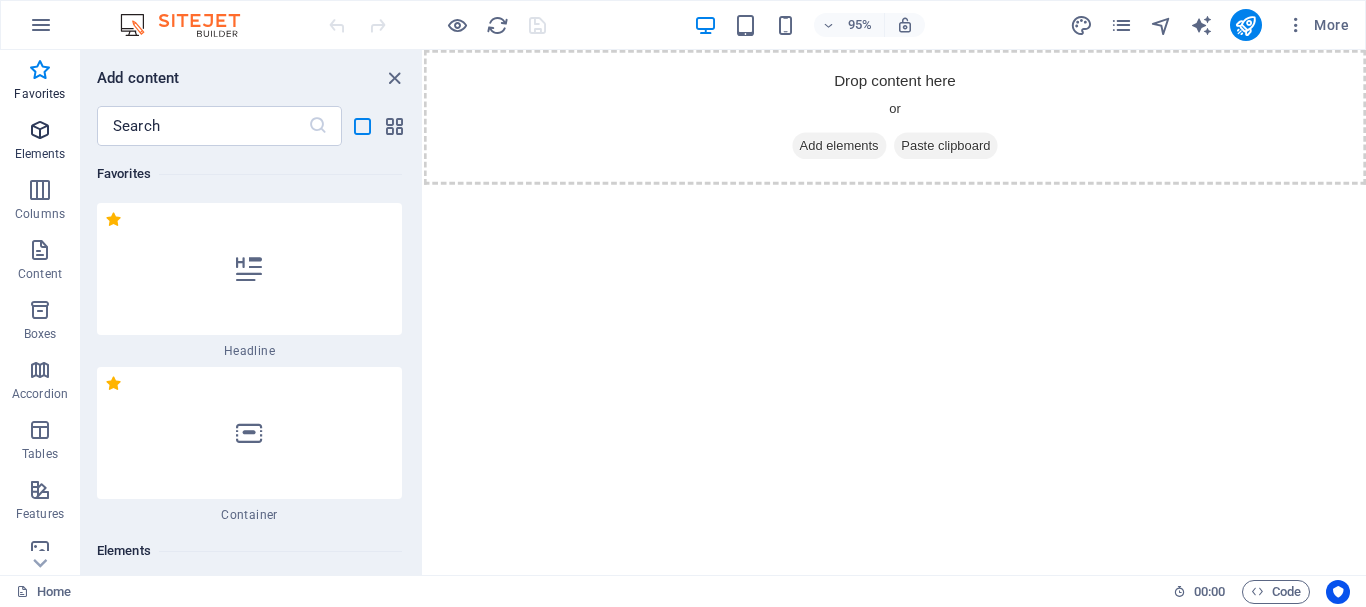 click at bounding box center [40, 130] 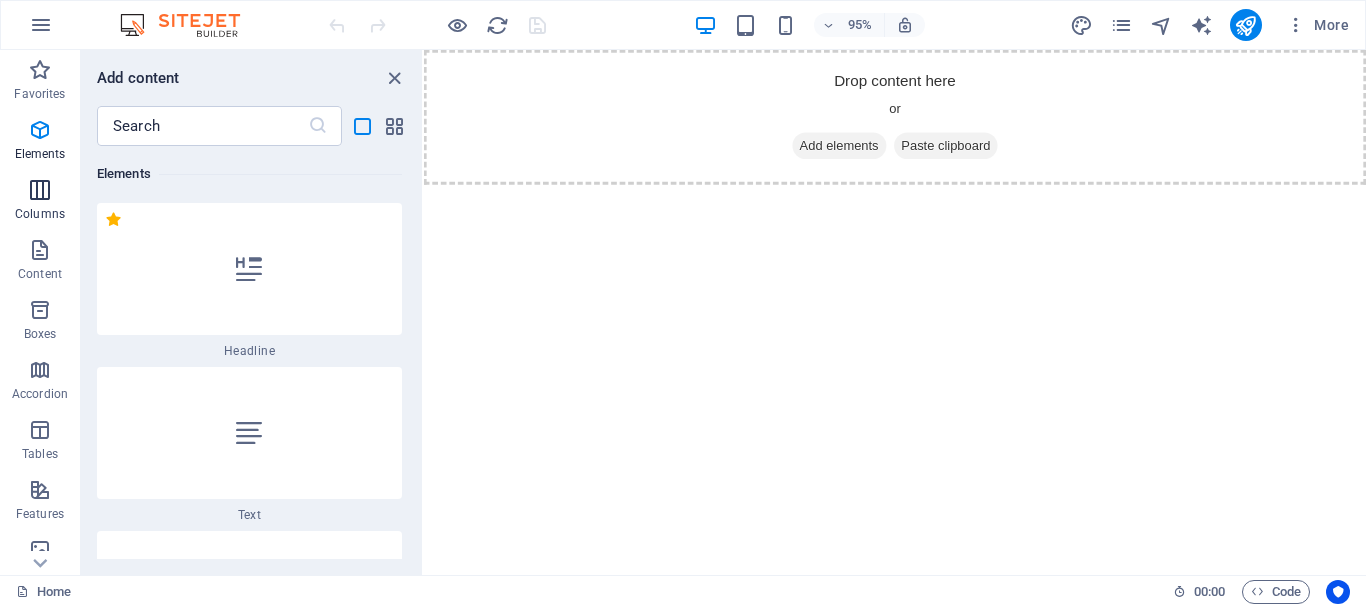 click at bounding box center [40, 190] 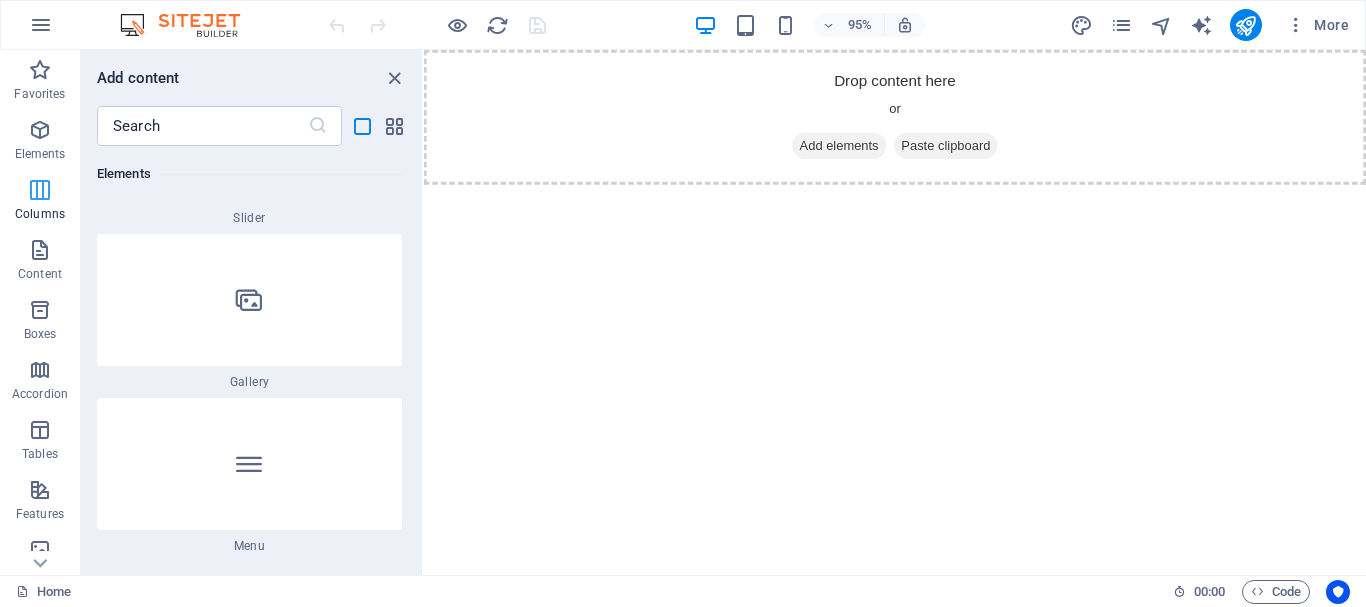 scroll, scrollTop: 4526, scrollLeft: 0, axis: vertical 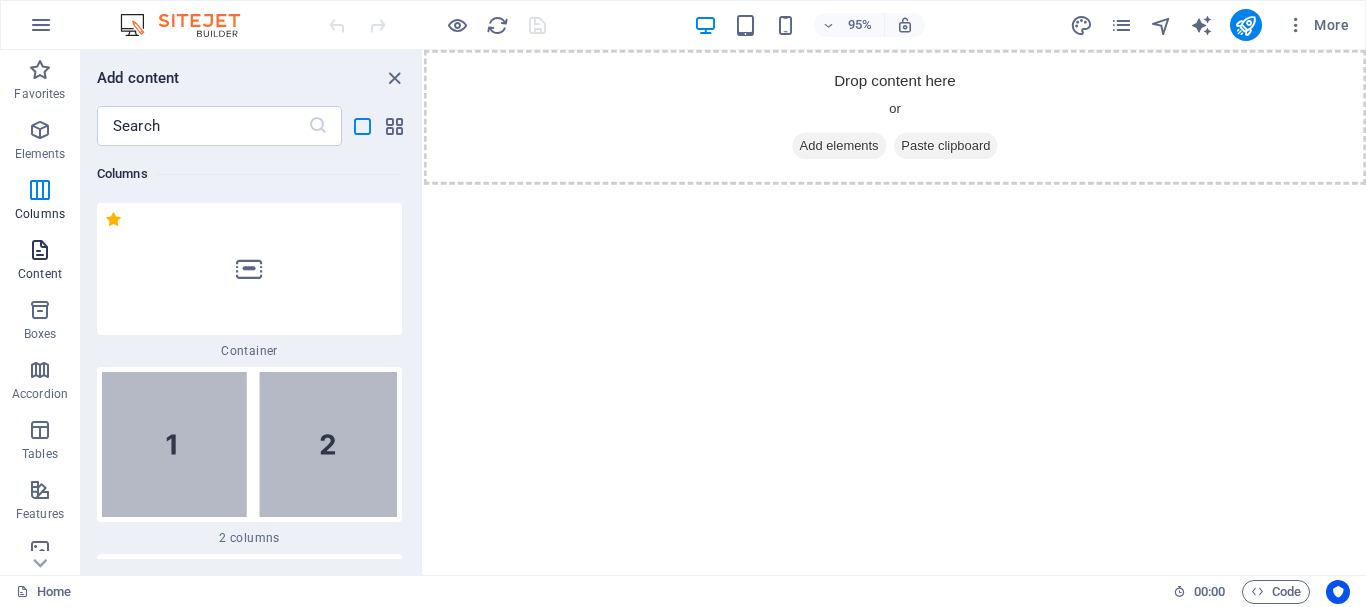 click at bounding box center [40, 250] 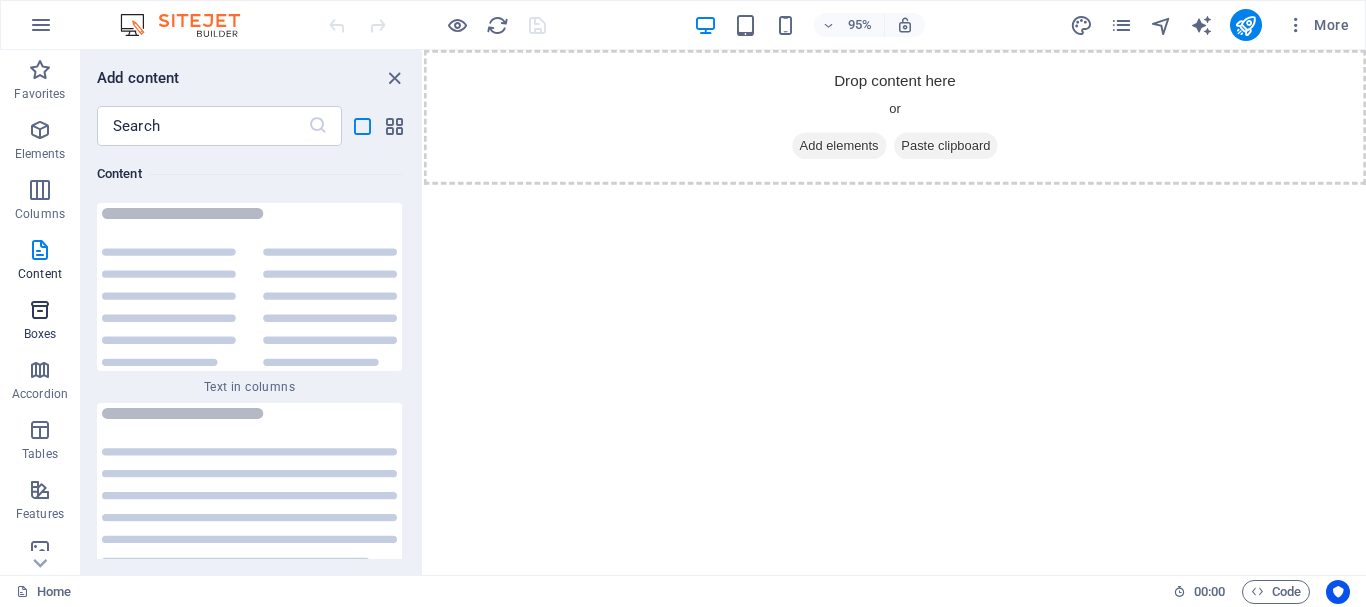click at bounding box center [40, 310] 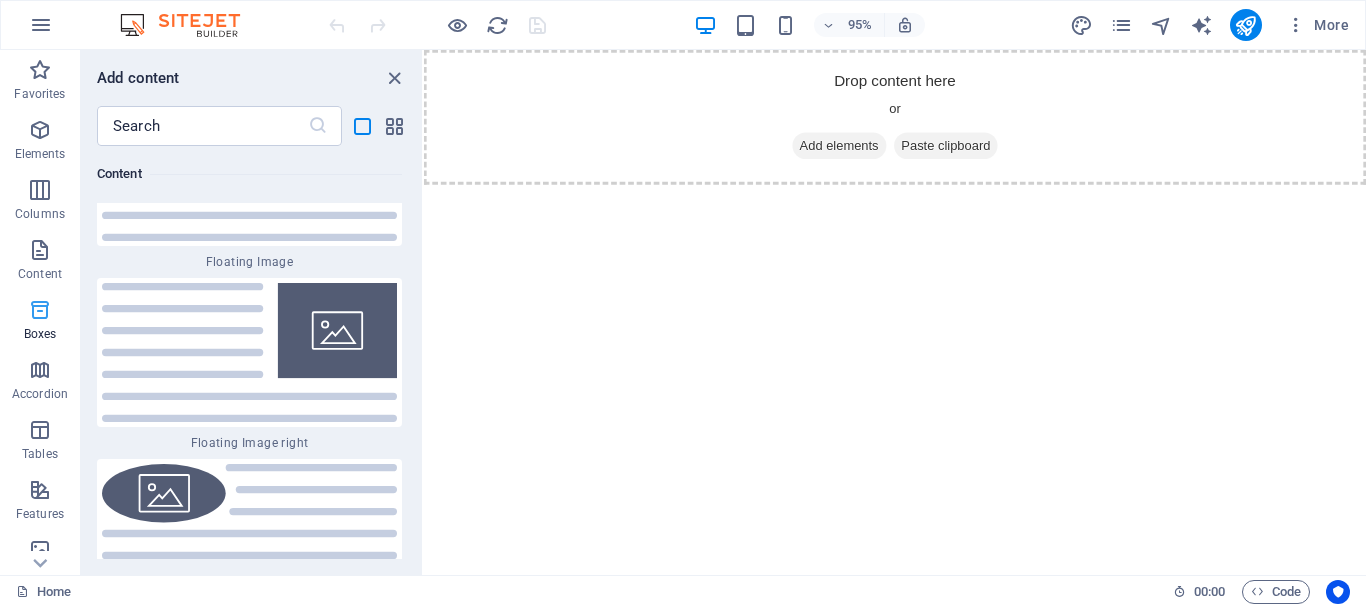 scroll, scrollTop: 14598, scrollLeft: 0, axis: vertical 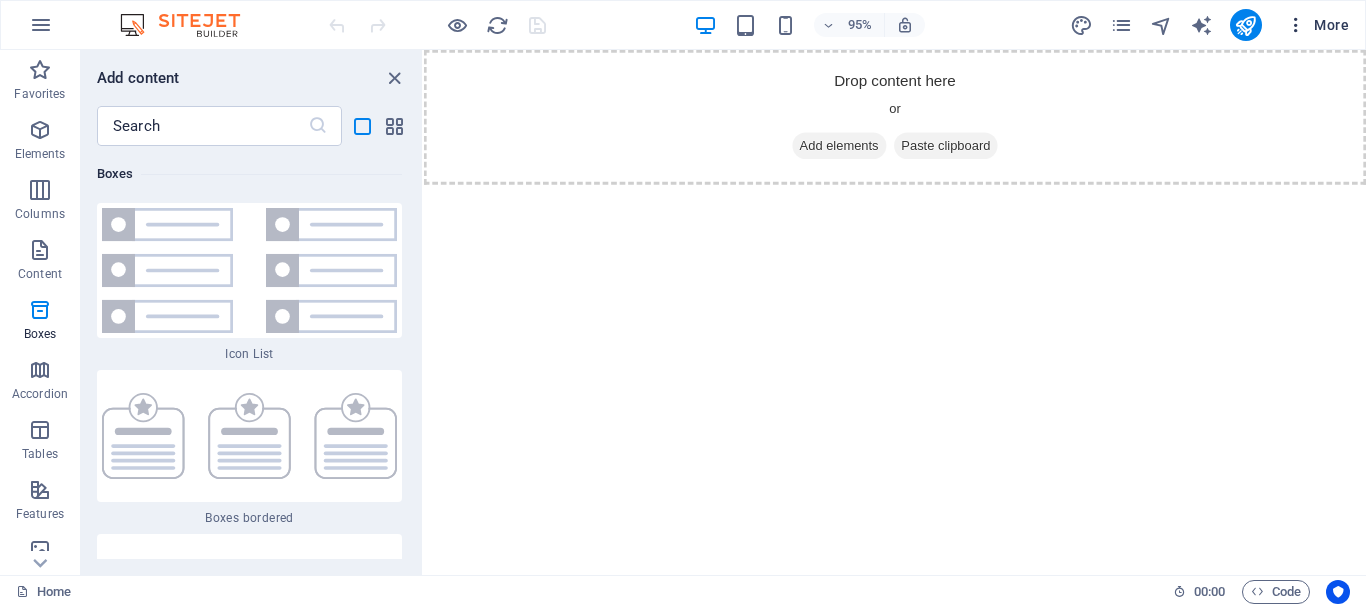click at bounding box center [1296, 25] 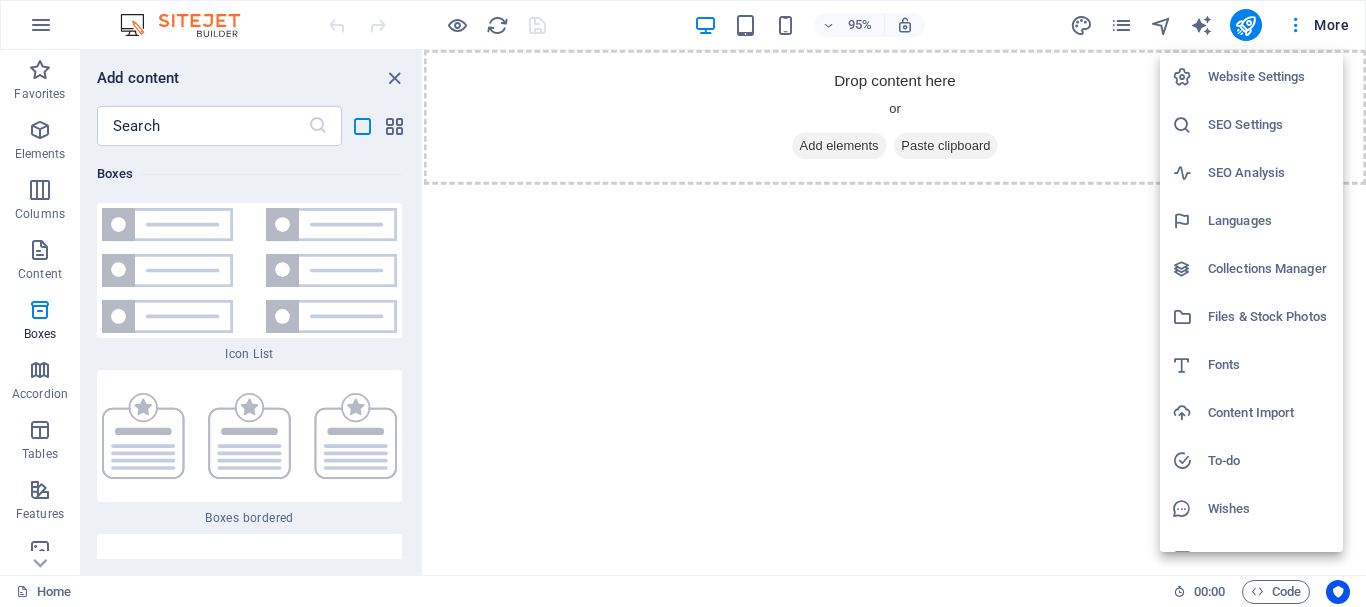 click on "SEO Settings" at bounding box center [1269, 125] 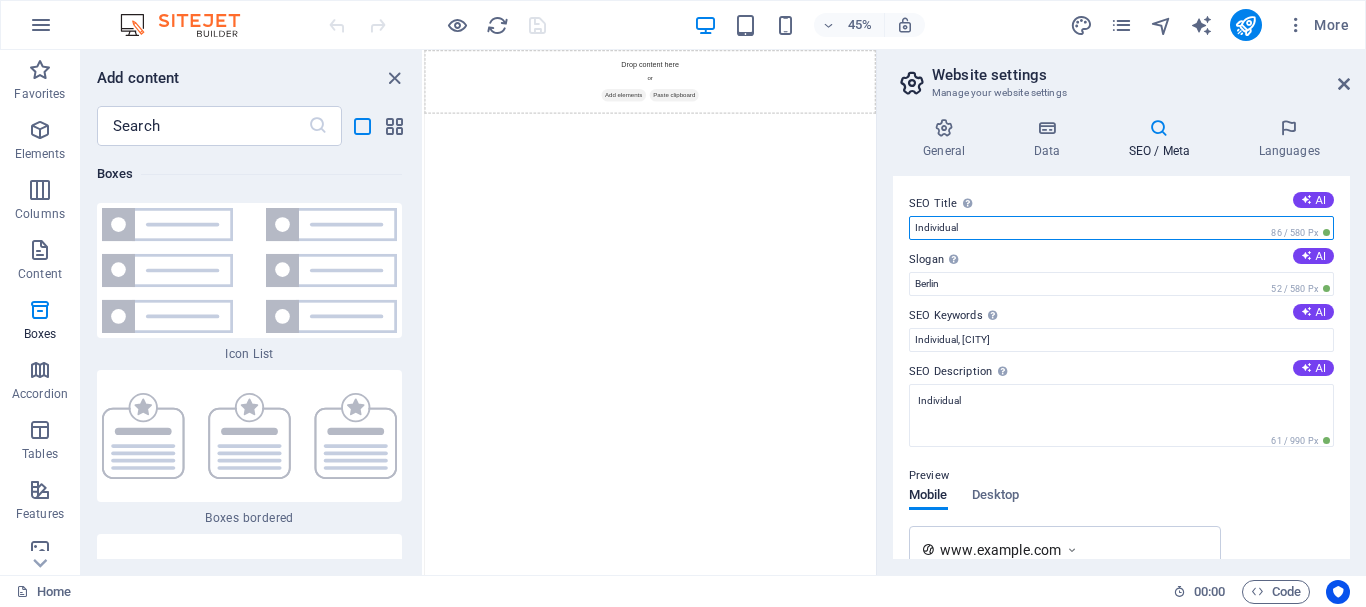 click on "Individual" at bounding box center (1121, 228) 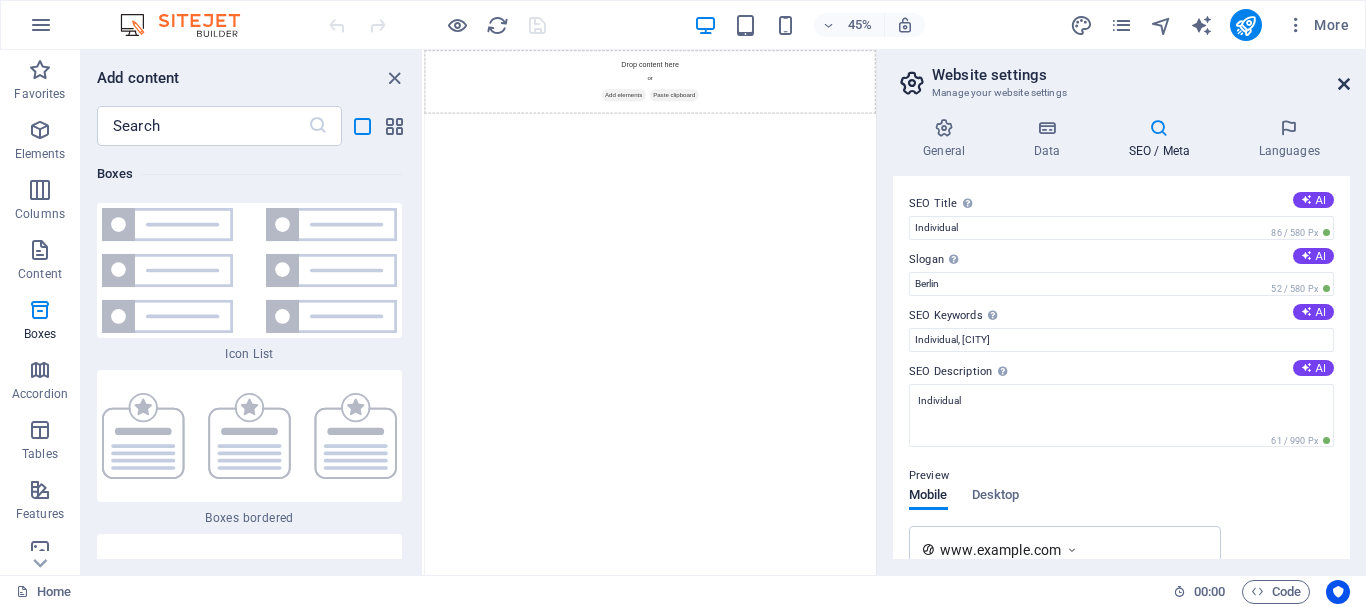 drag, startPoint x: 1342, startPoint y: 87, endPoint x: 959, endPoint y: 9, distance: 390.86188 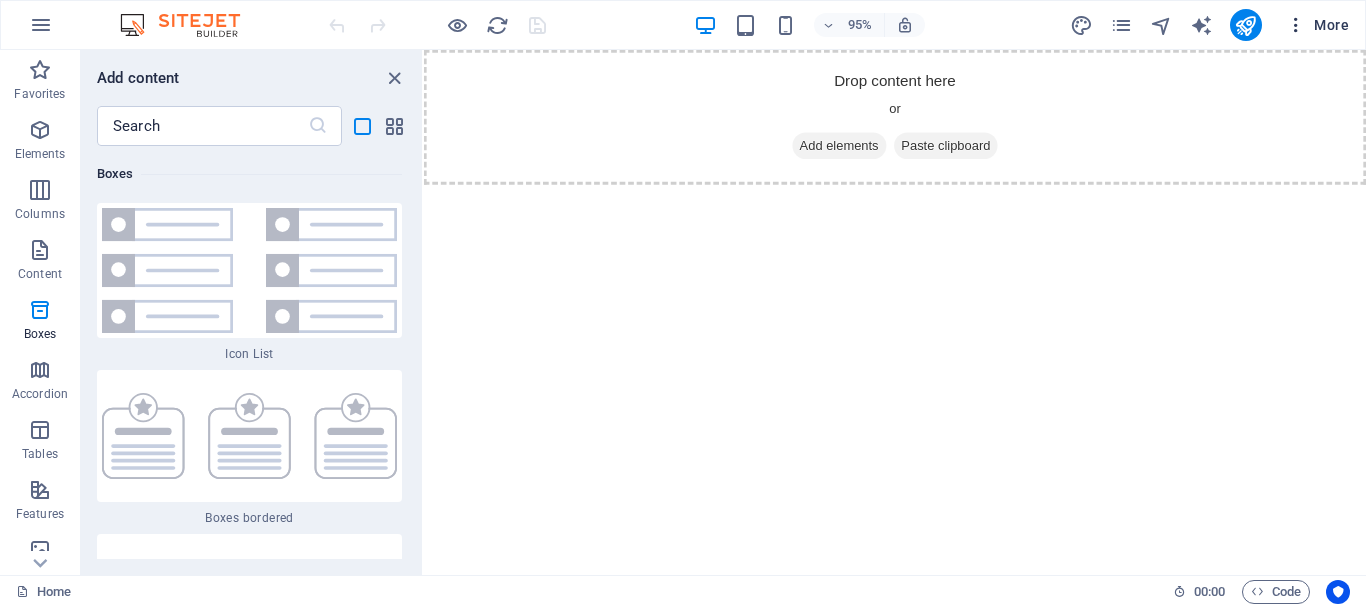 click at bounding box center [1296, 25] 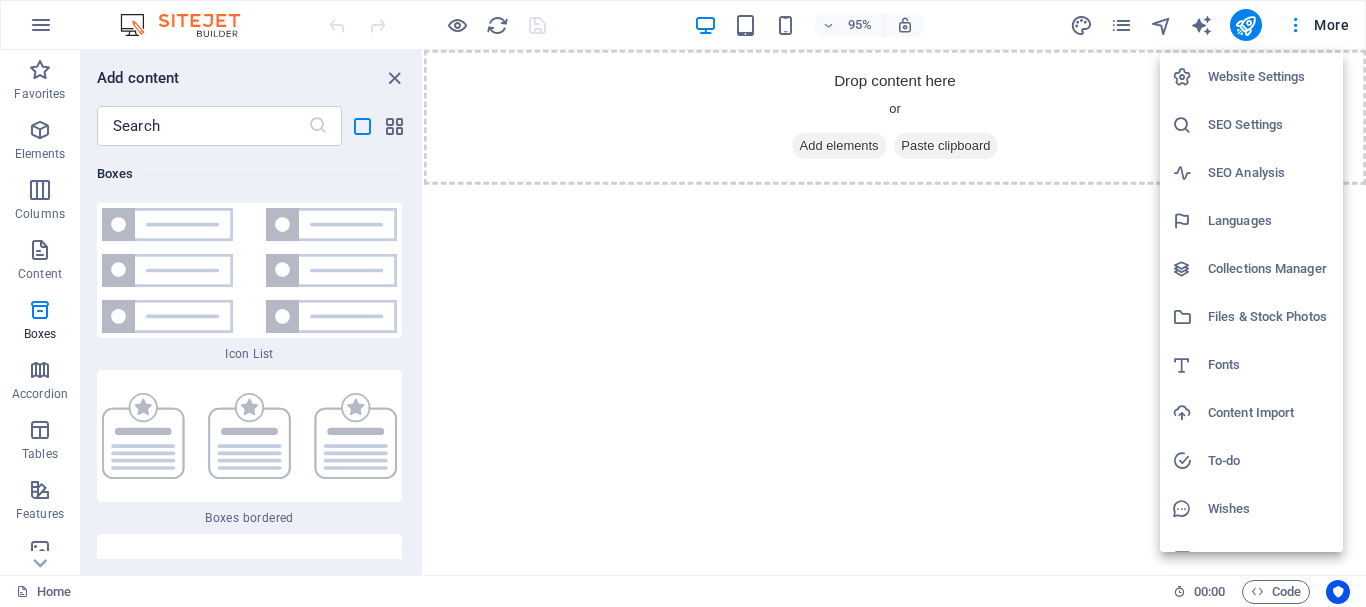 click on "SEO Analysis" at bounding box center [1269, 173] 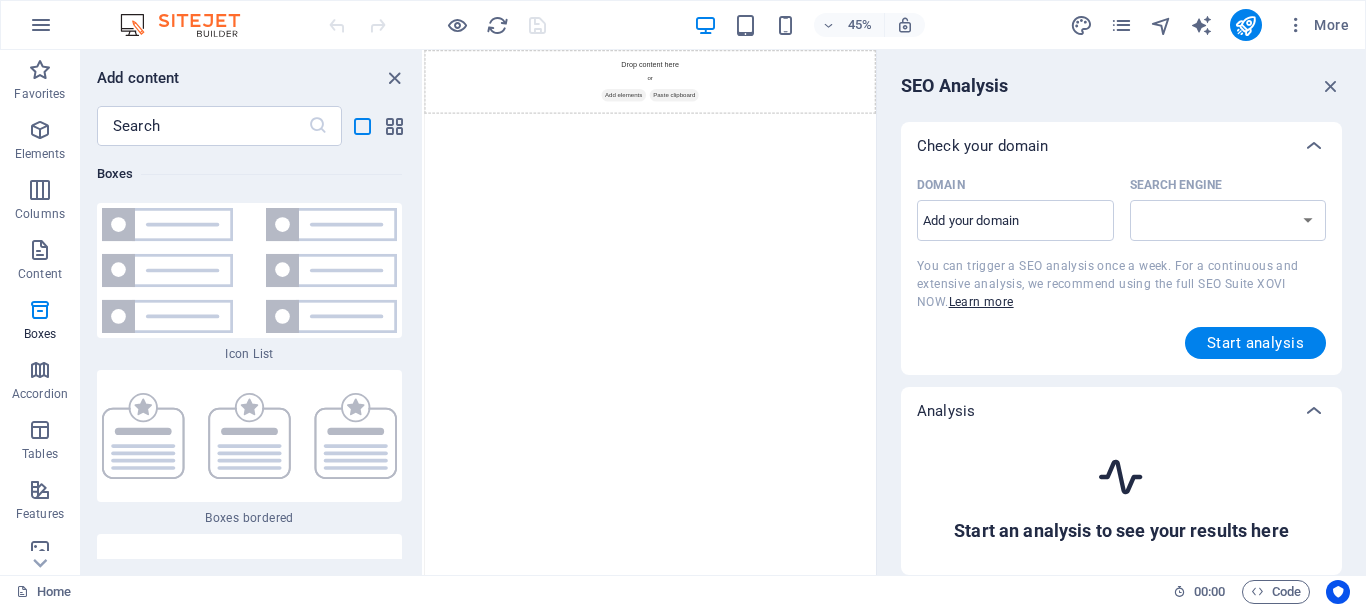 select on "google.com" 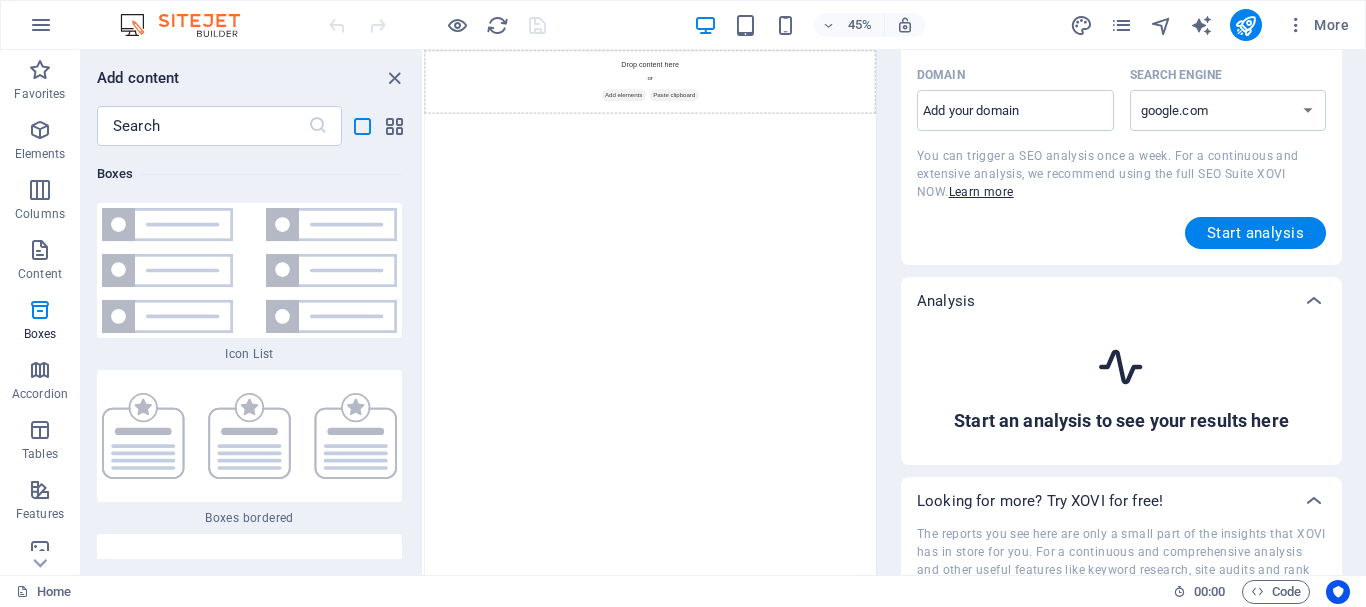 scroll, scrollTop: 0, scrollLeft: 0, axis: both 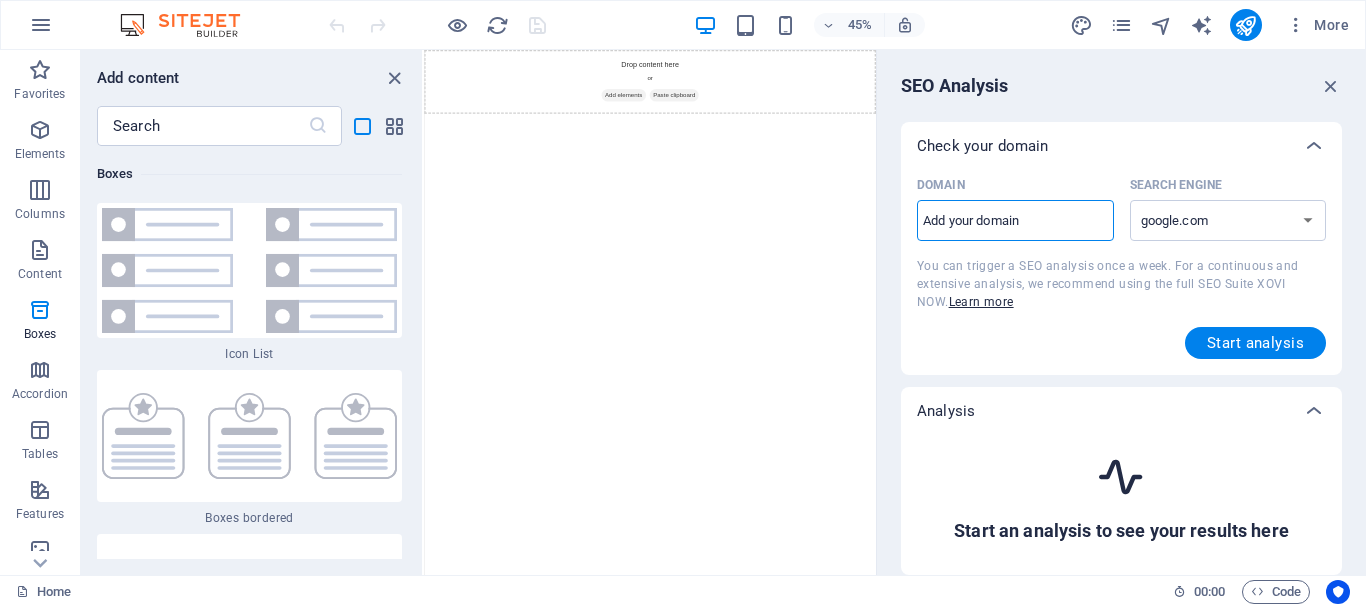 click on "Domain ​" at bounding box center [1015, 221] 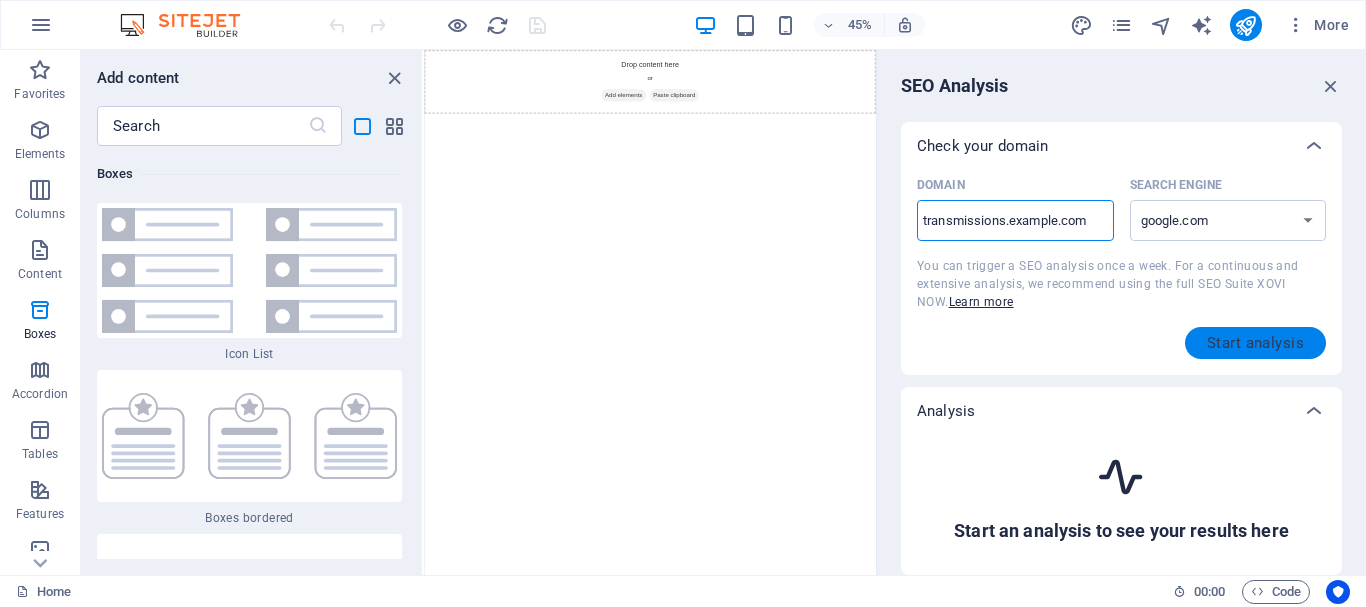 type on "transmissions.qa" 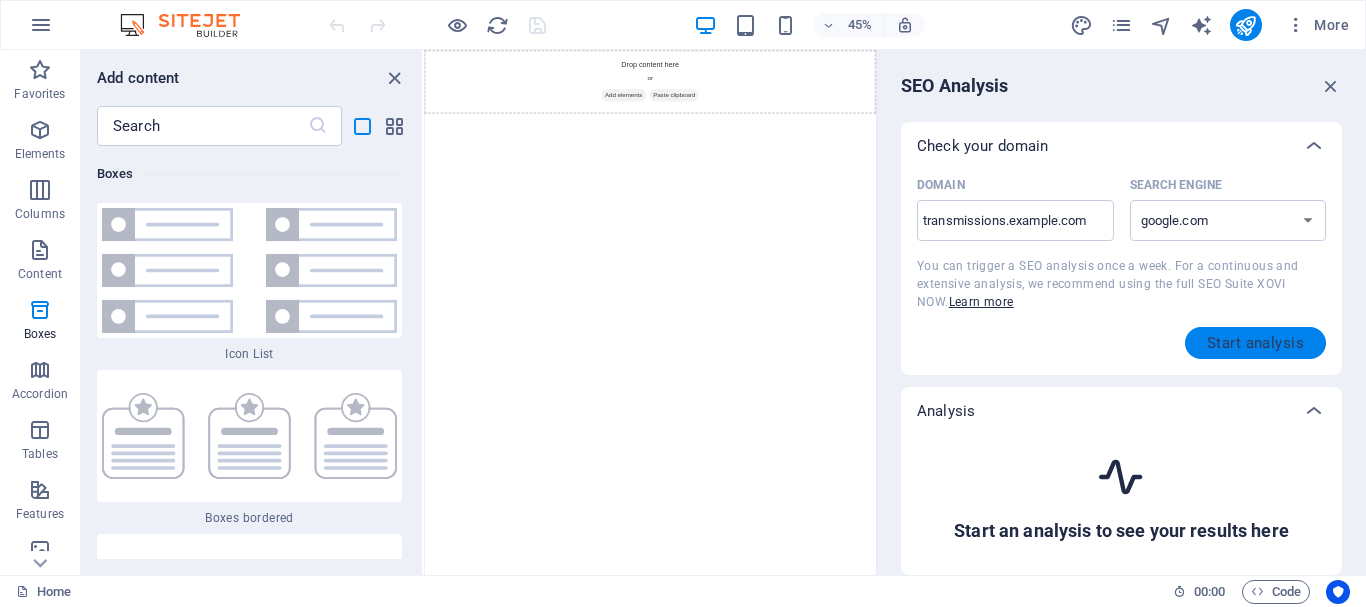 click on "Start analysis" at bounding box center (1255, 343) 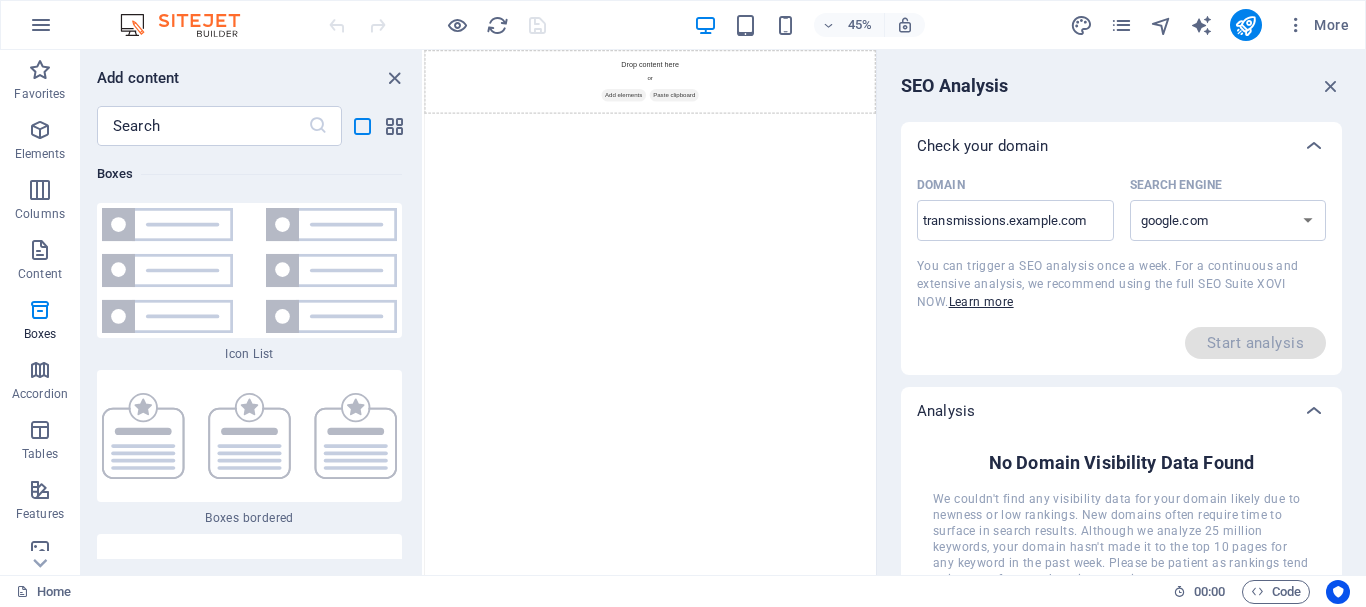 scroll, scrollTop: 294, scrollLeft: 0, axis: vertical 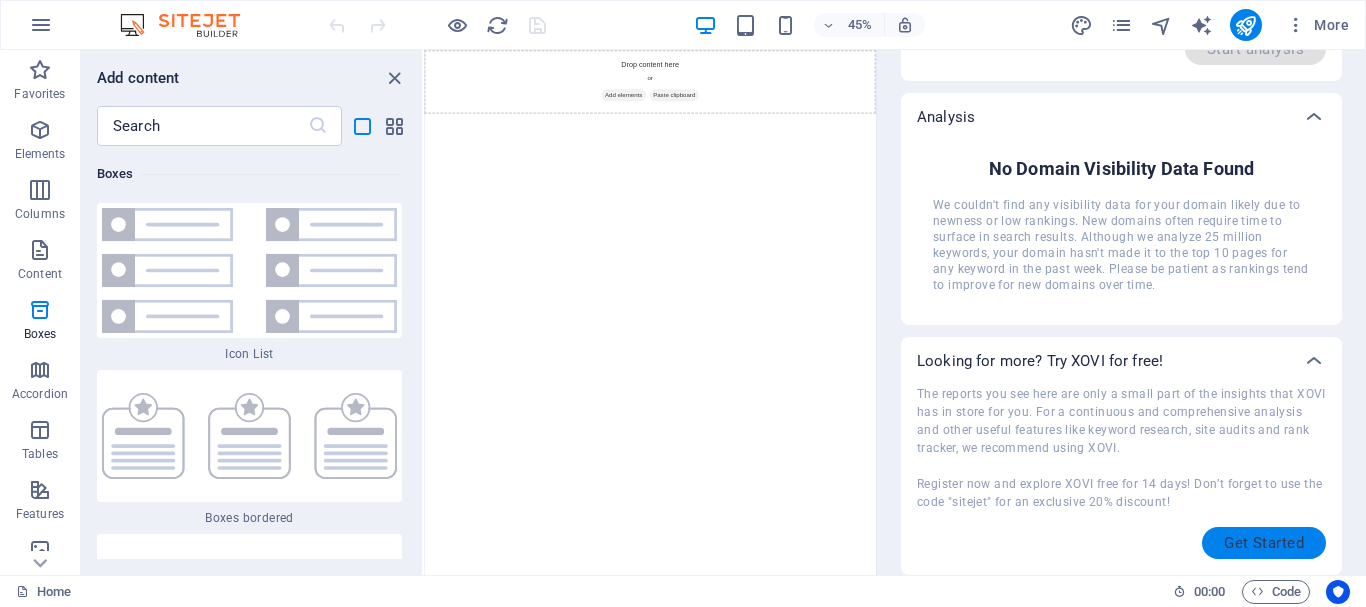 click on "Get Started" at bounding box center (1264, 543) 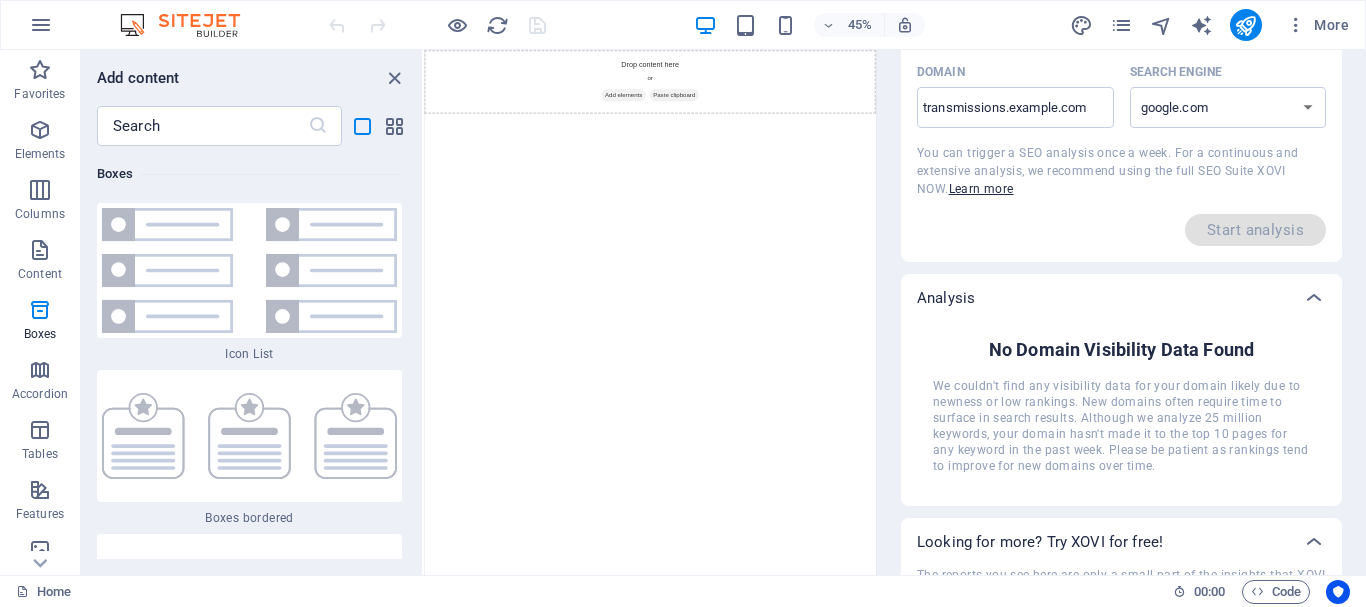 scroll, scrollTop: 0, scrollLeft: 0, axis: both 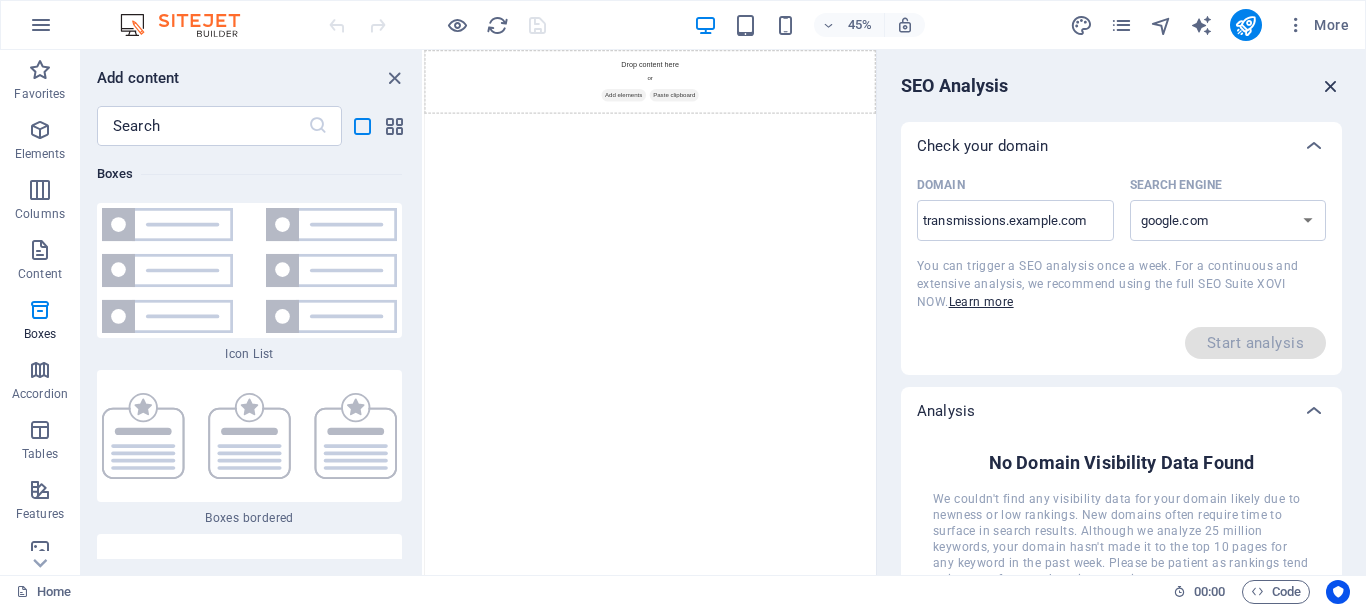 click at bounding box center [1331, 86] 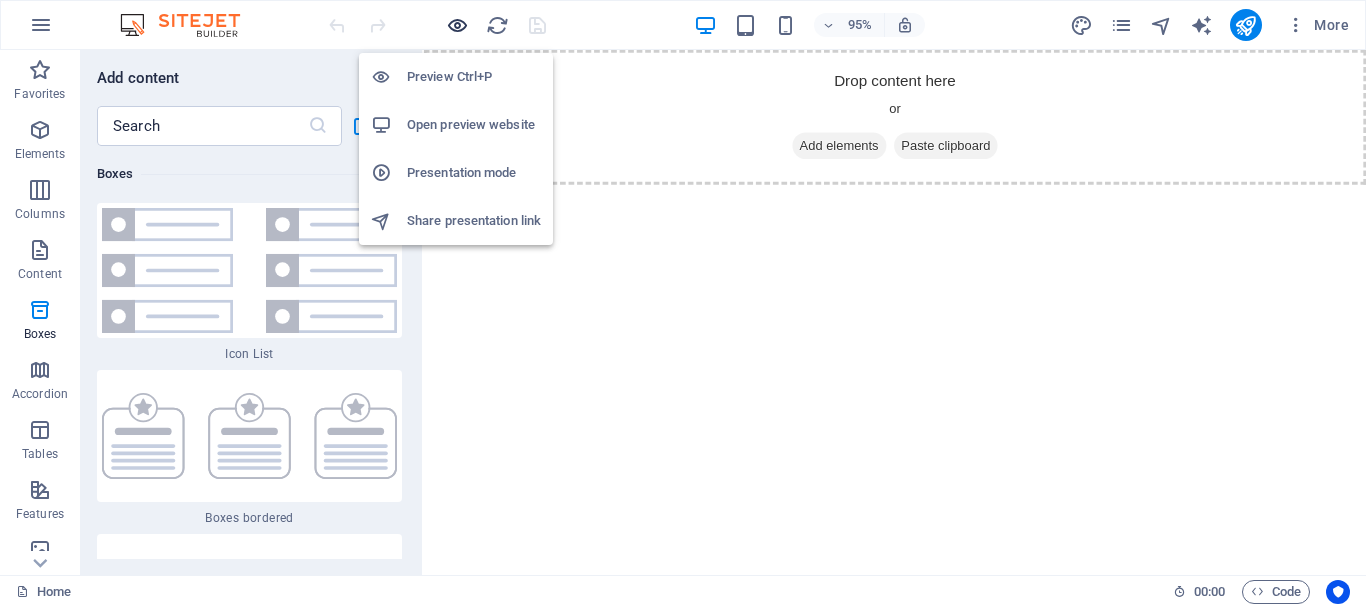 click at bounding box center [457, 25] 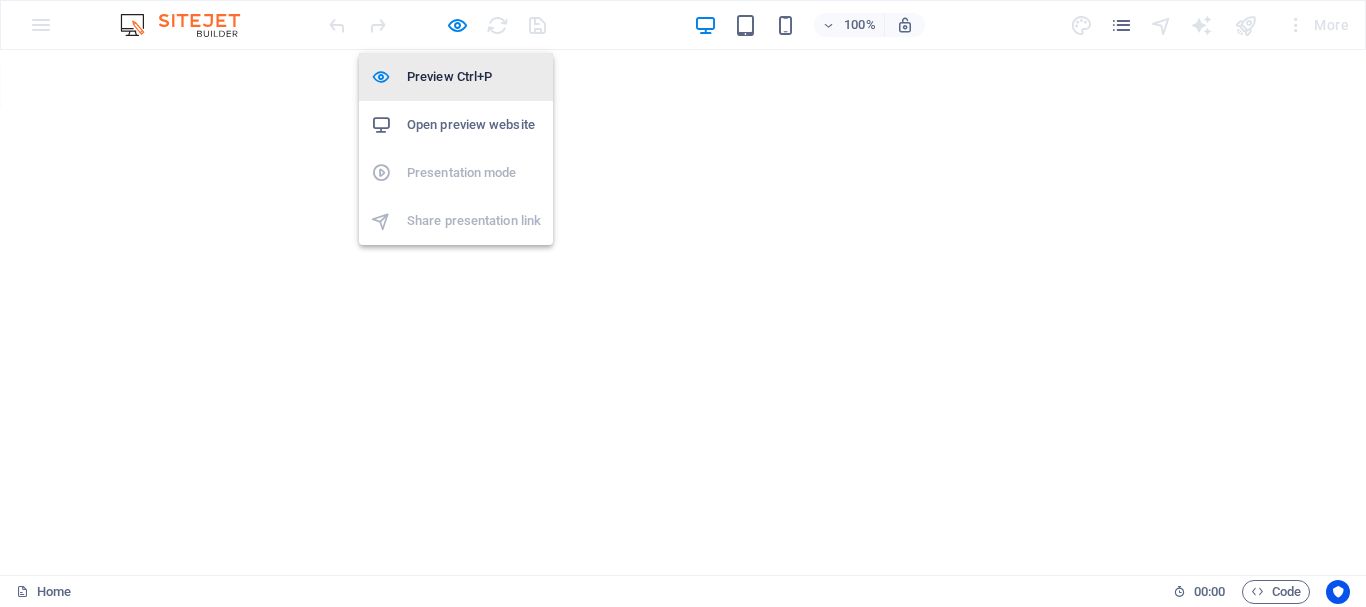 click on "Preview Ctrl+P" at bounding box center [474, 77] 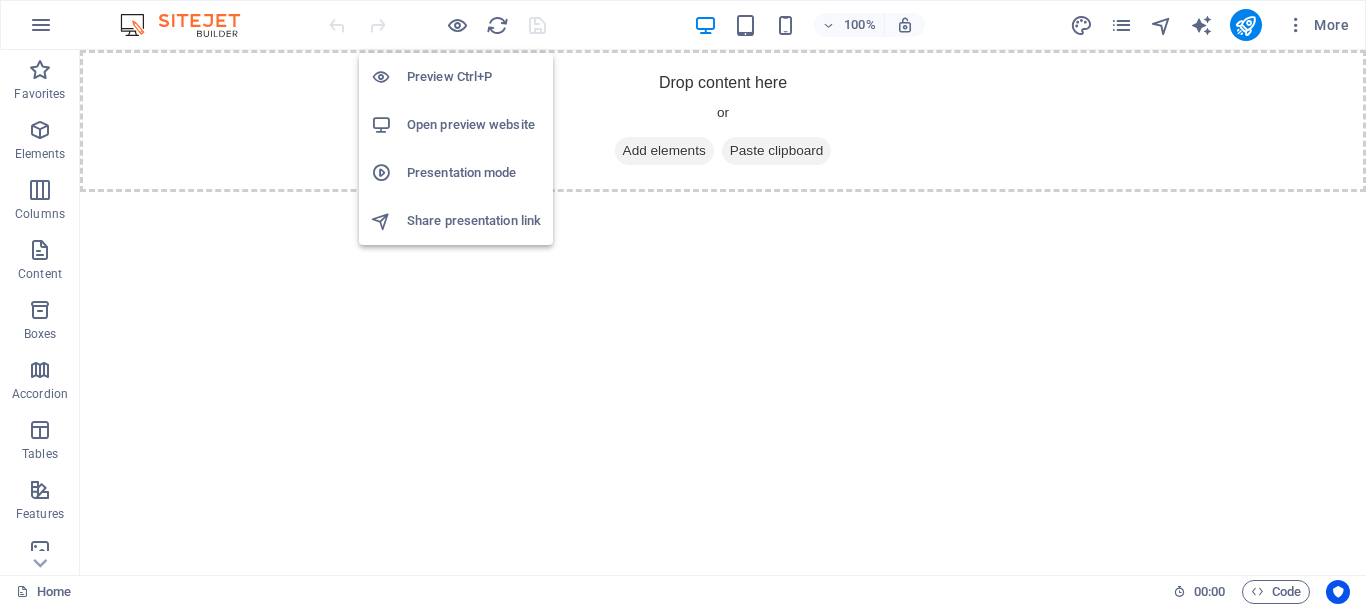 click on "Open preview website" at bounding box center (474, 125) 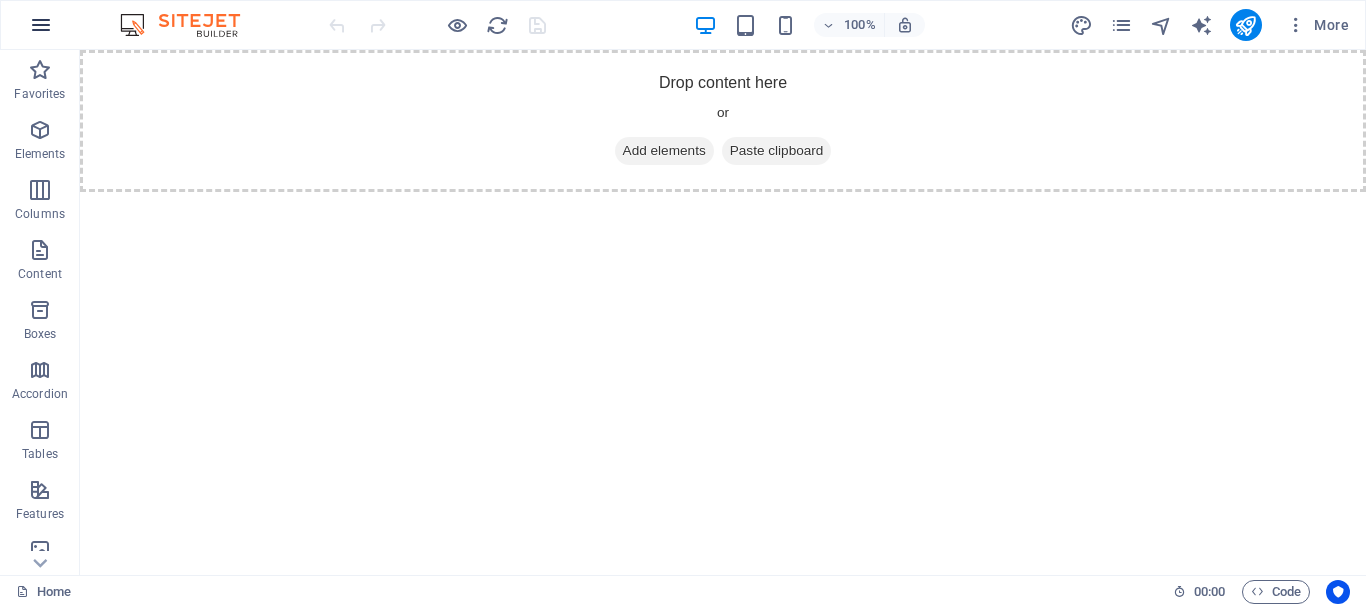 click at bounding box center (41, 25) 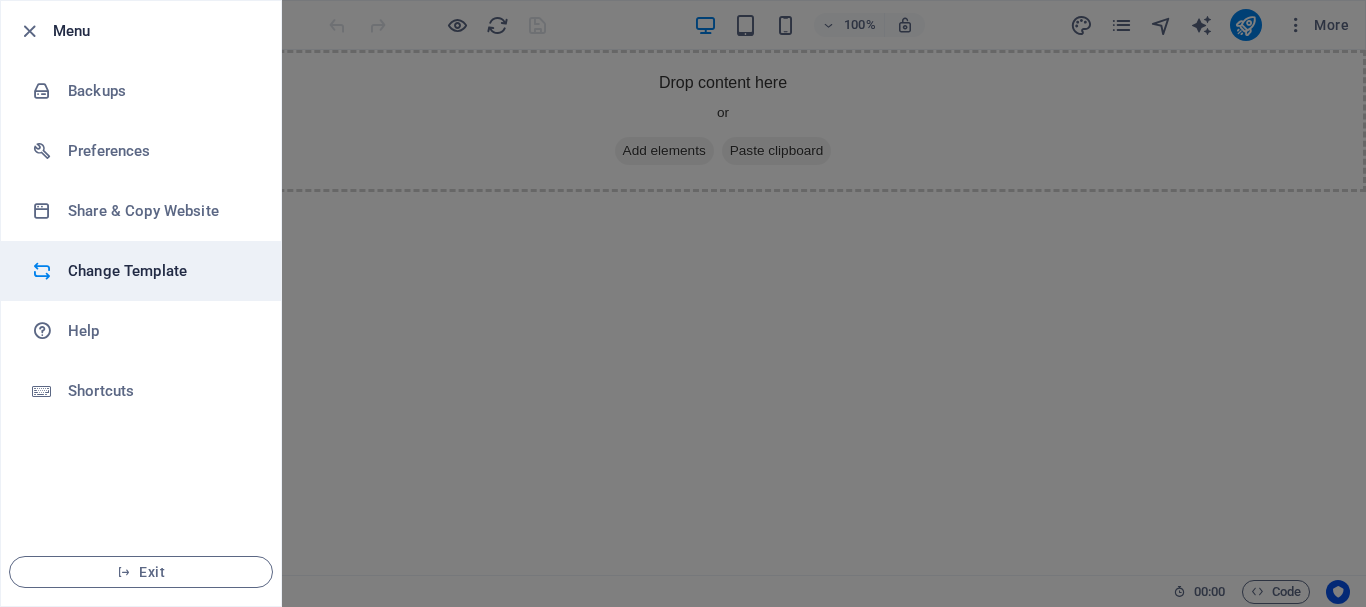 click on "Change Template" at bounding box center [160, 271] 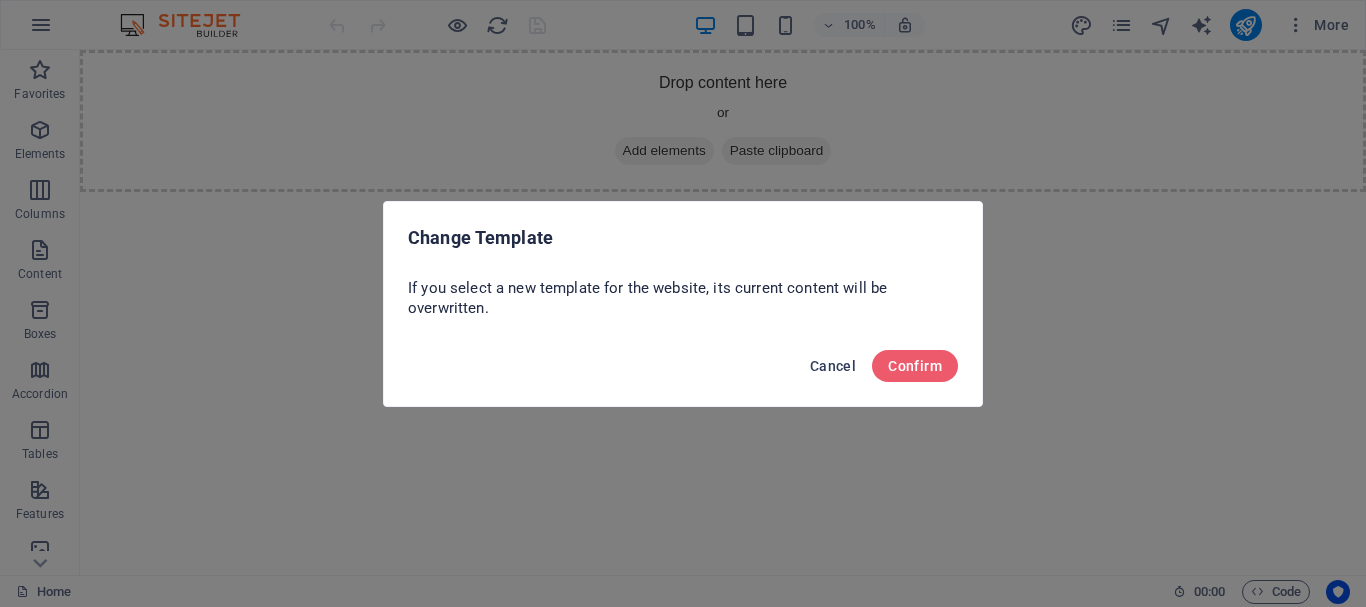 click on "Cancel" at bounding box center (833, 366) 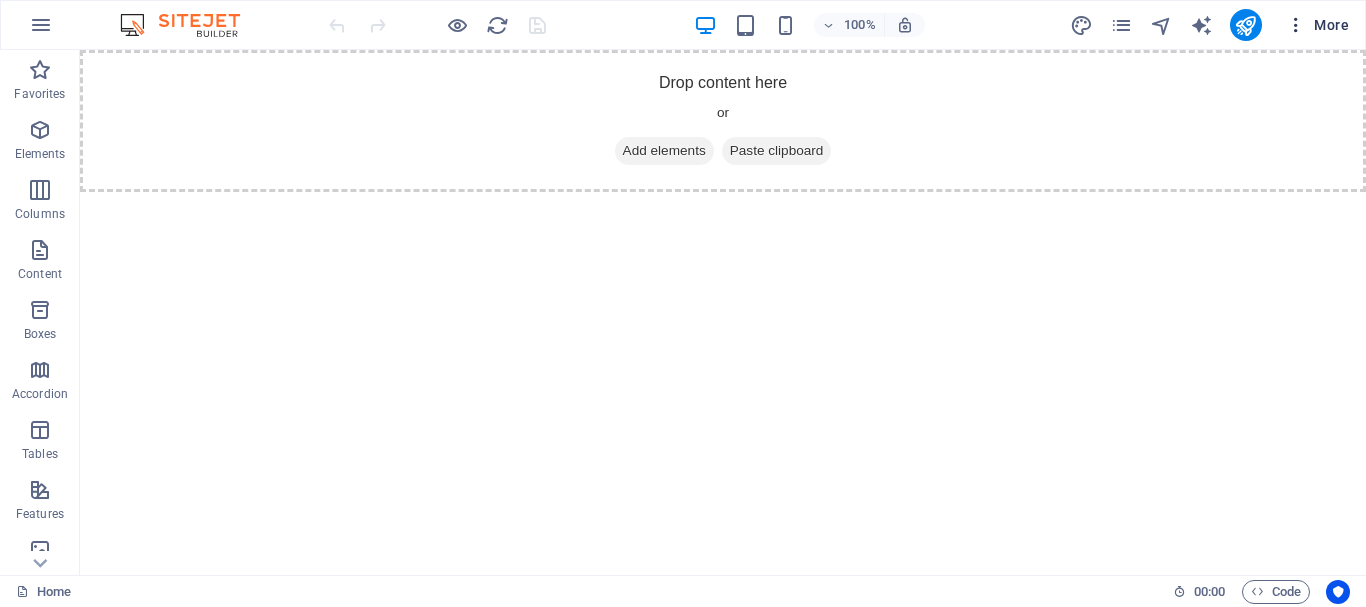 click at bounding box center (1296, 25) 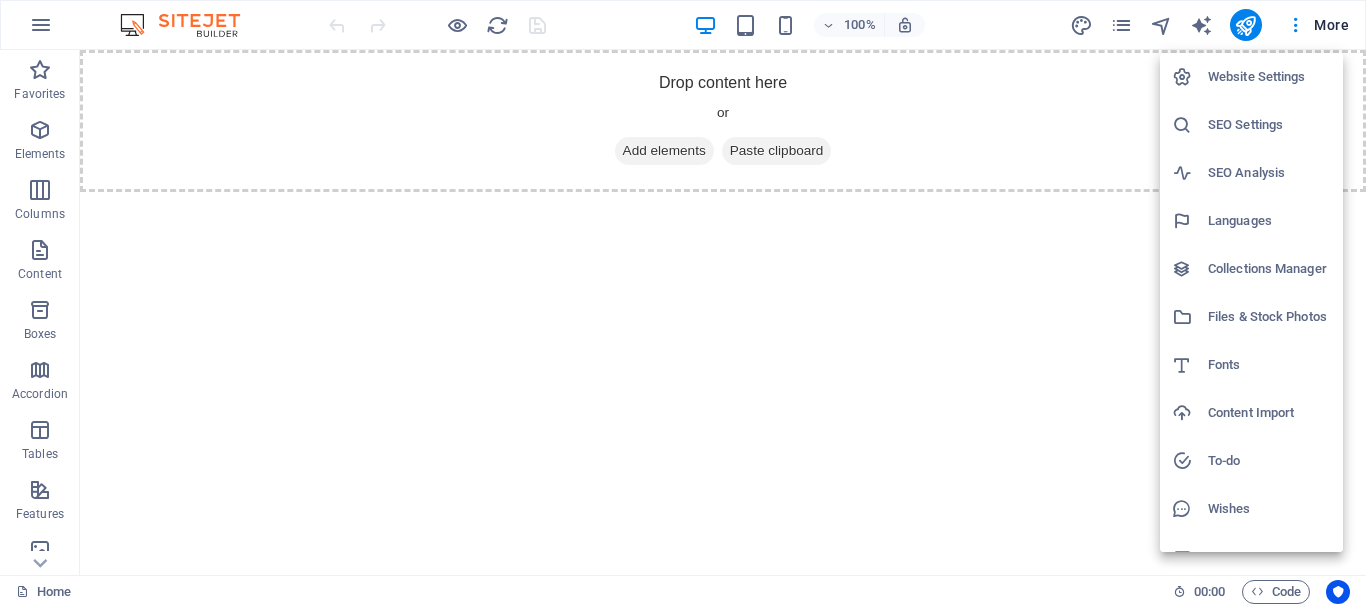 click on "Content Import" at bounding box center [1269, 413] 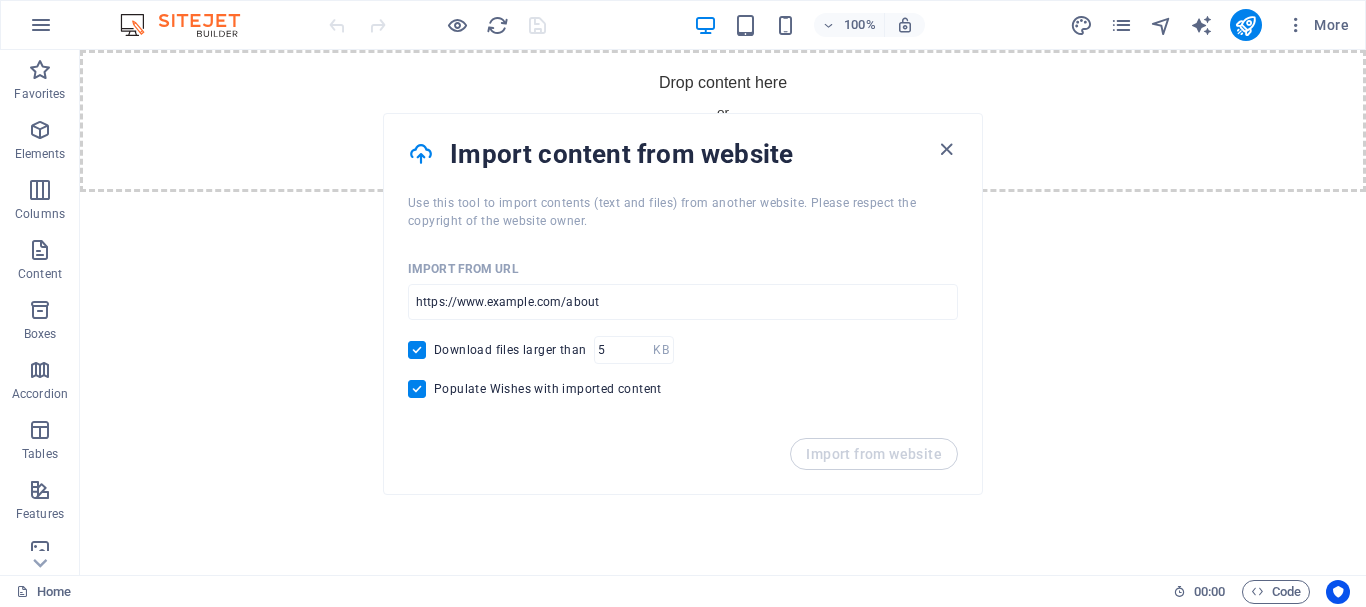 click on "Skip to main content
Drop content here or  Add elements  Paste clipboard" at bounding box center [723, 121] 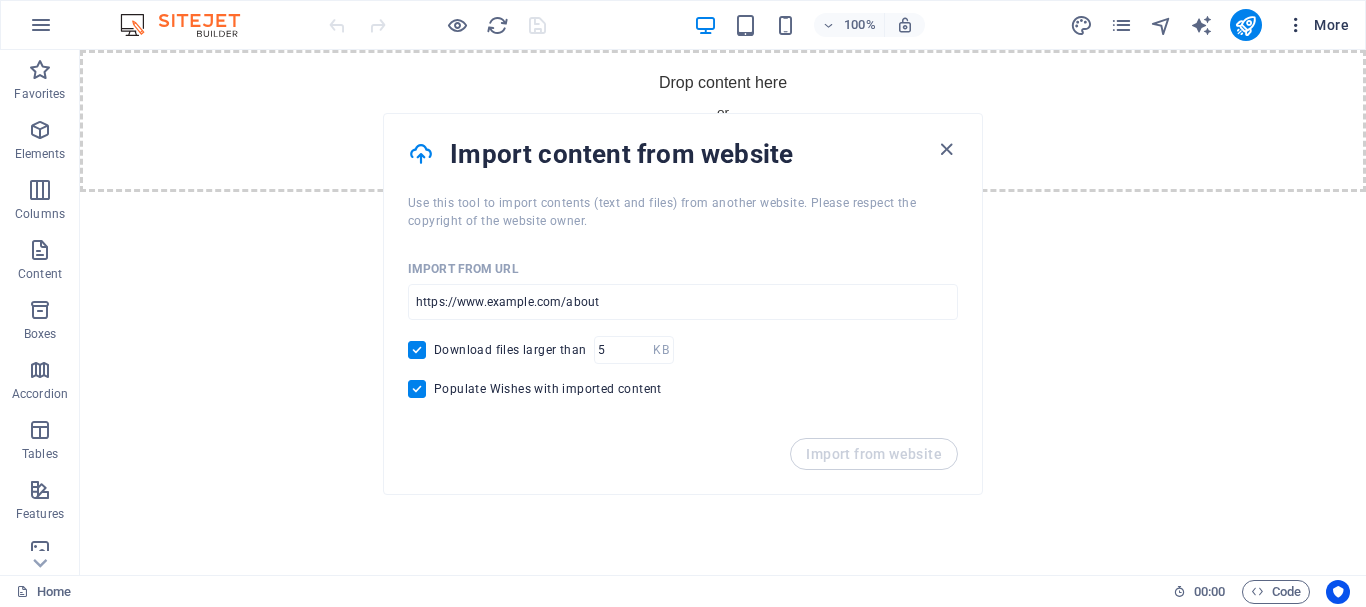 click at bounding box center [1296, 25] 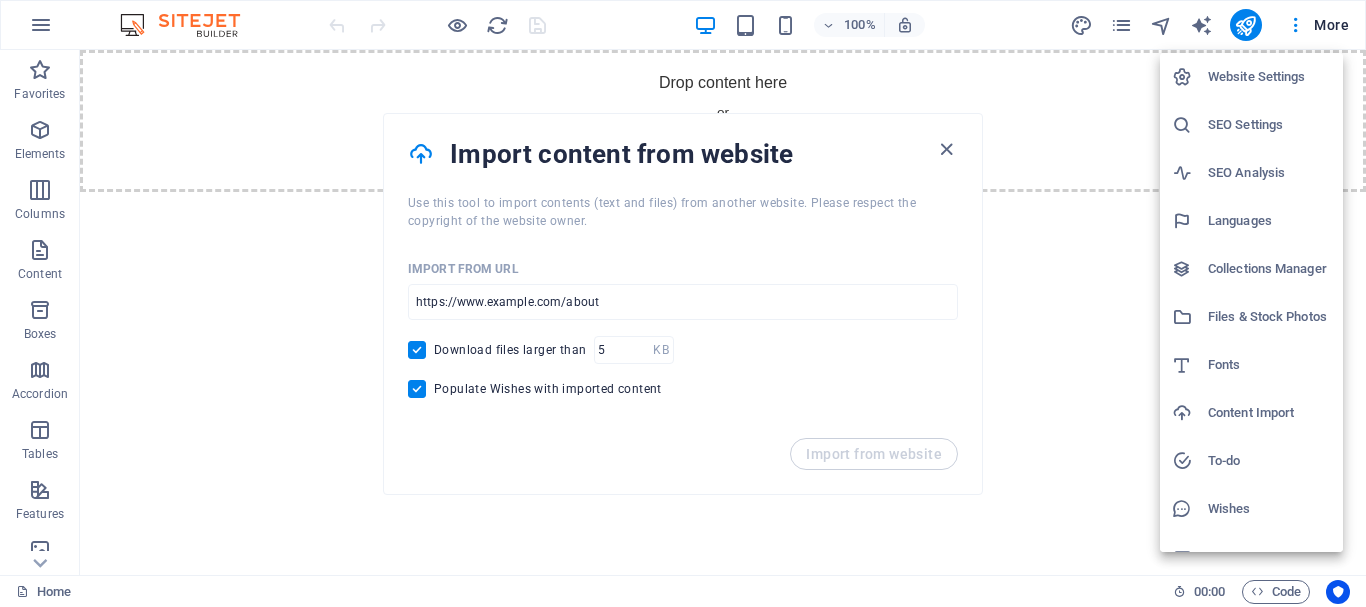 scroll, scrollTop: 29, scrollLeft: 0, axis: vertical 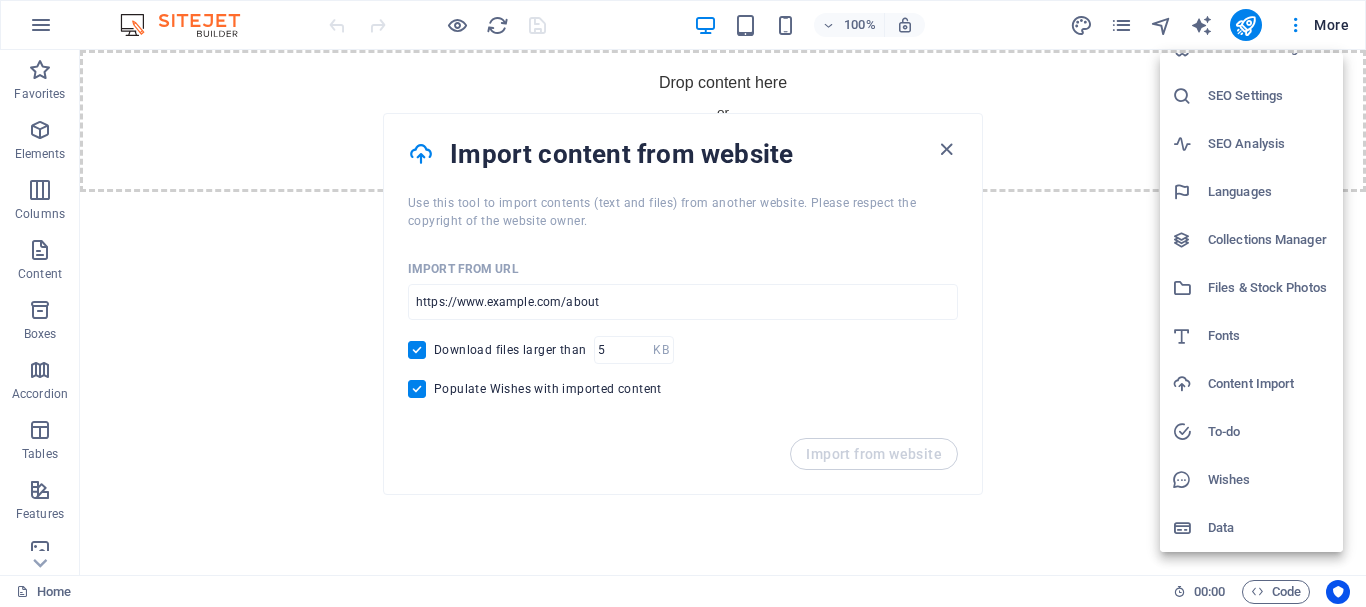 click on "Data" at bounding box center [1269, 528] 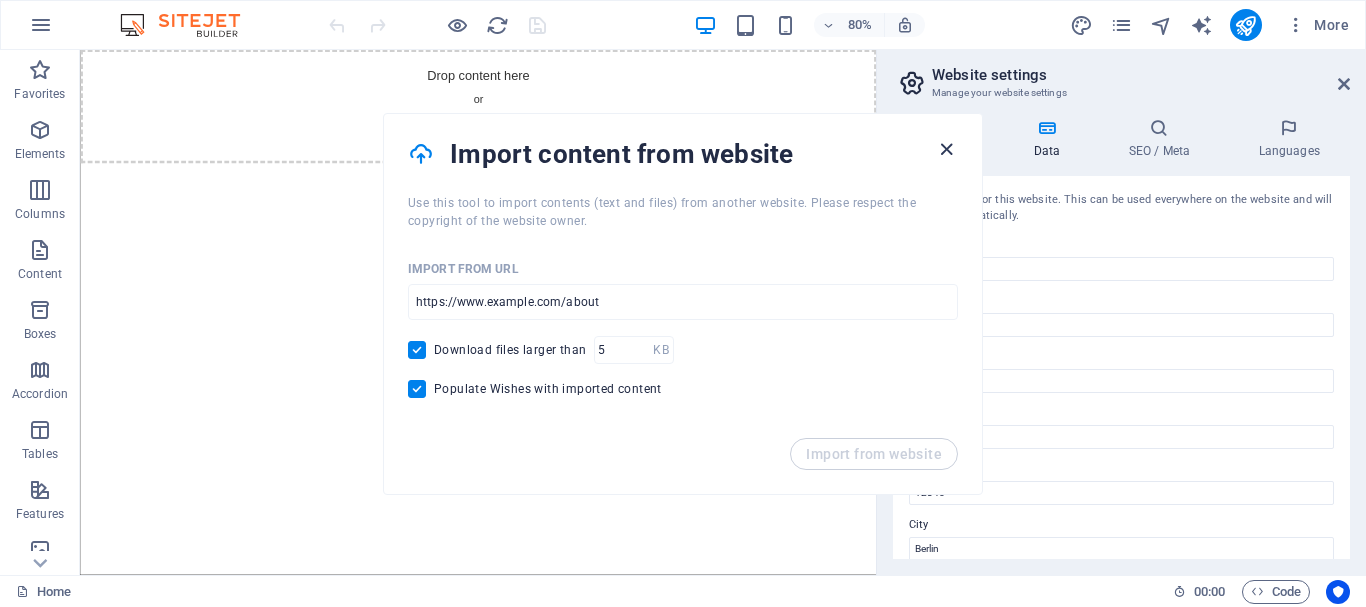 click at bounding box center [946, 149] 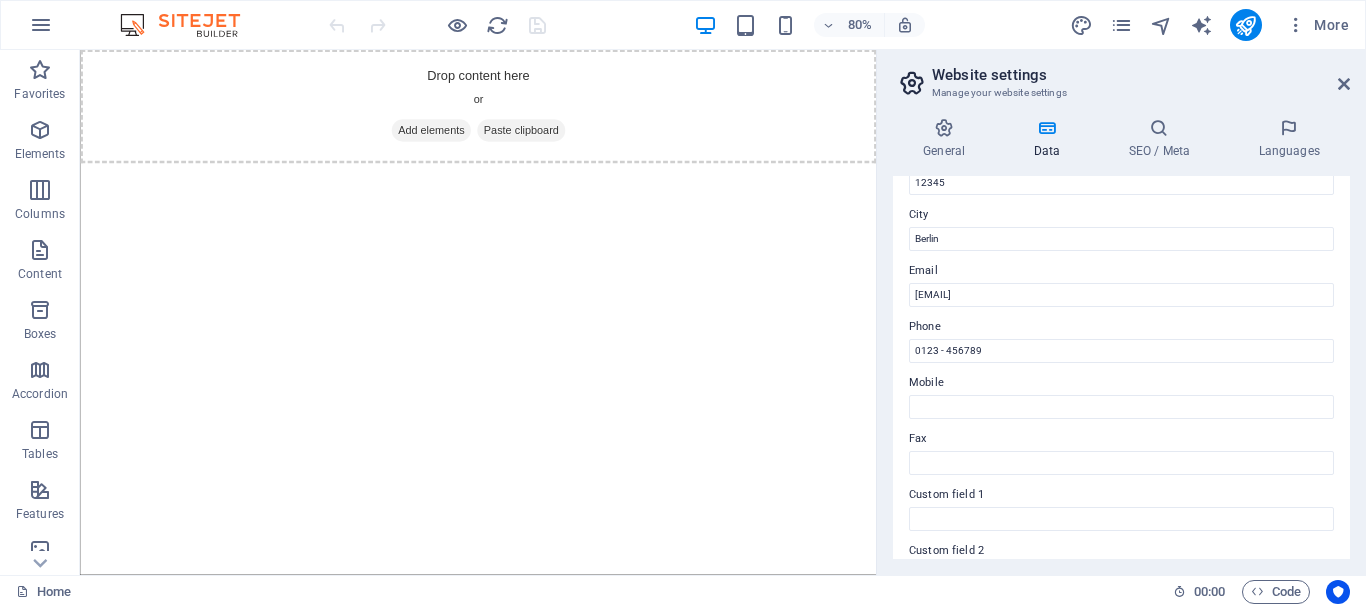 scroll, scrollTop: 0, scrollLeft: 0, axis: both 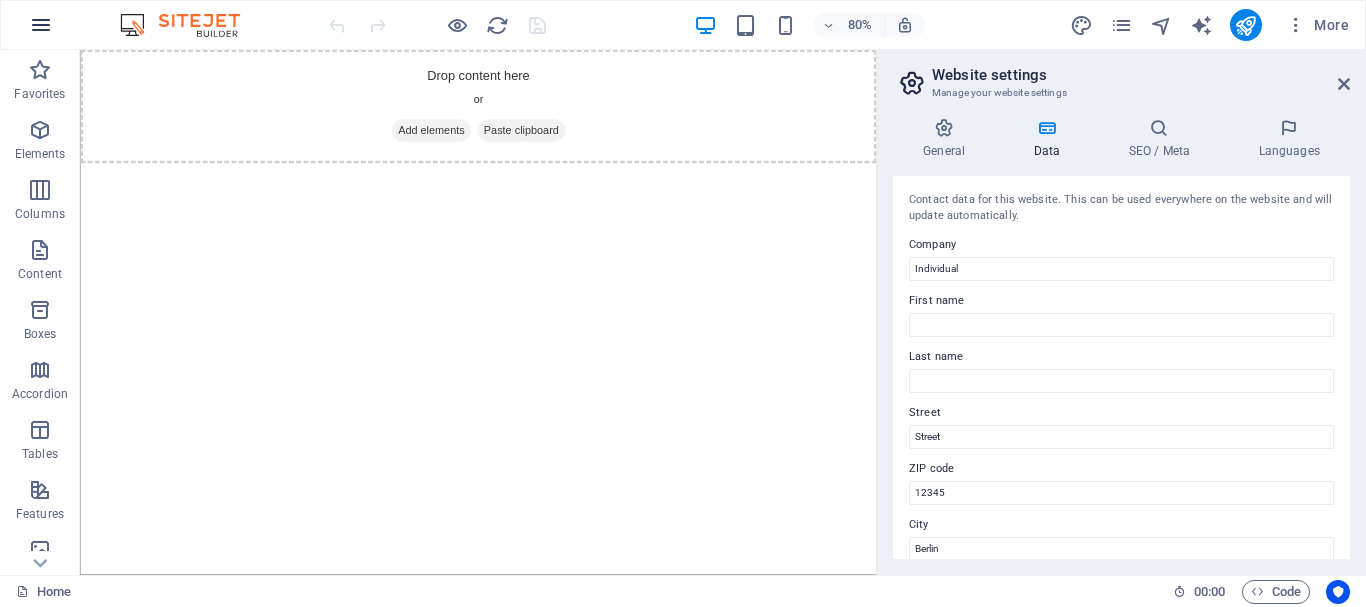 click at bounding box center (41, 25) 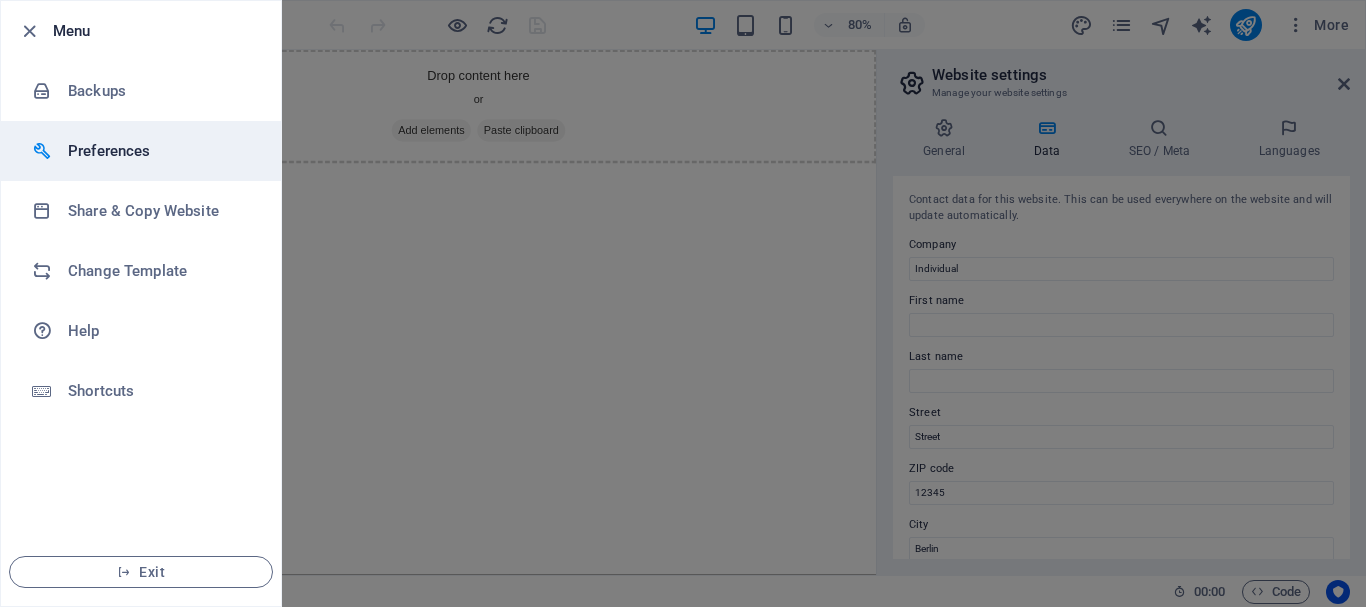 click on "Preferences" at bounding box center [160, 151] 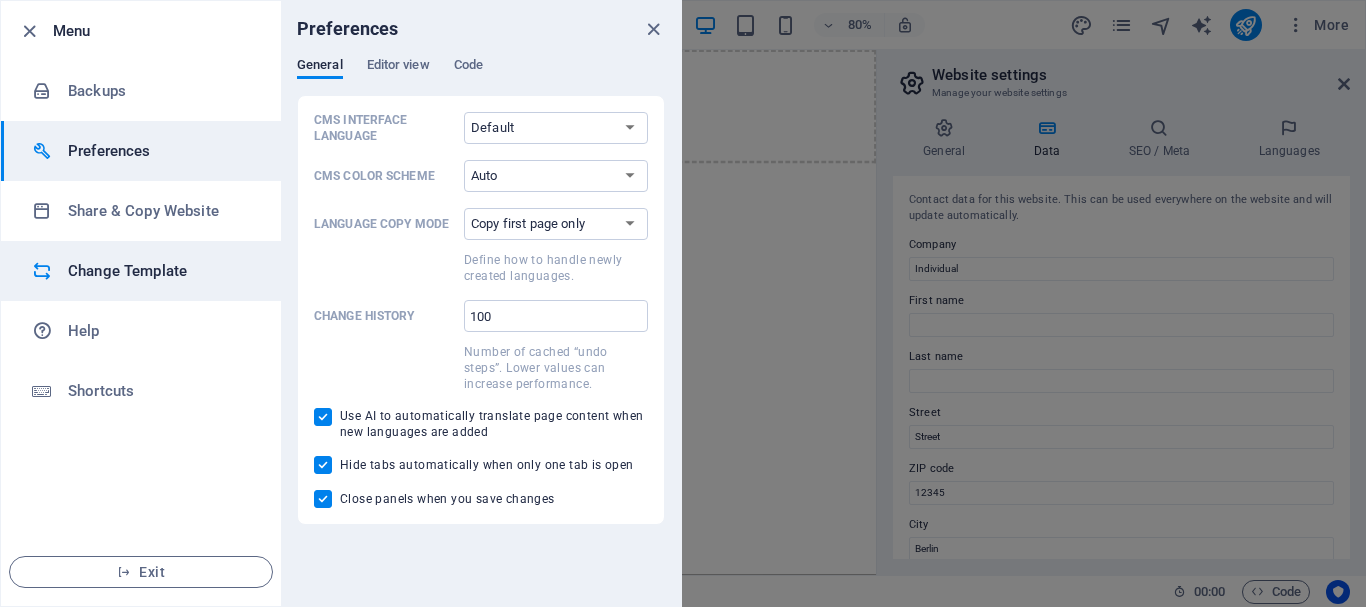 click on "Change Template" at bounding box center (160, 271) 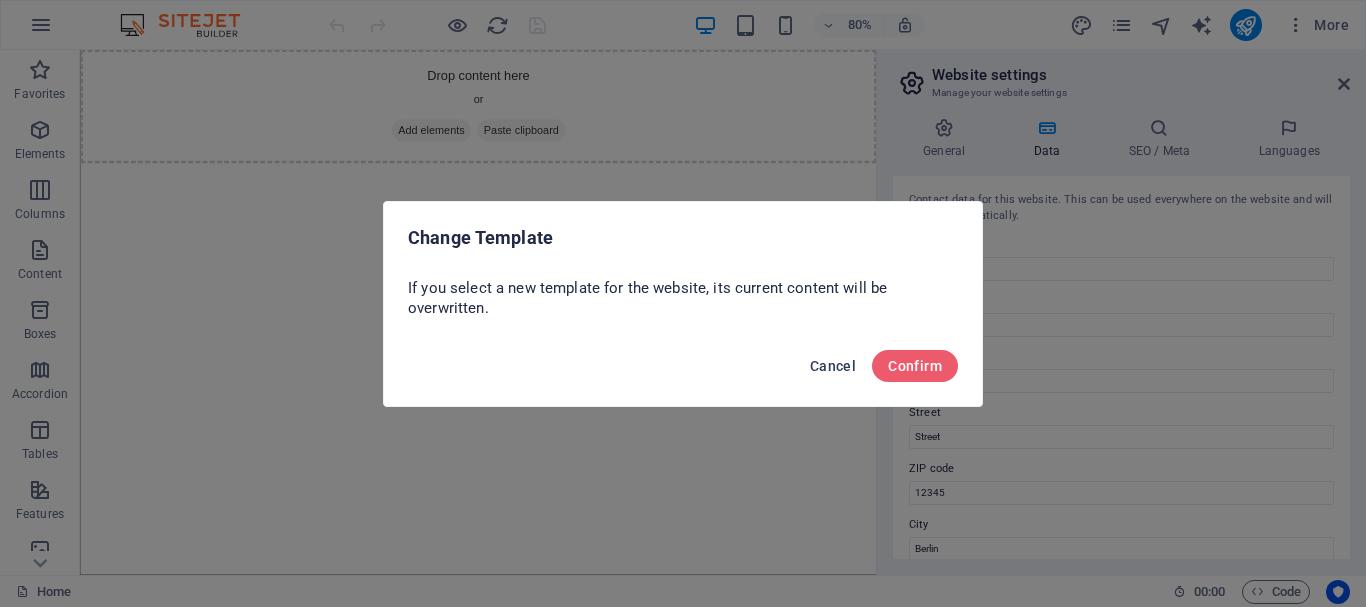 drag, startPoint x: 841, startPoint y: 360, endPoint x: 91, endPoint y: 146, distance: 779.93335 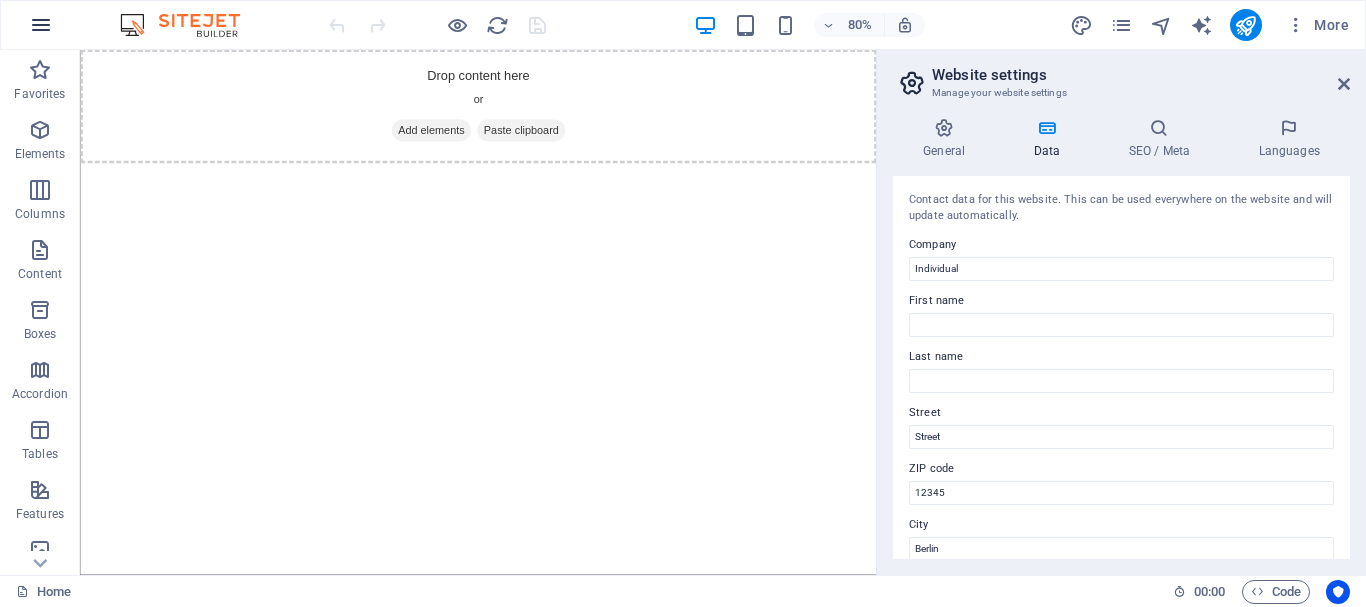 click at bounding box center [41, 25] 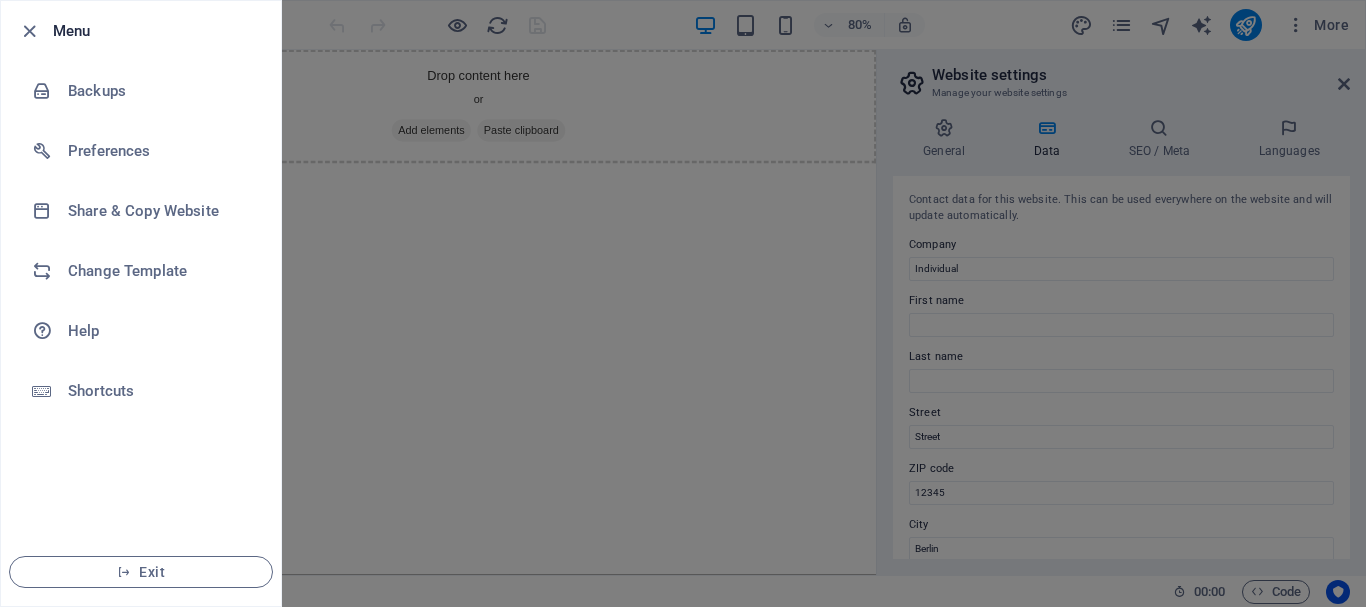 click at bounding box center (683, 303) 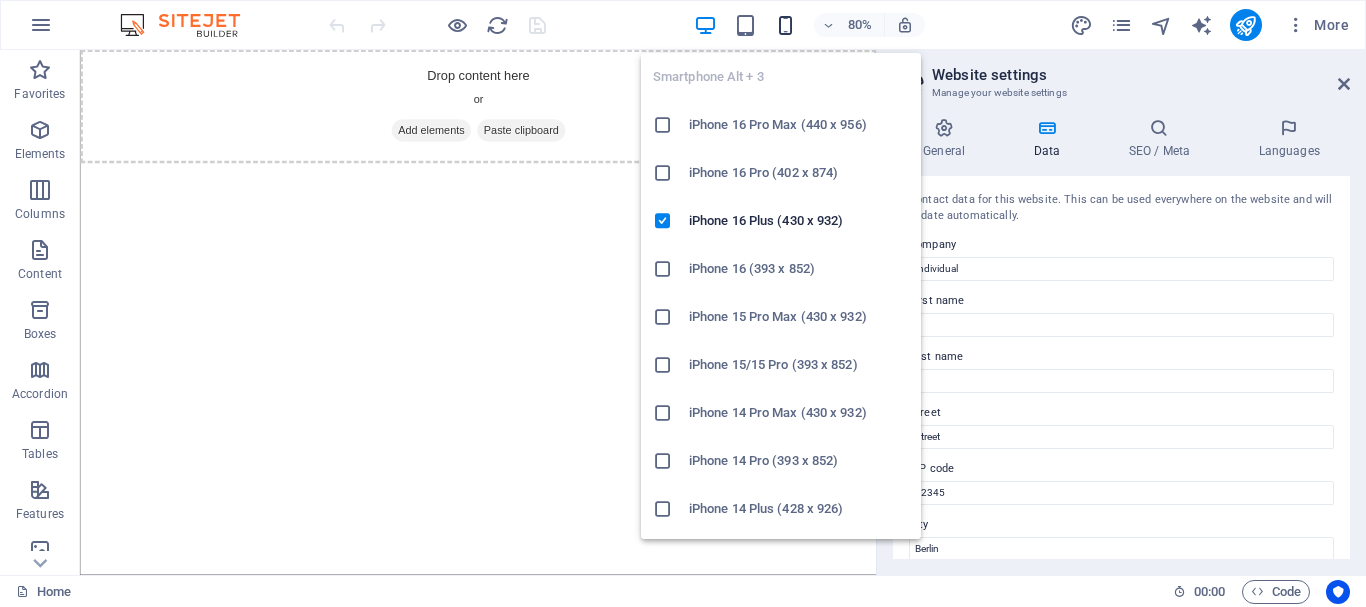 click at bounding box center [785, 25] 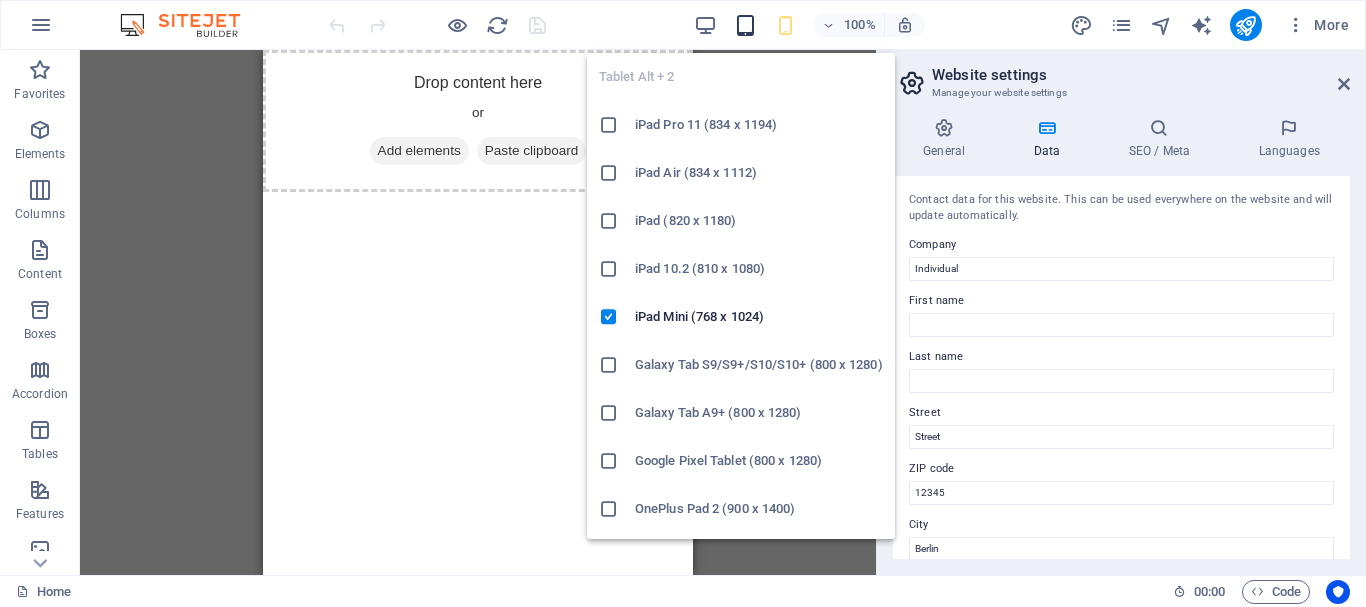 click at bounding box center [745, 25] 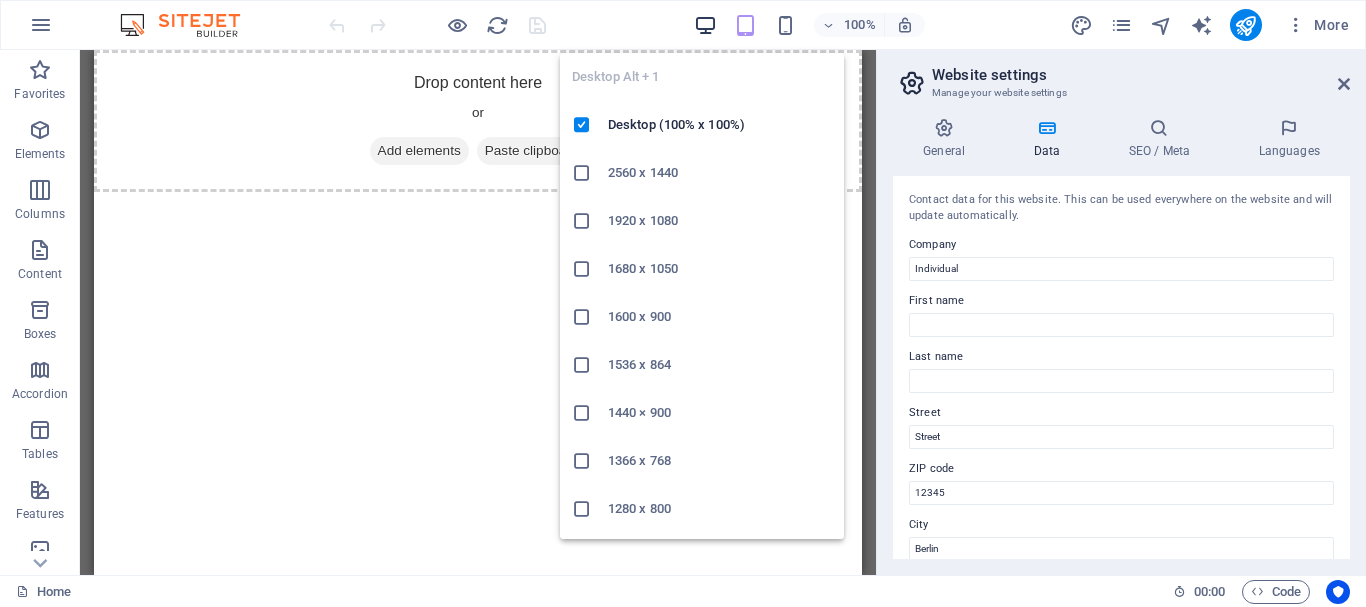 click at bounding box center [705, 25] 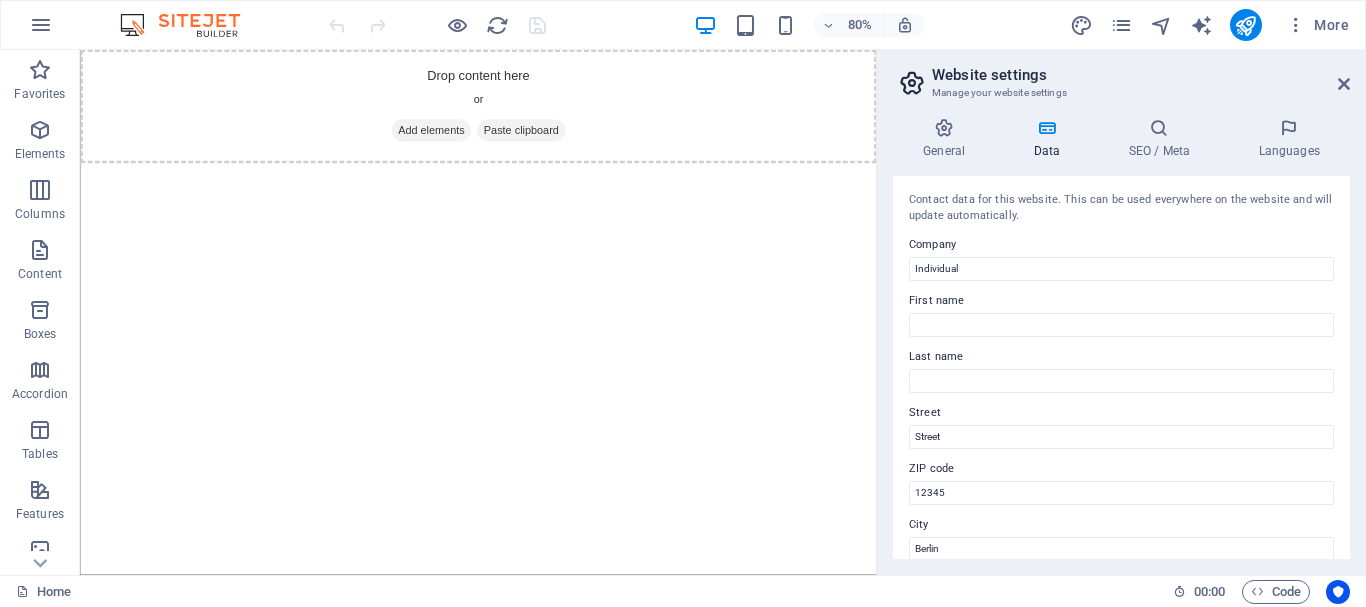 click on "Skip to main content
Drop content here or  Add elements  Paste clipboard" at bounding box center [577, 121] 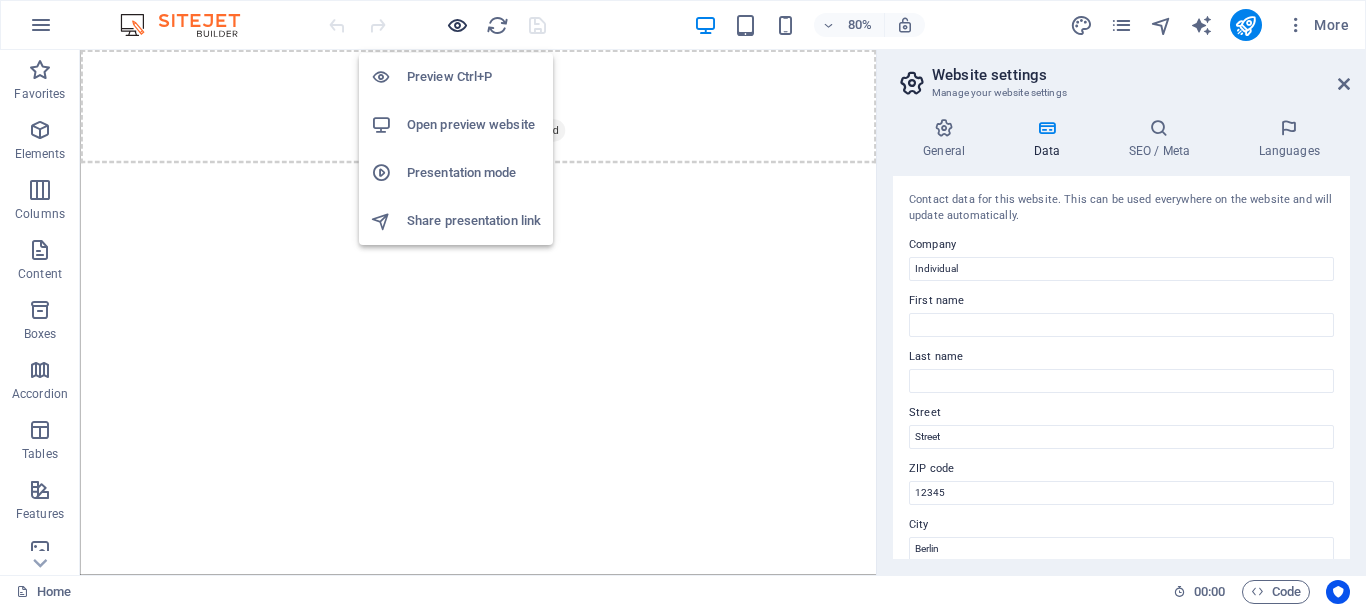 click at bounding box center (457, 25) 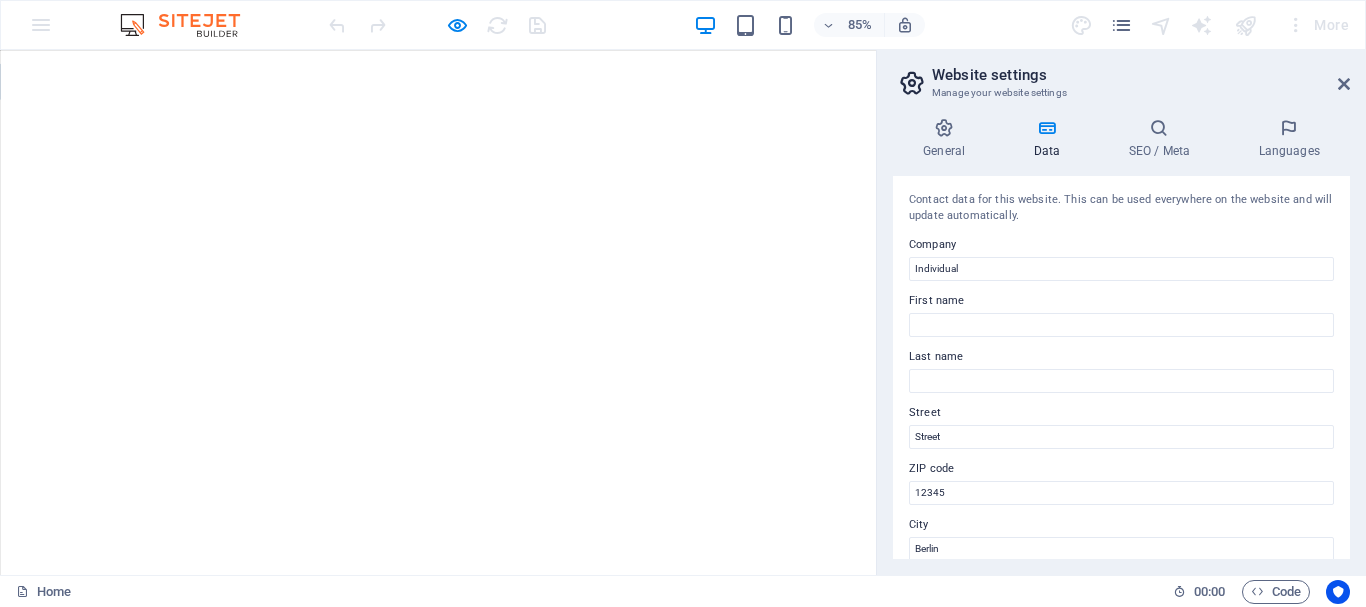 click at bounding box center (437, 25) 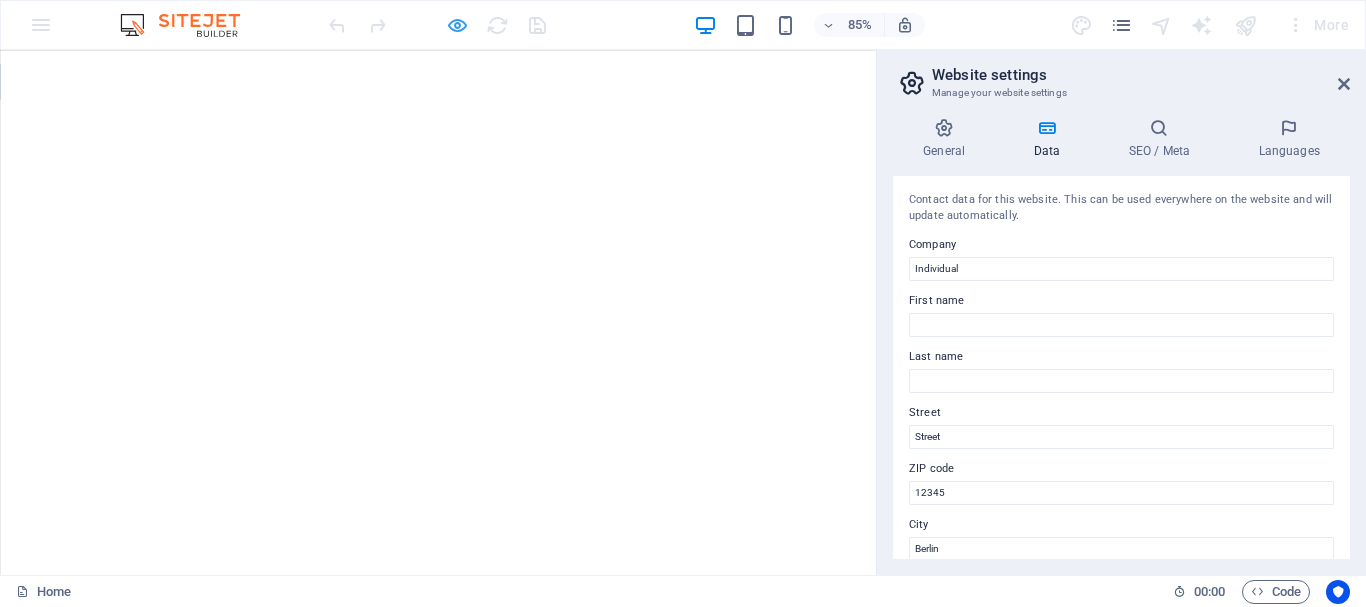 click at bounding box center [437, 25] 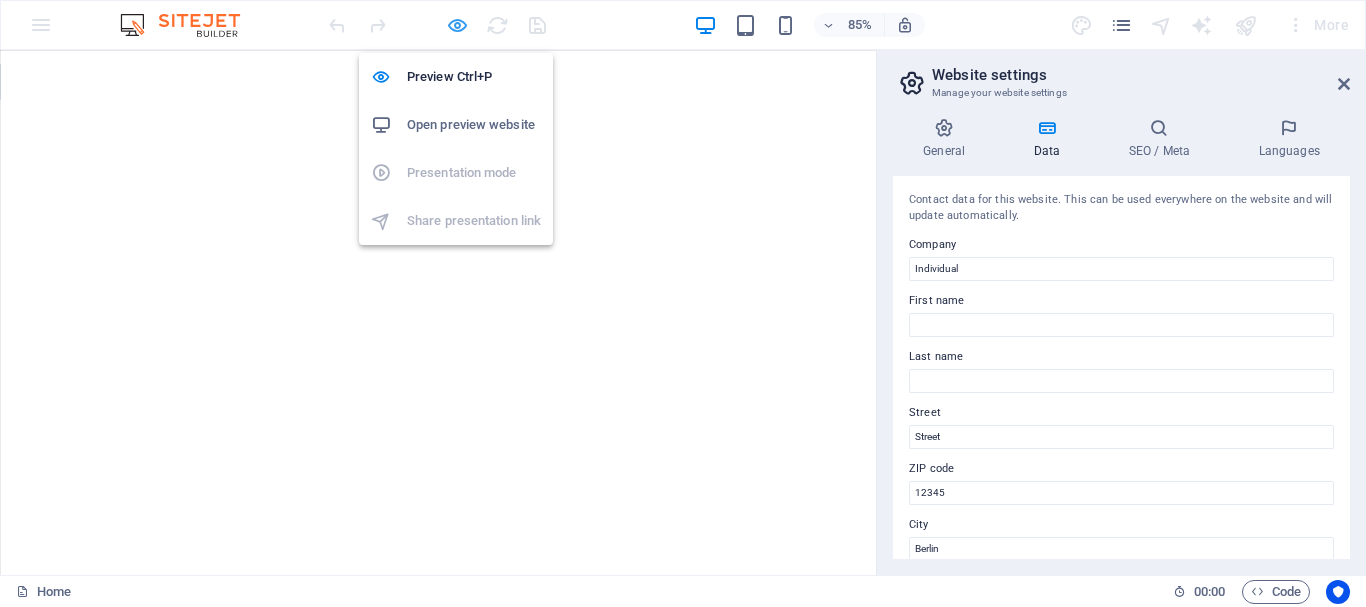 click at bounding box center (457, 25) 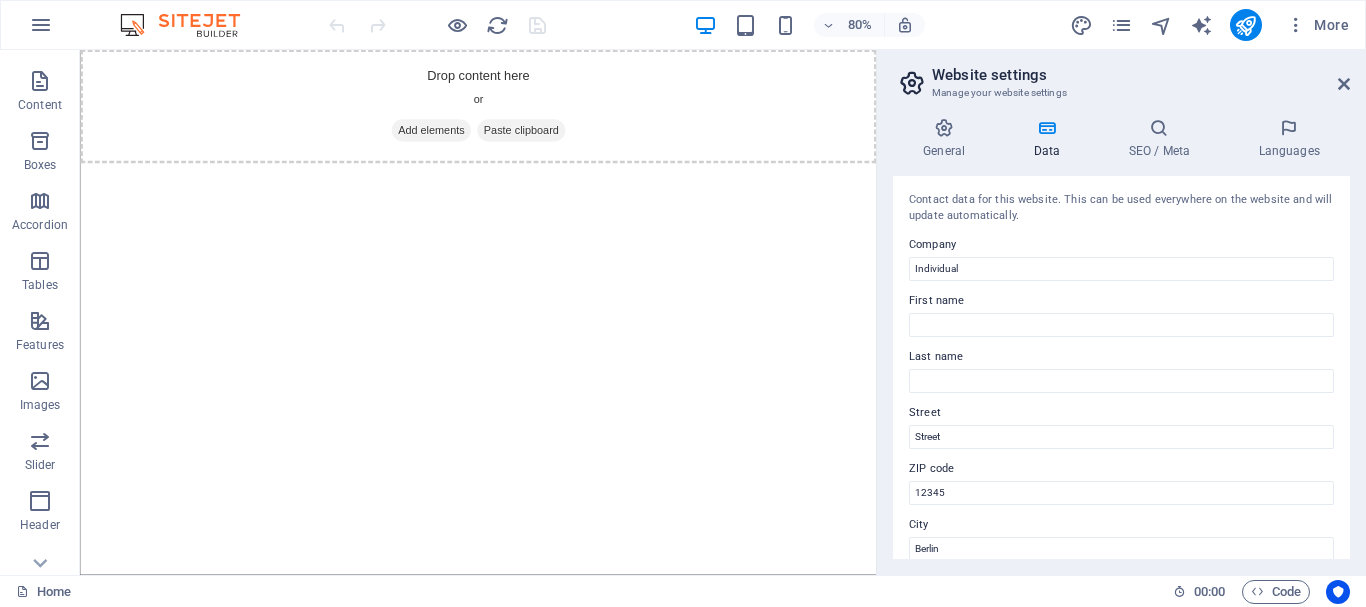 scroll, scrollTop: 375, scrollLeft: 0, axis: vertical 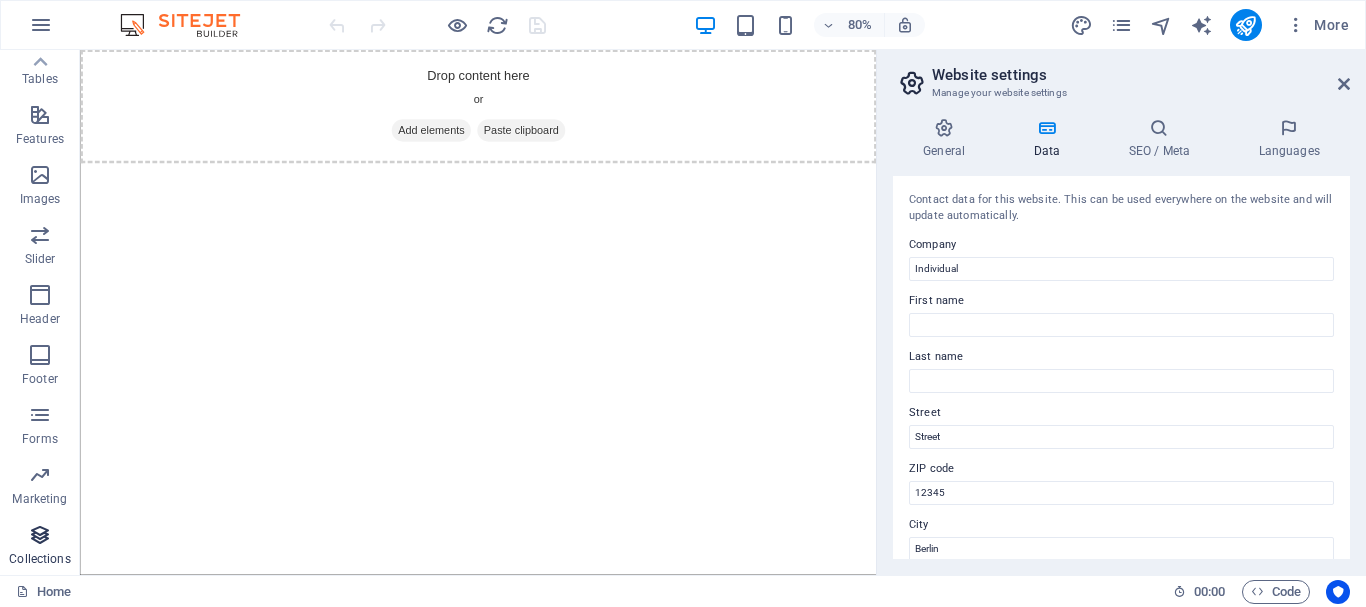 click on "Collections" at bounding box center (39, 559) 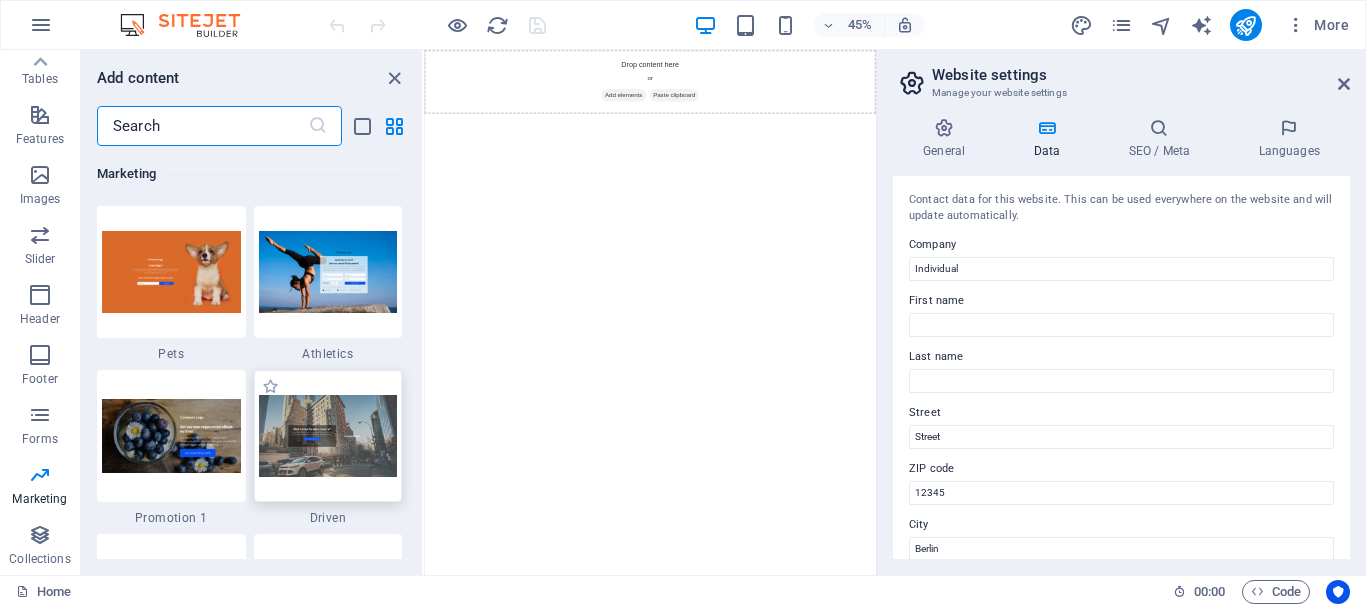 scroll, scrollTop: 17006, scrollLeft: 0, axis: vertical 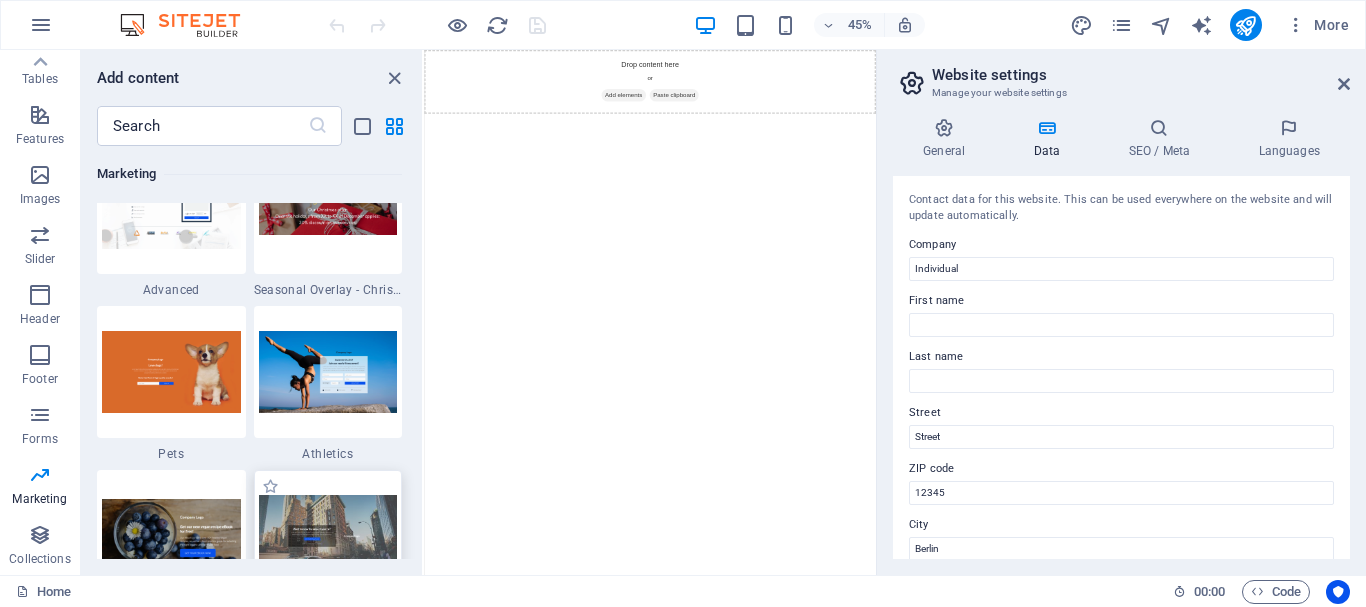 click at bounding box center (328, 535) 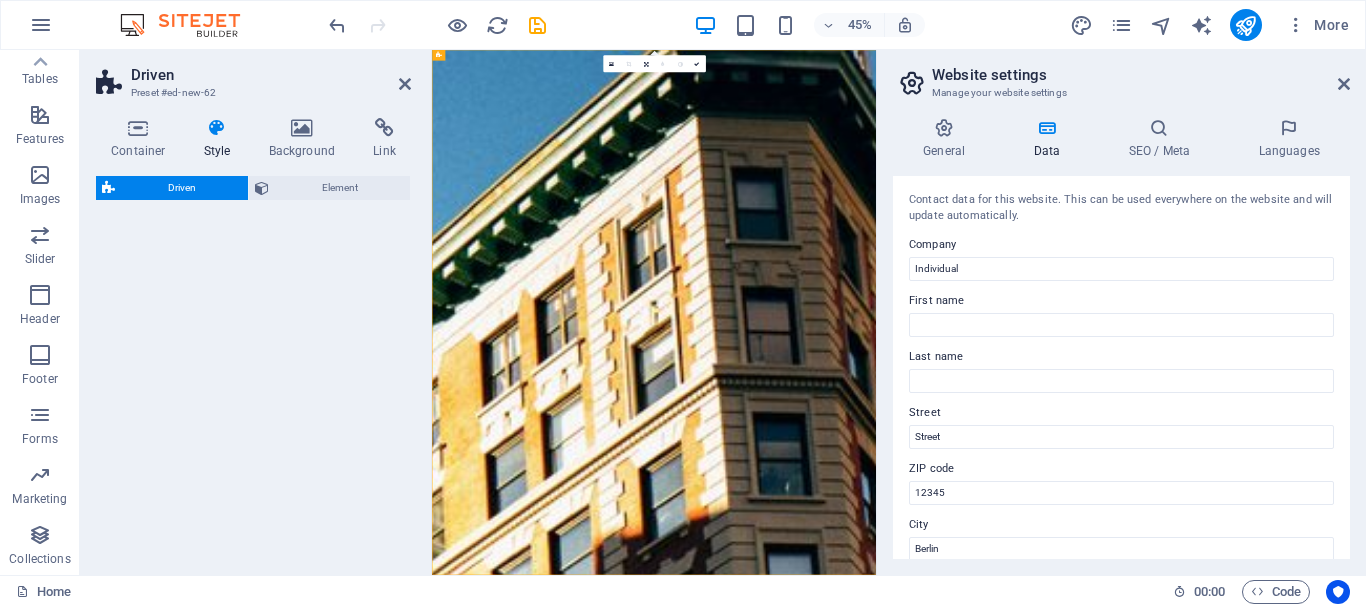 select on "%" 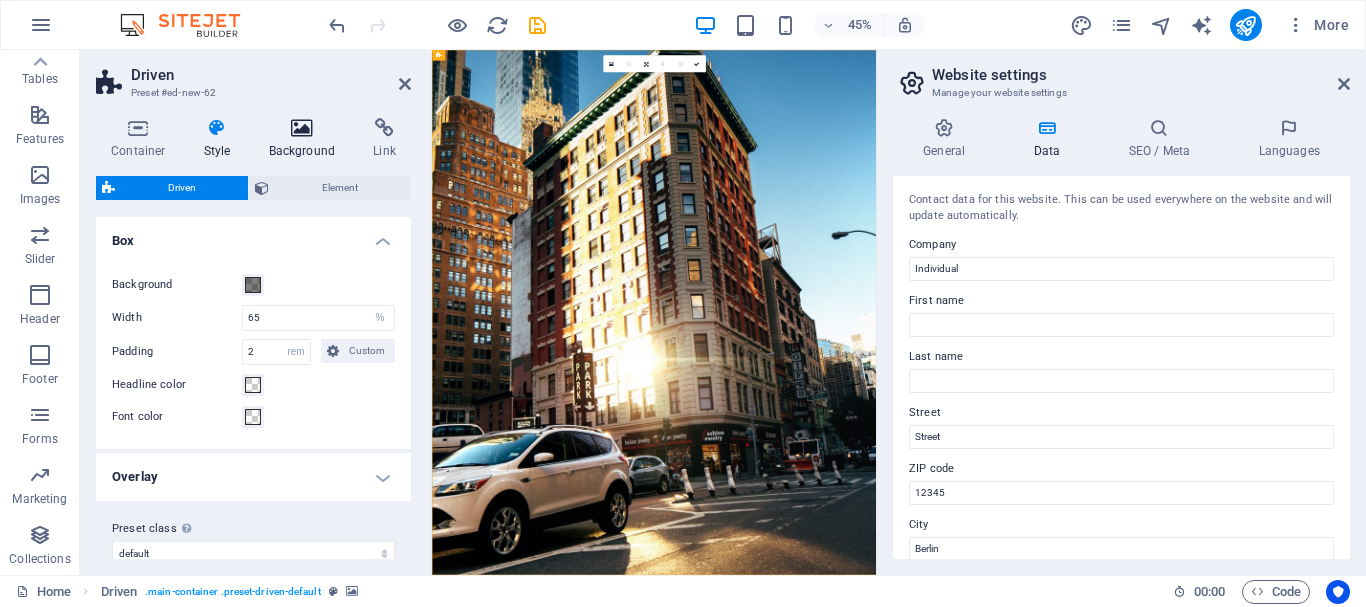 click on "Background" at bounding box center (306, 139) 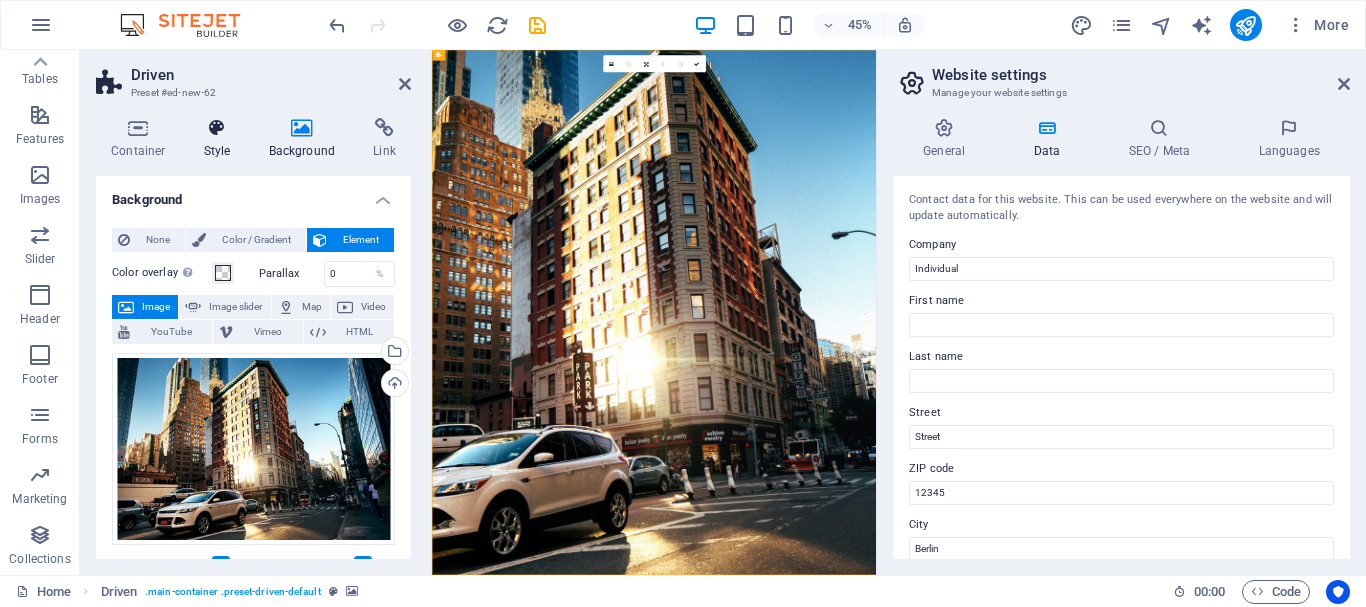 click at bounding box center [217, 128] 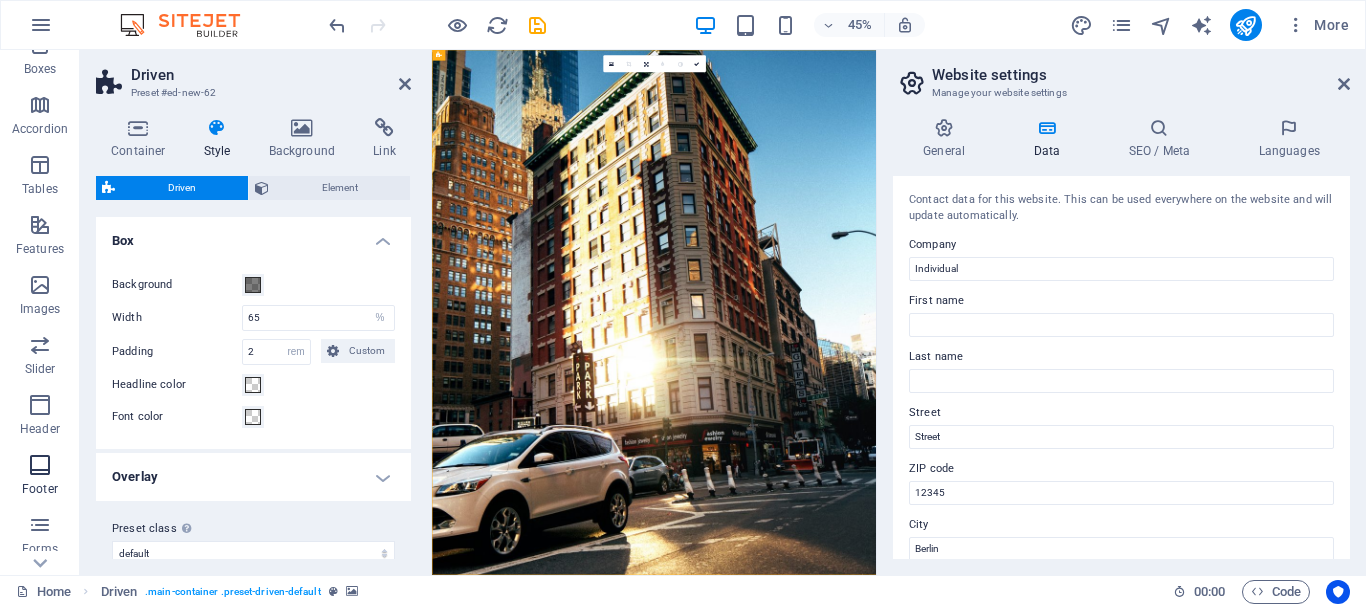 scroll, scrollTop: 375, scrollLeft: 0, axis: vertical 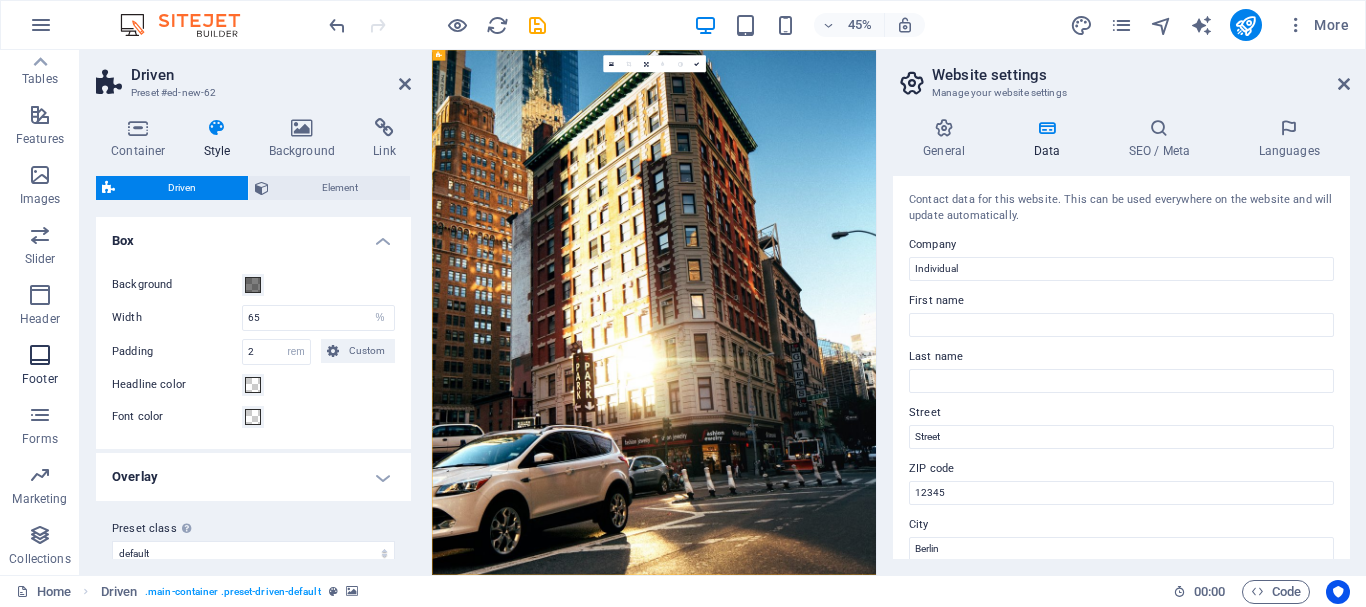 click at bounding box center [40, 355] 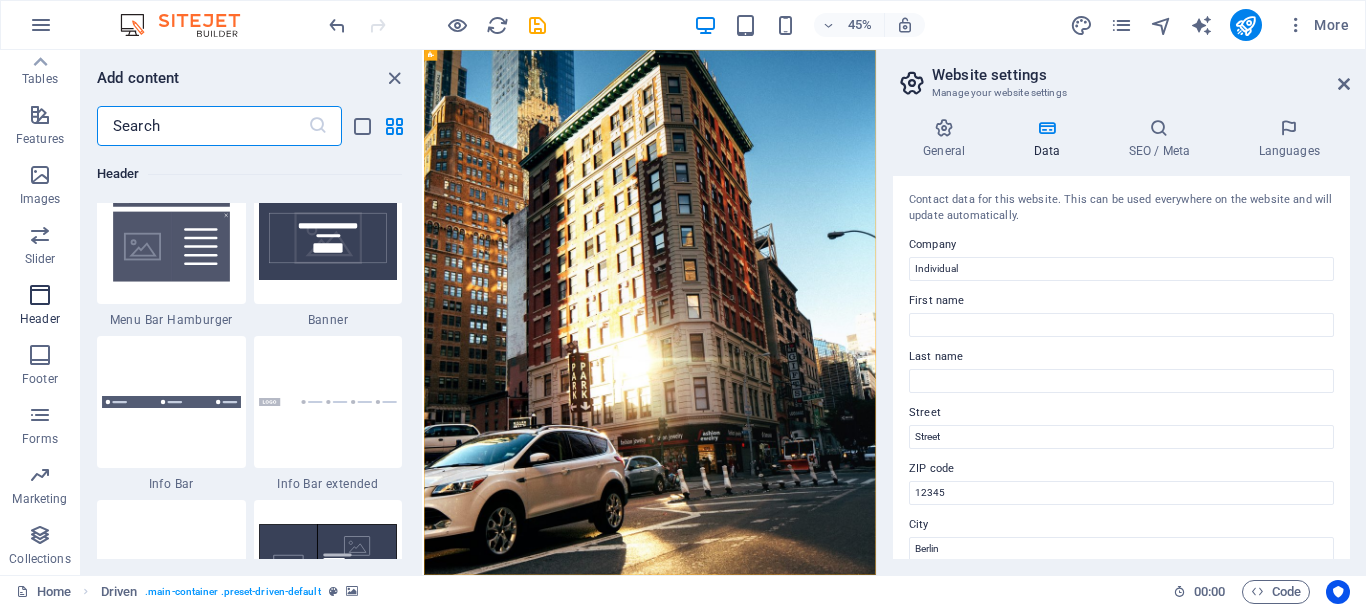 scroll, scrollTop: 13239, scrollLeft: 0, axis: vertical 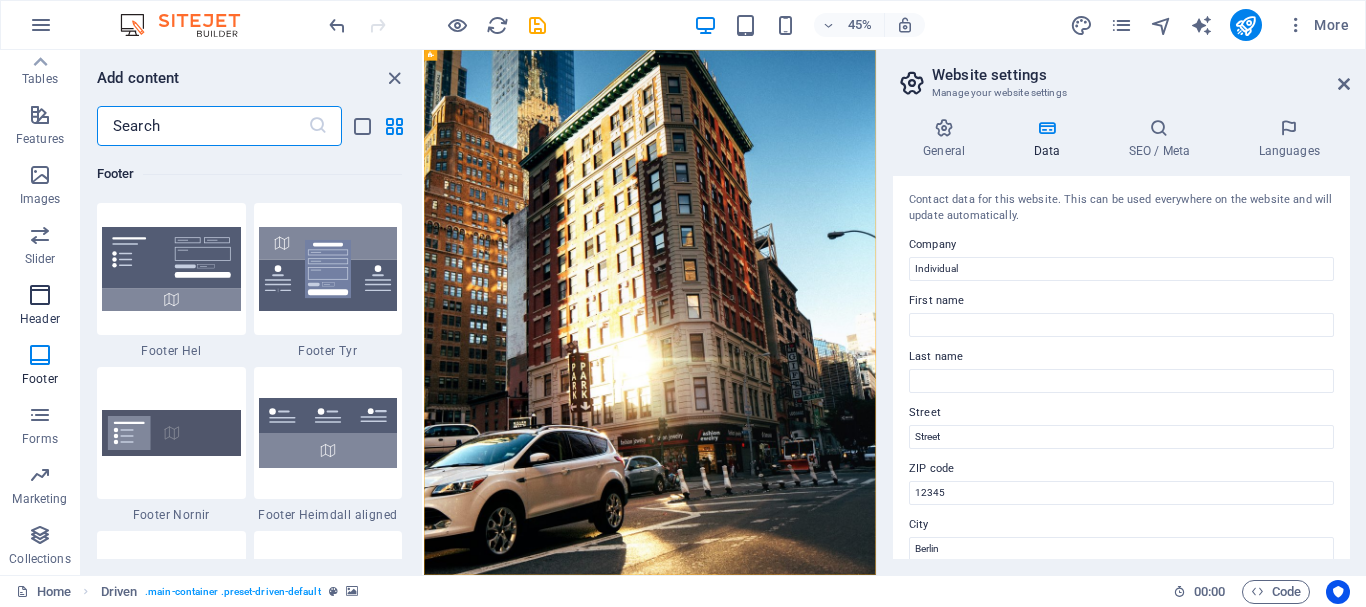 click on "Header" at bounding box center [40, 307] 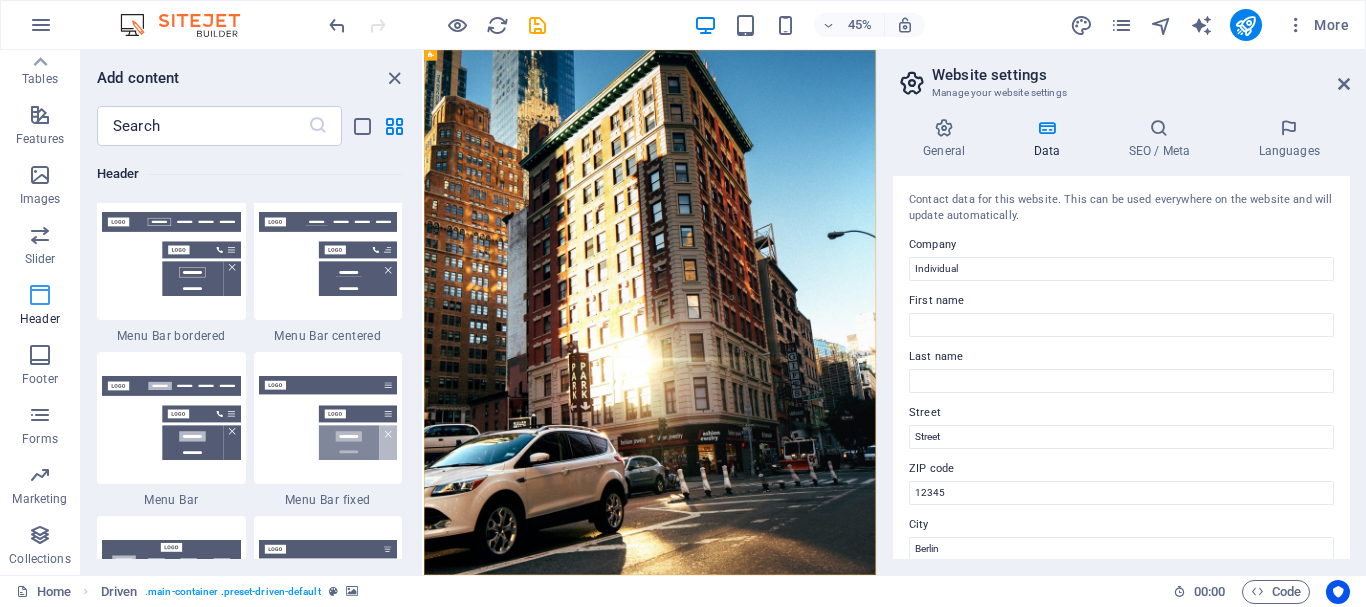 scroll, scrollTop: 12042, scrollLeft: 0, axis: vertical 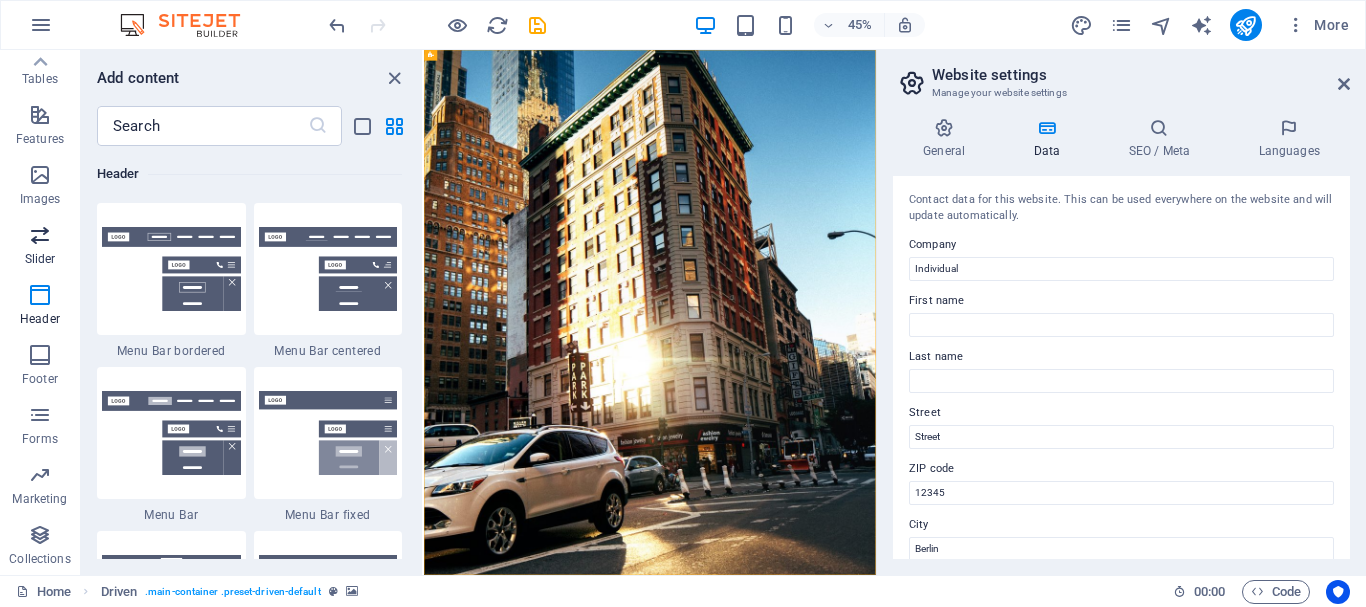 click on "Slider" at bounding box center (40, 259) 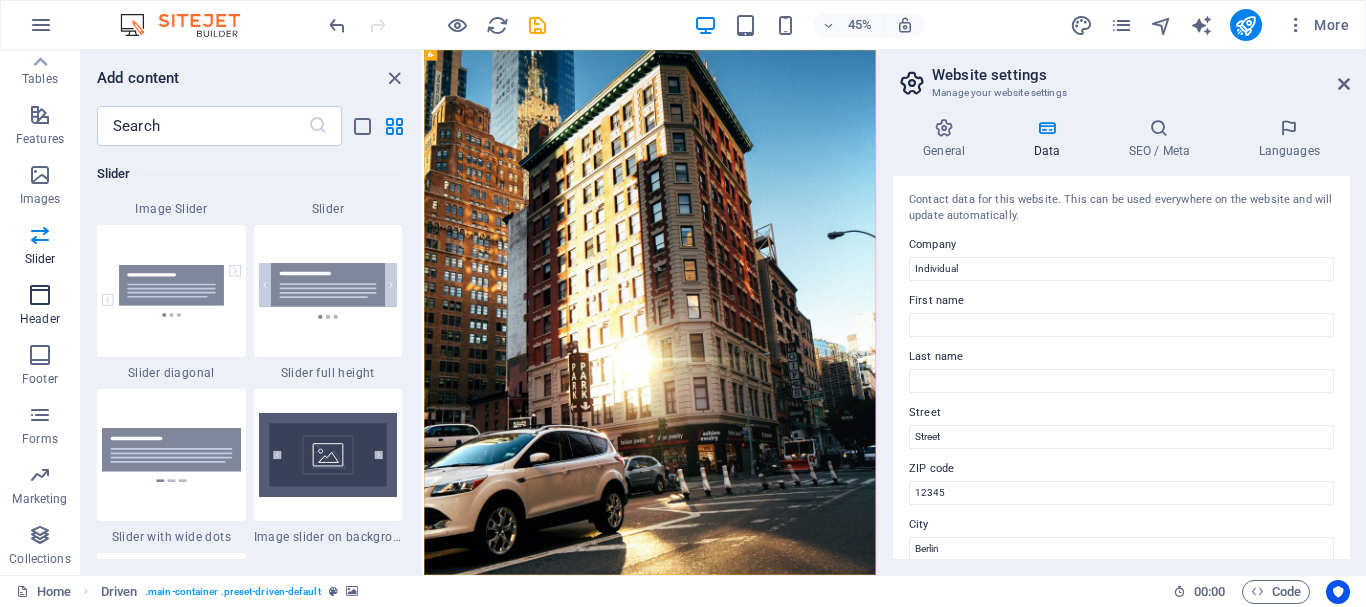 scroll, scrollTop: 11353, scrollLeft: 0, axis: vertical 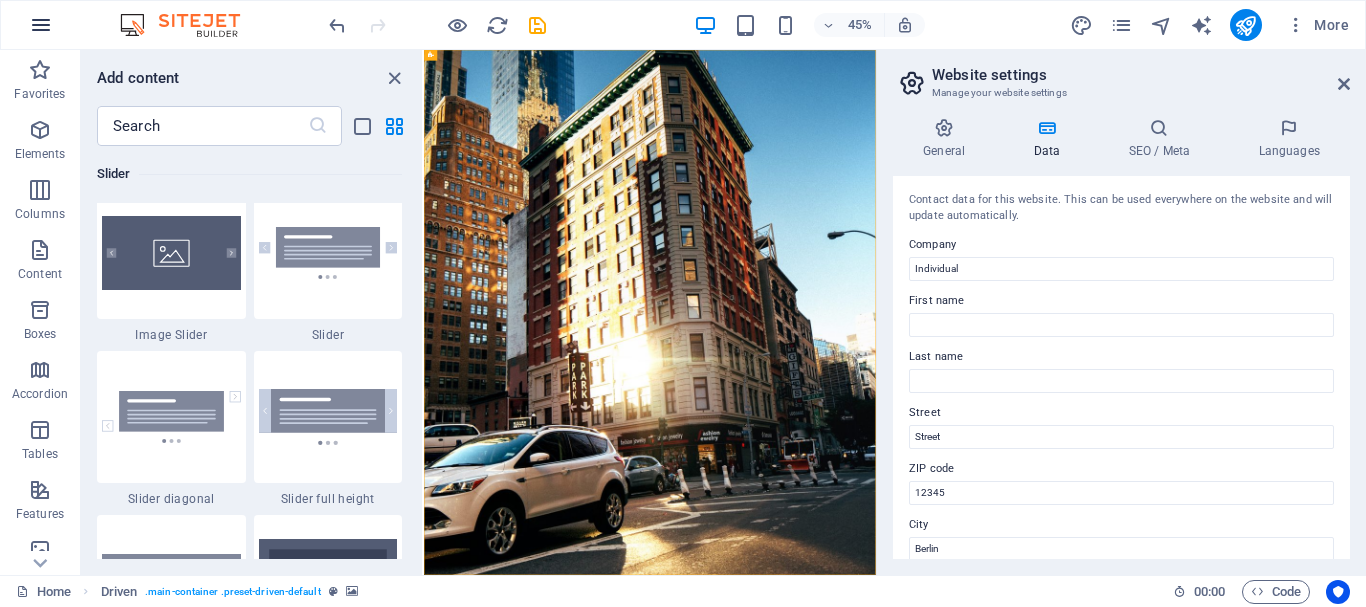 click at bounding box center (41, 25) 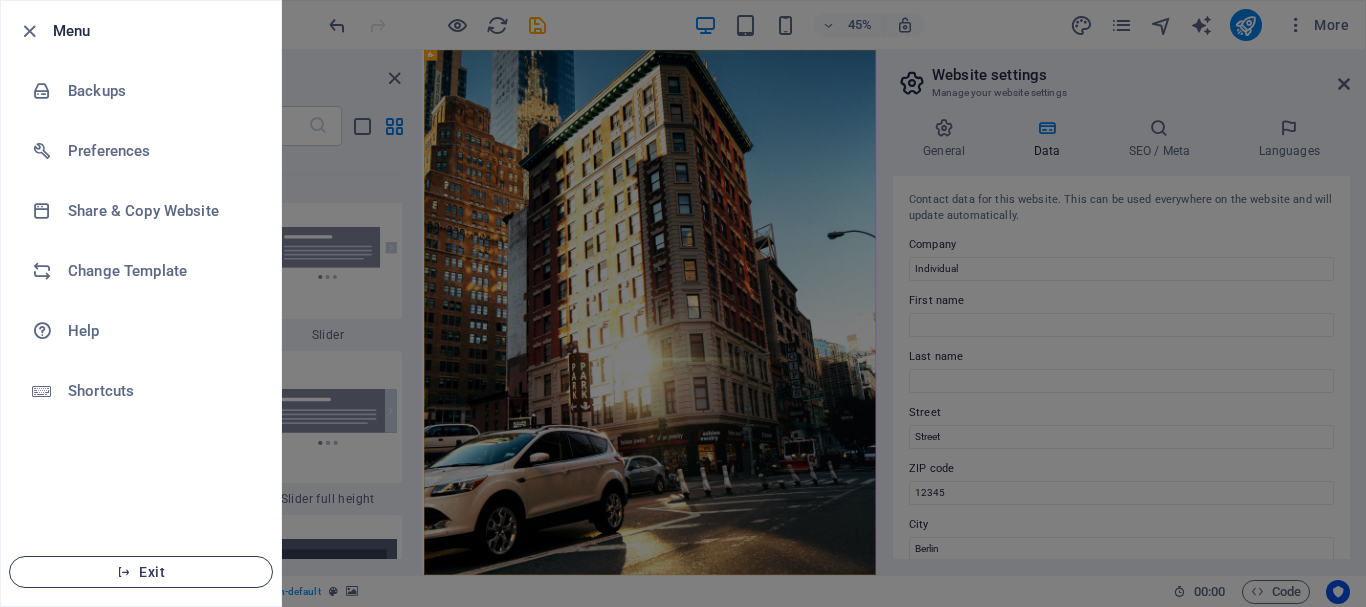 click on "Exit" at bounding box center (141, 572) 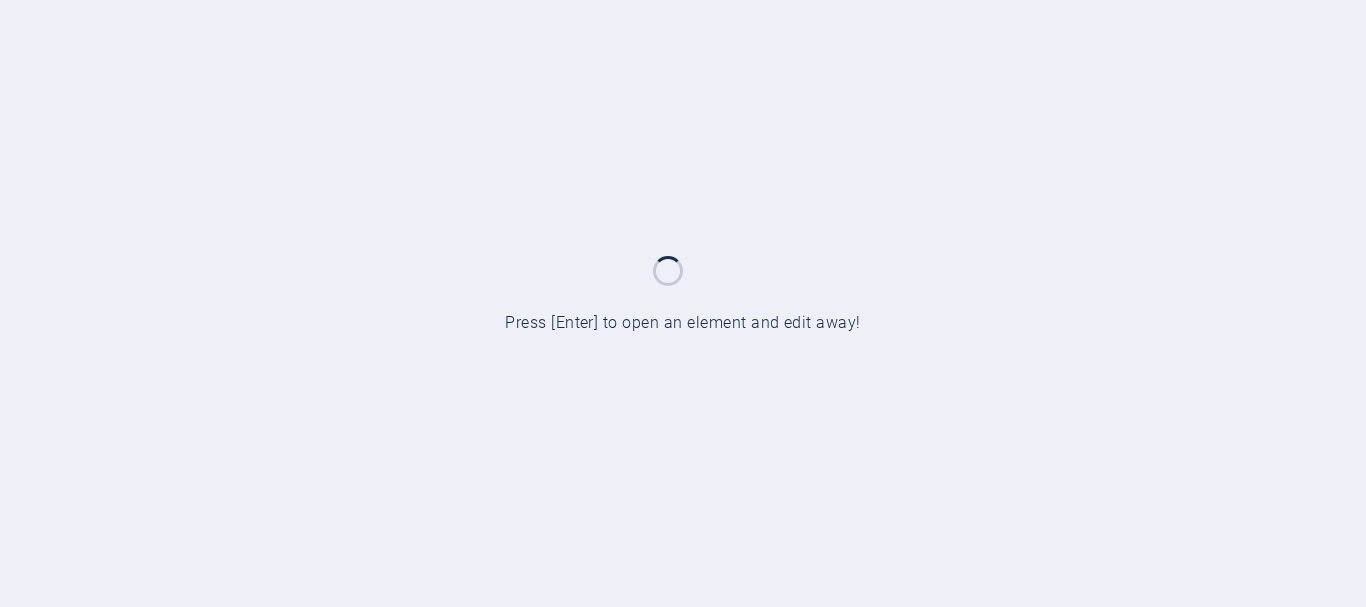 scroll, scrollTop: 0, scrollLeft: 0, axis: both 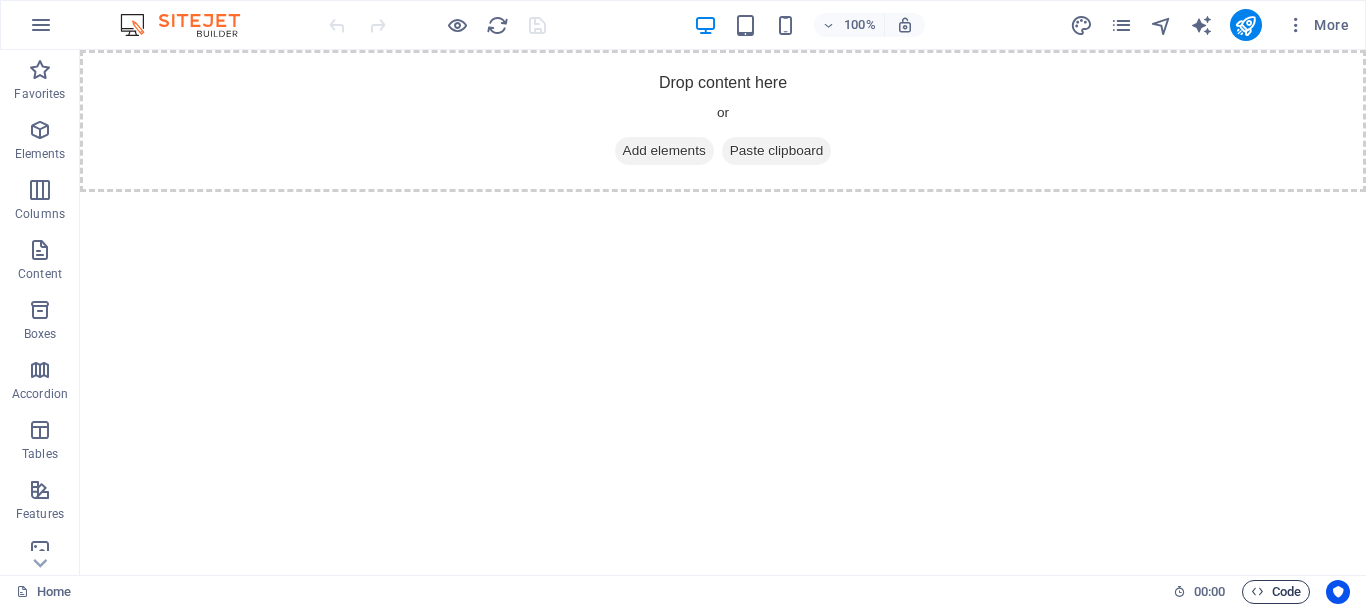 click on "Code" at bounding box center [1276, 592] 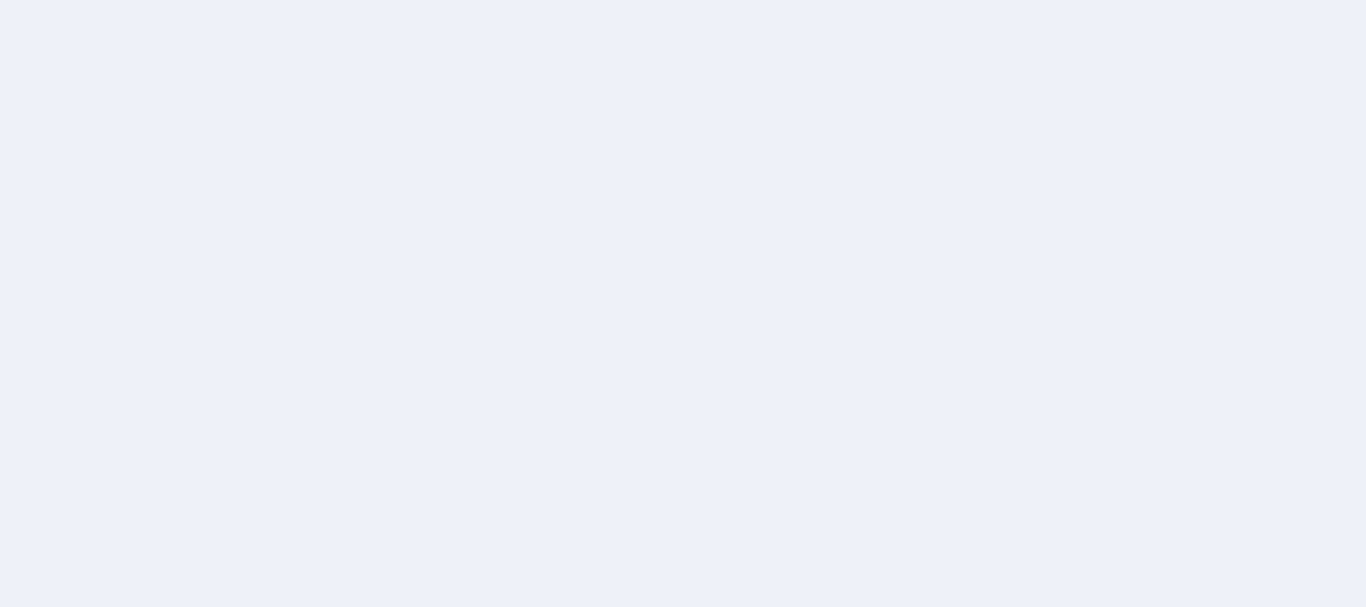 scroll, scrollTop: 0, scrollLeft: 0, axis: both 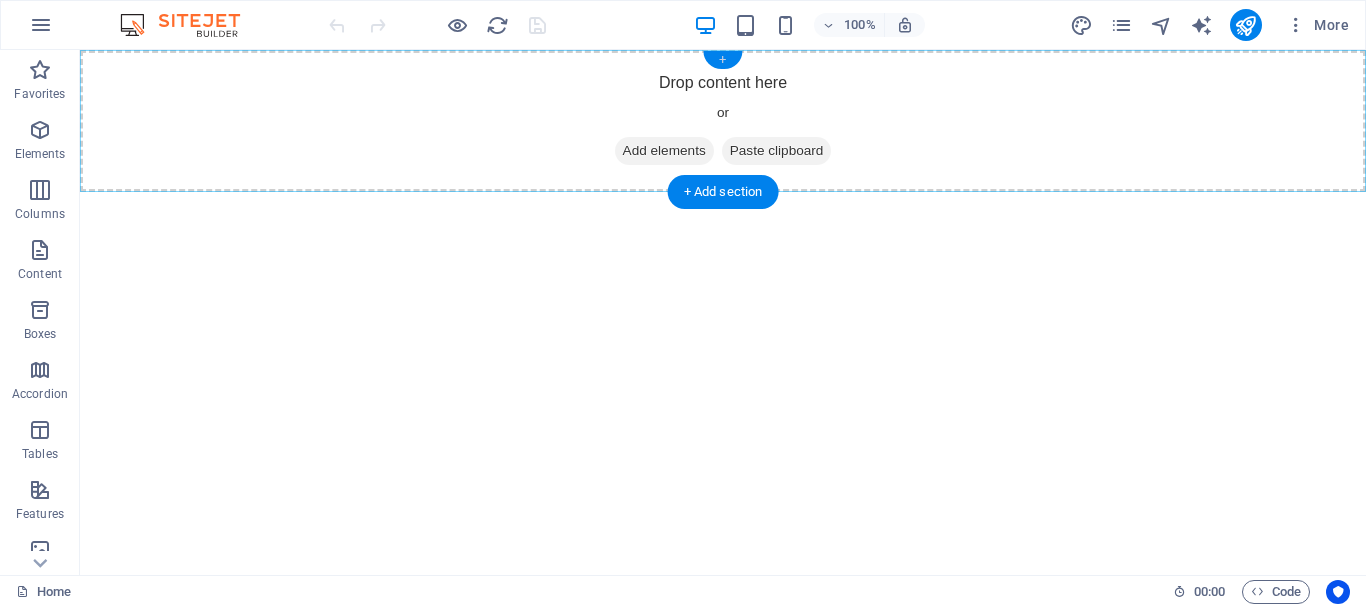 click on "+" at bounding box center [722, 60] 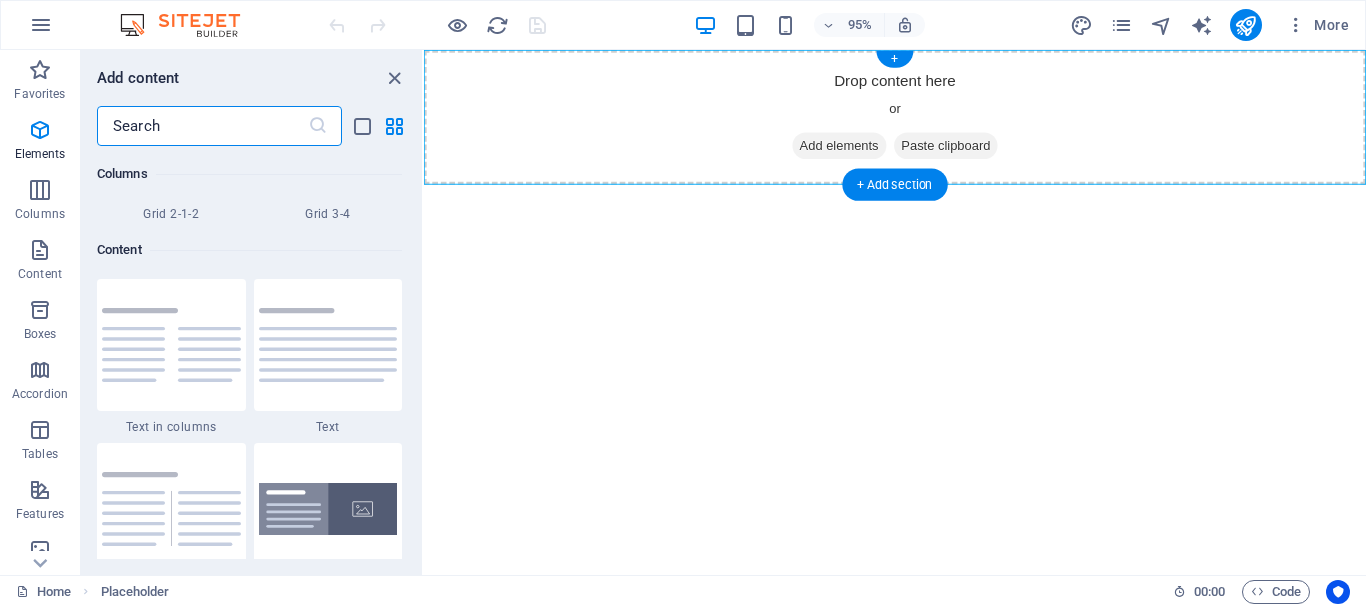 scroll, scrollTop: 3499, scrollLeft: 0, axis: vertical 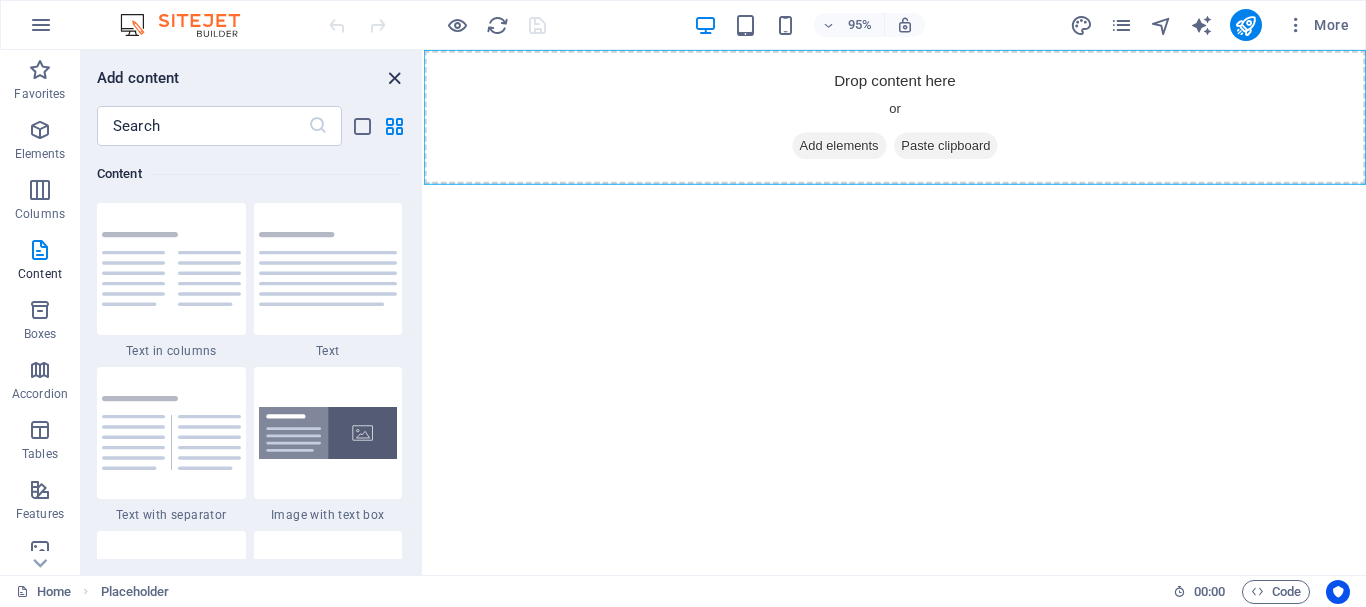 click at bounding box center [394, 78] 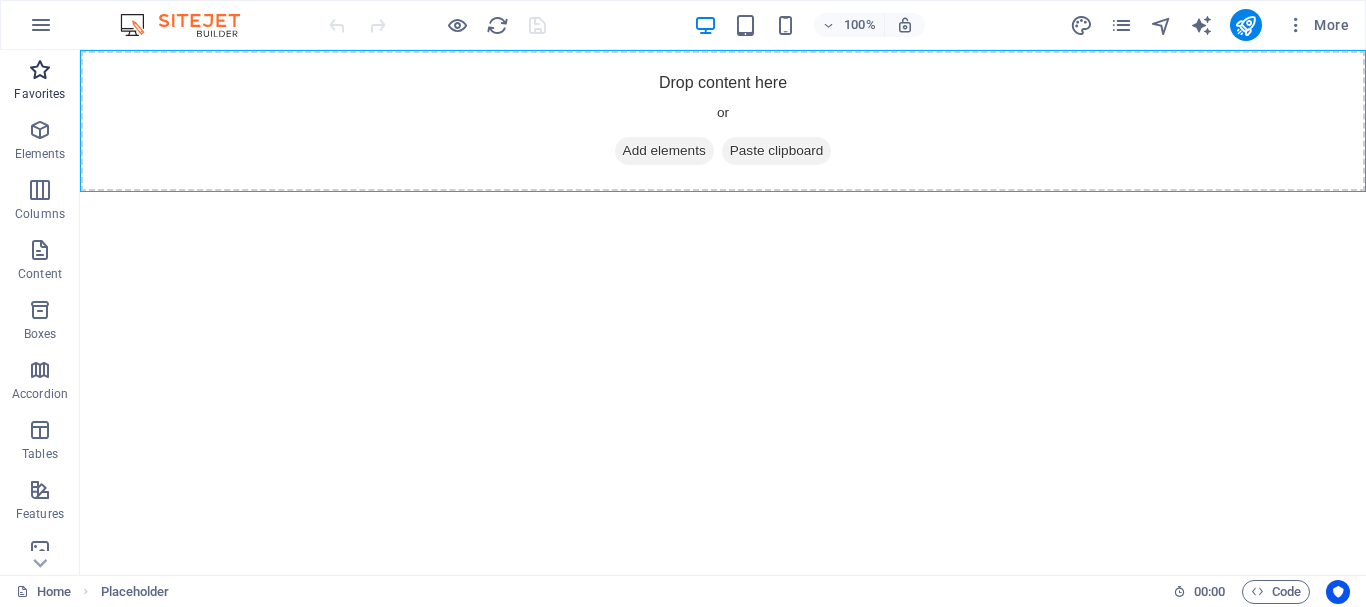 click on "Favorites" at bounding box center [40, 82] 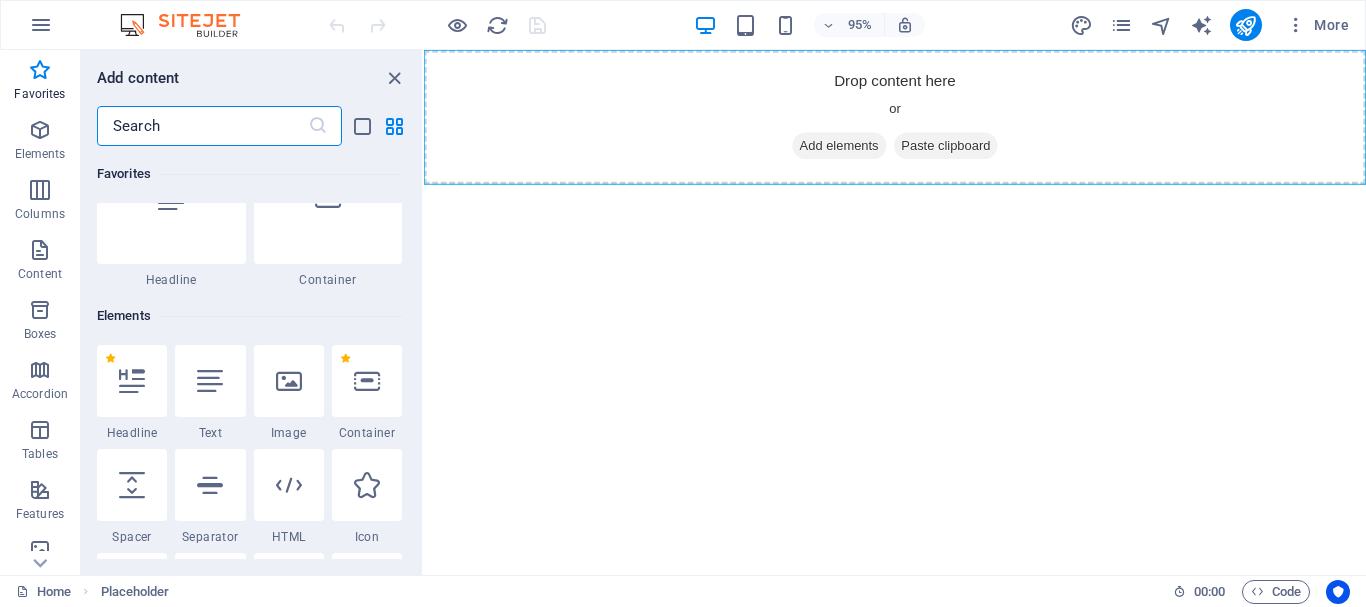 scroll, scrollTop: 100, scrollLeft: 0, axis: vertical 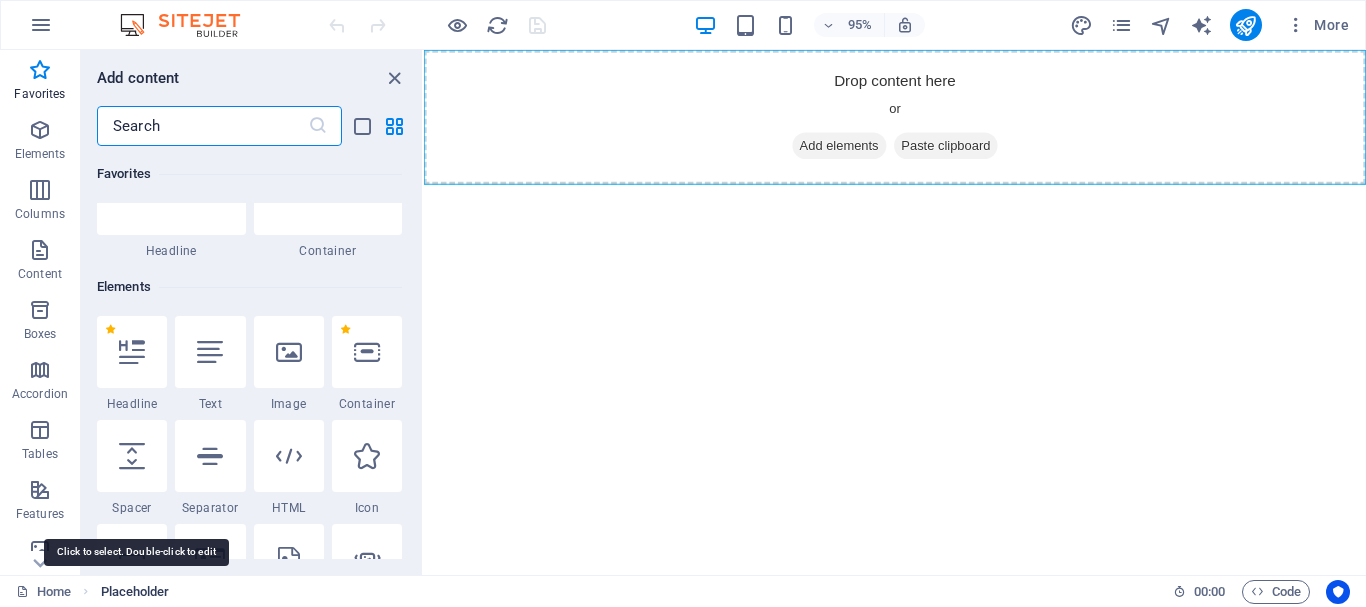 click on "Placeholder" at bounding box center (135, 592) 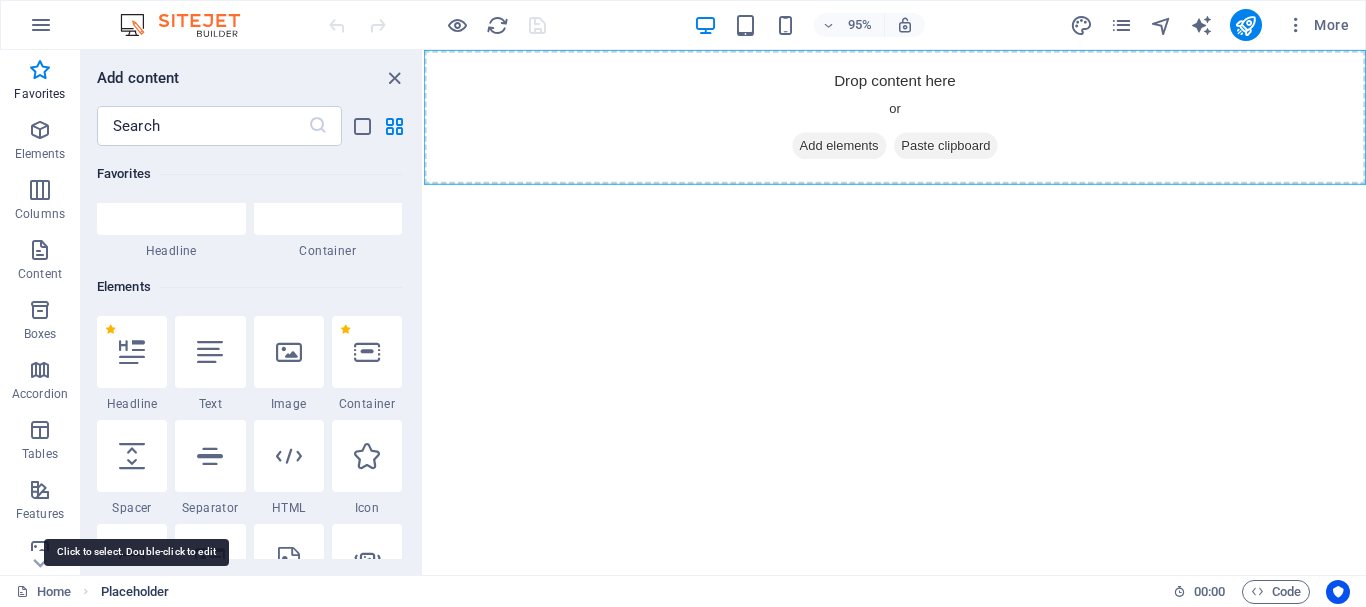 click on "Placeholder" at bounding box center (135, 592) 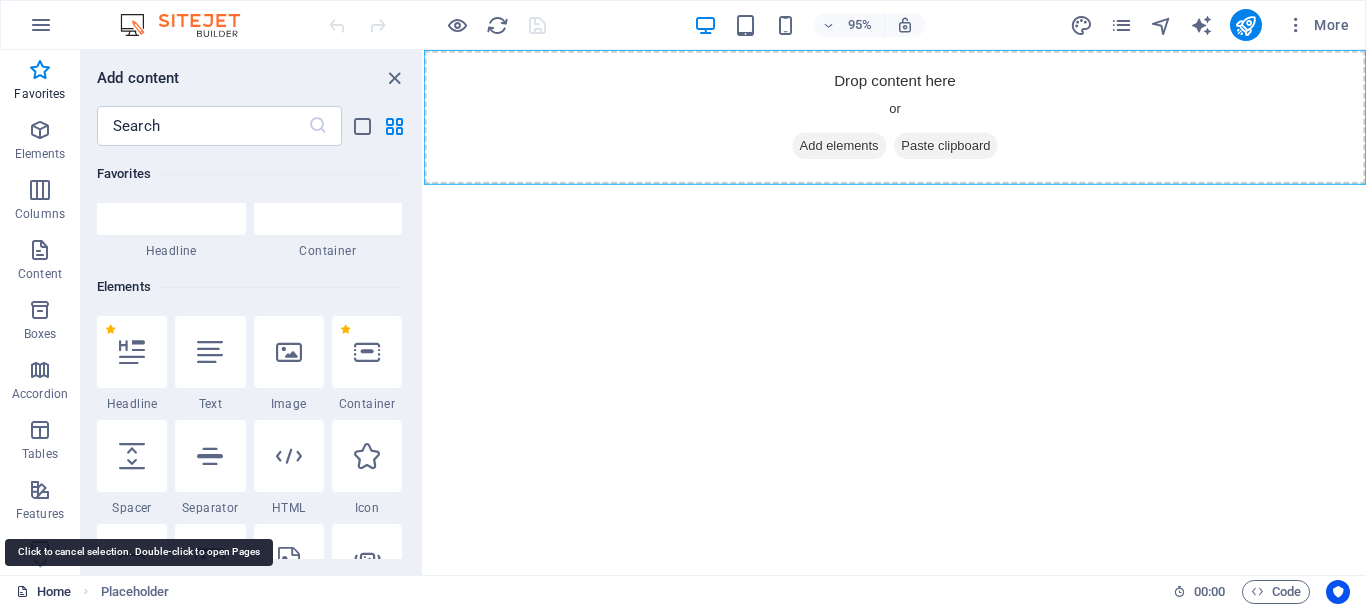 click on "Home" at bounding box center [43, 592] 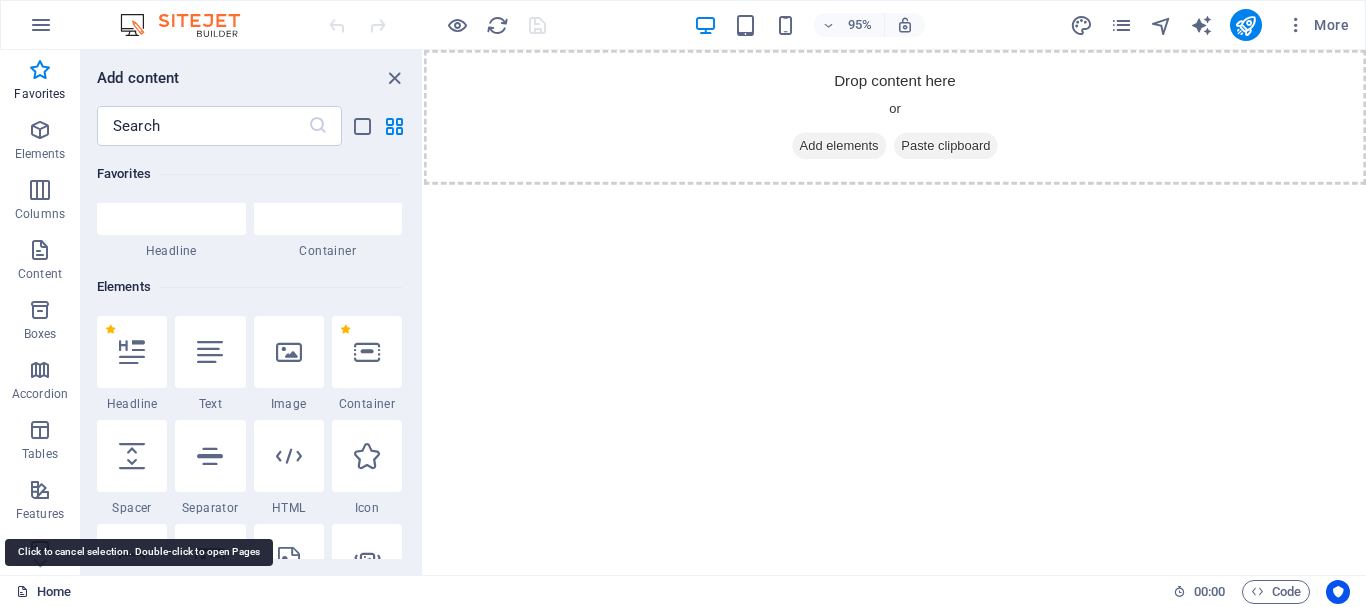 click at bounding box center [22, 591] 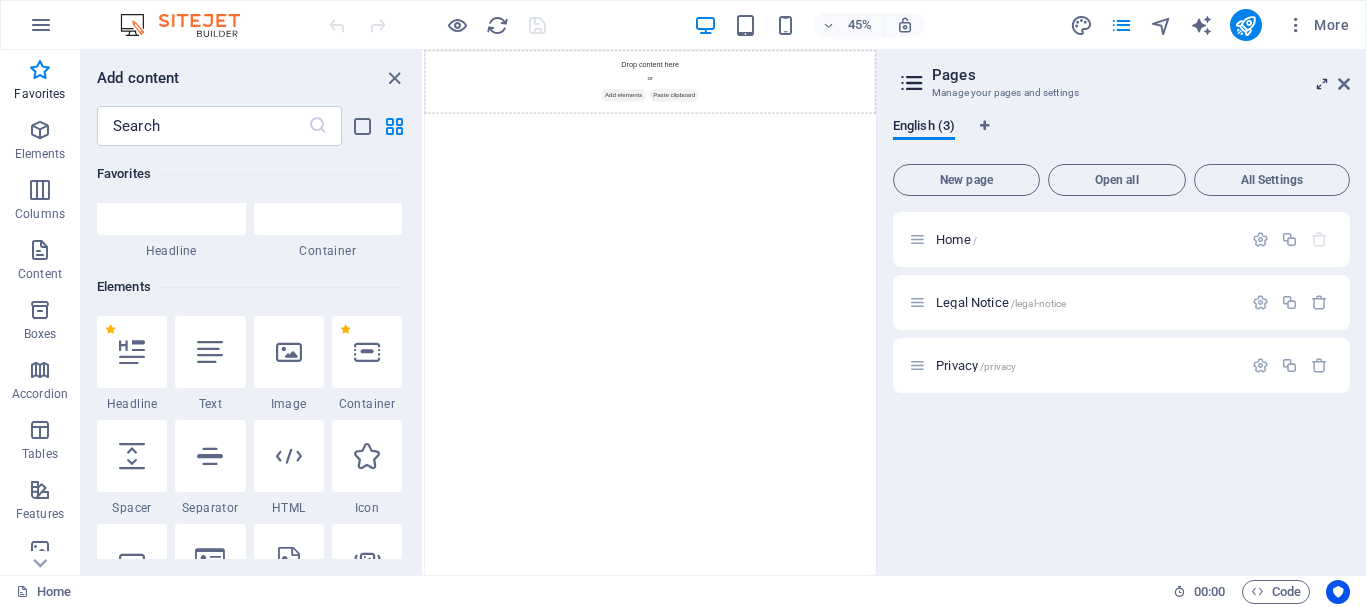 click at bounding box center [1322, 84] 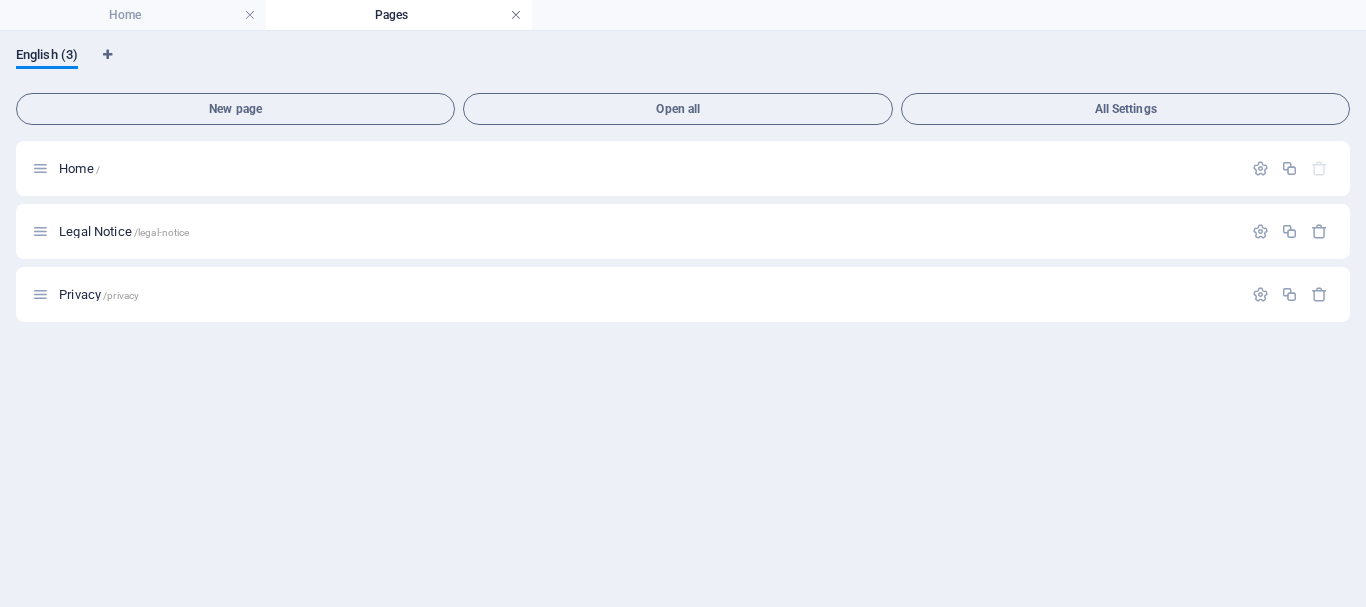 click at bounding box center [516, 15] 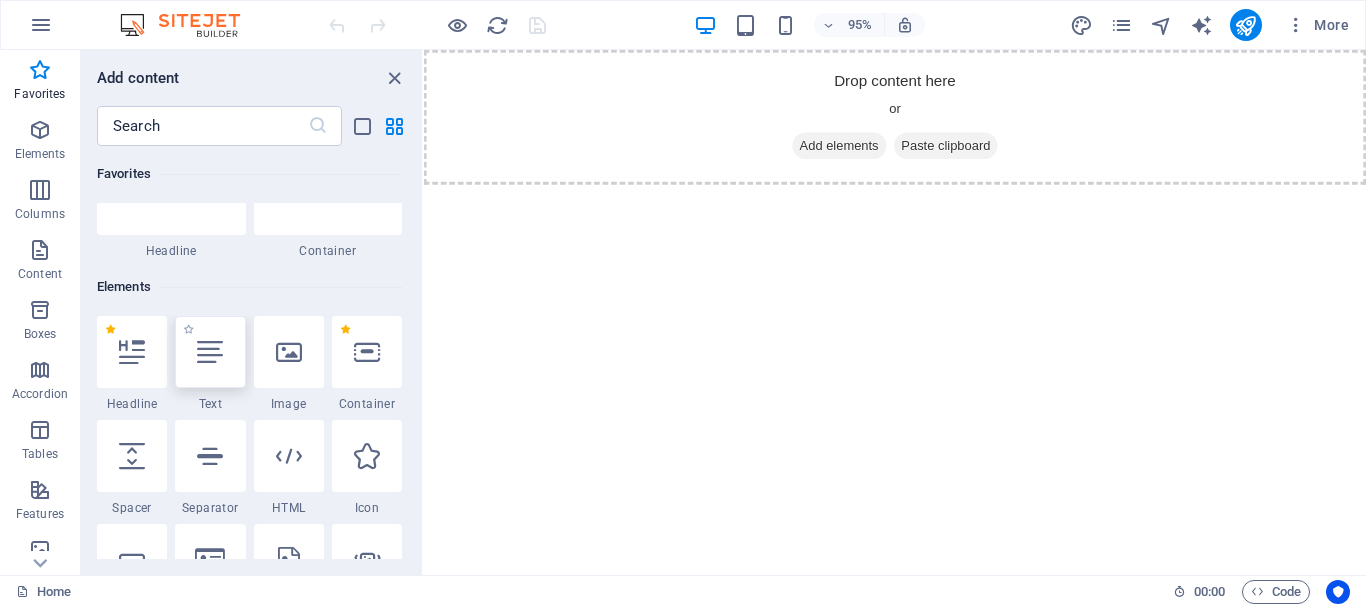 scroll, scrollTop: 0, scrollLeft: 0, axis: both 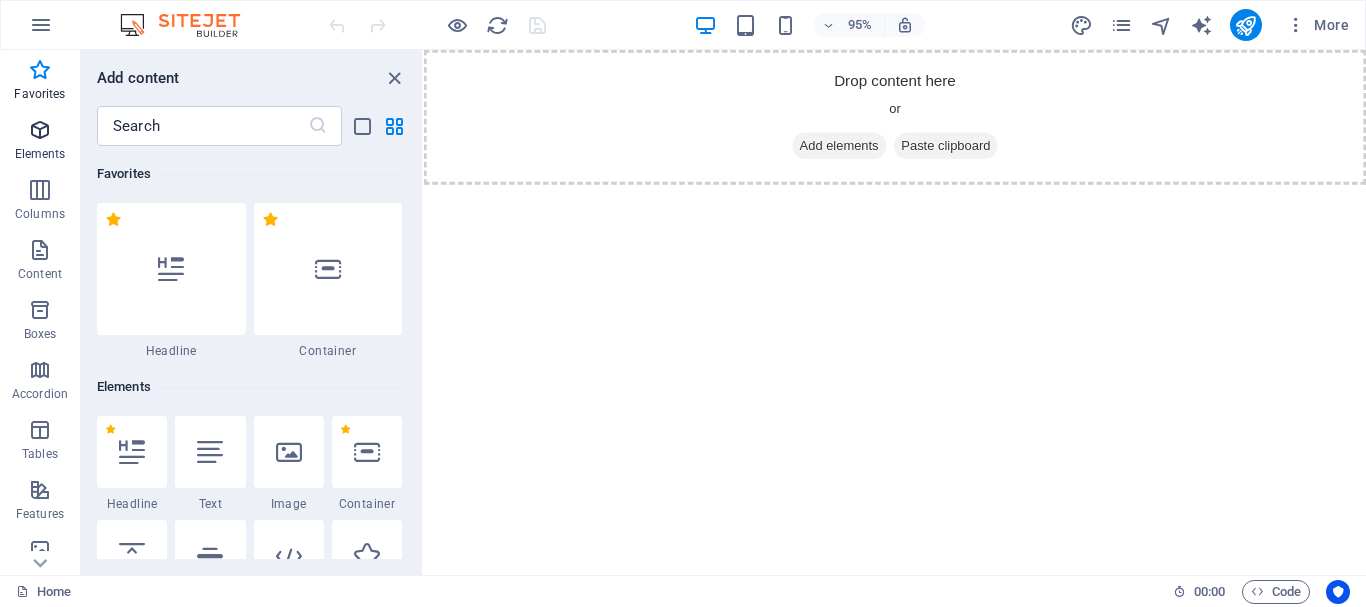 click on "Elements" at bounding box center [40, 154] 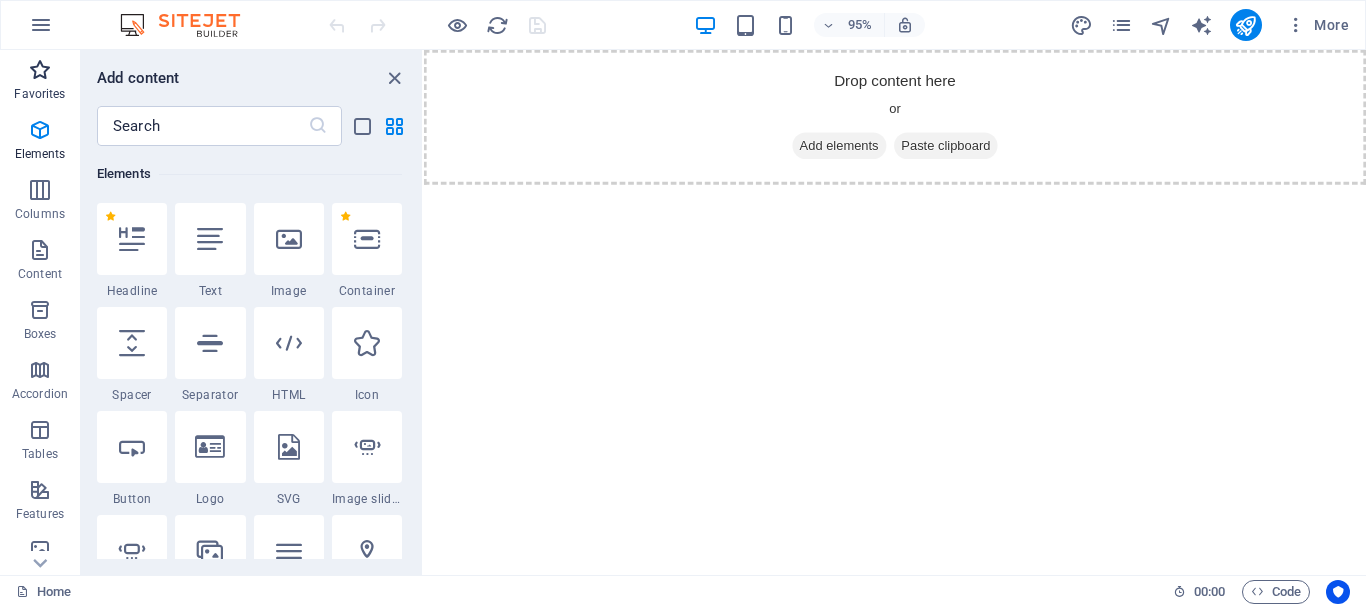 click on "Favorites" at bounding box center [40, 82] 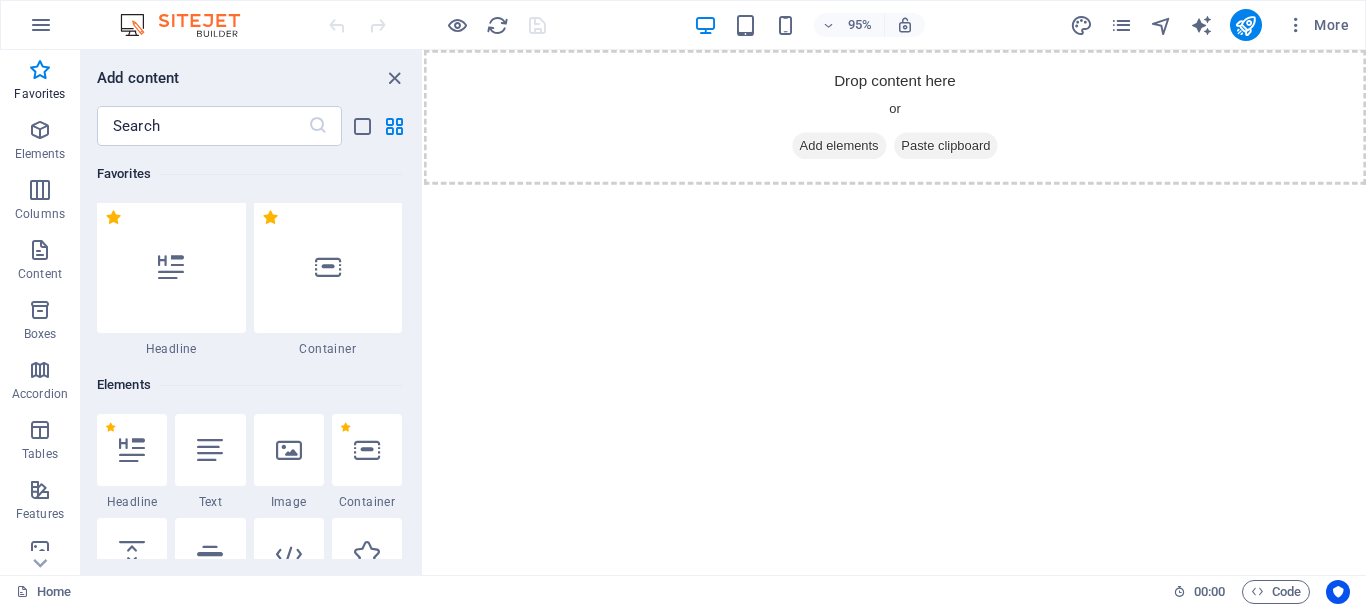 scroll, scrollTop: 0, scrollLeft: 0, axis: both 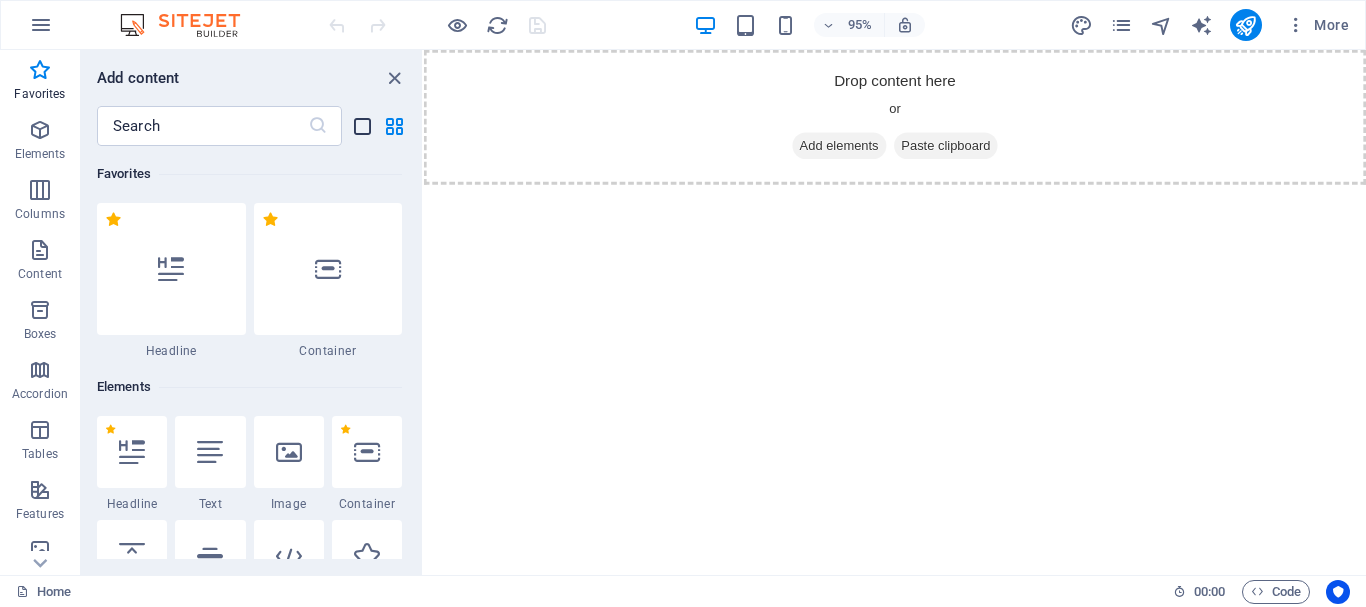 click at bounding box center (362, 126) 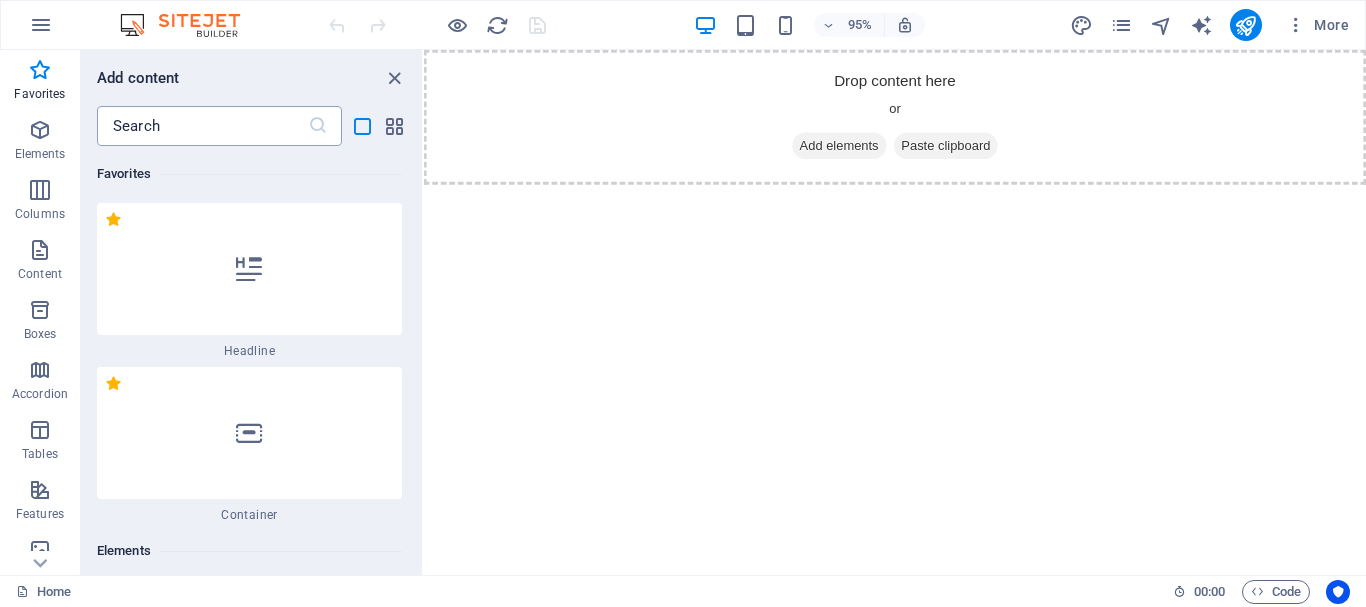click on "​" at bounding box center [219, 126] 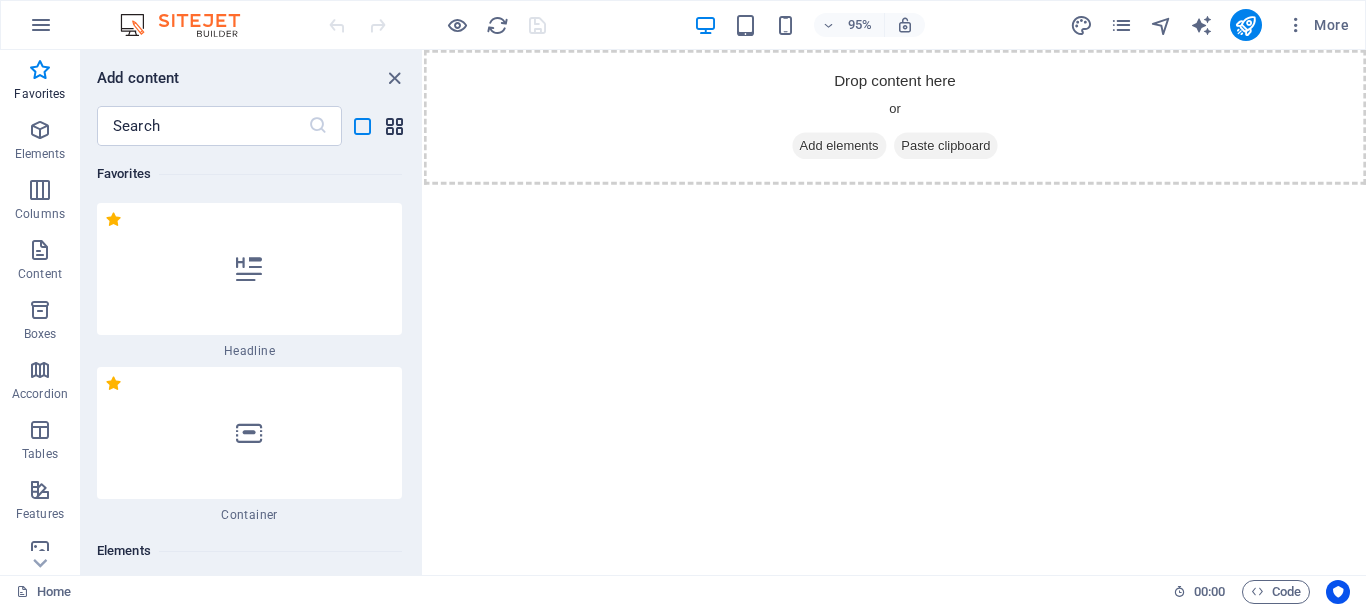 click at bounding box center (394, 126) 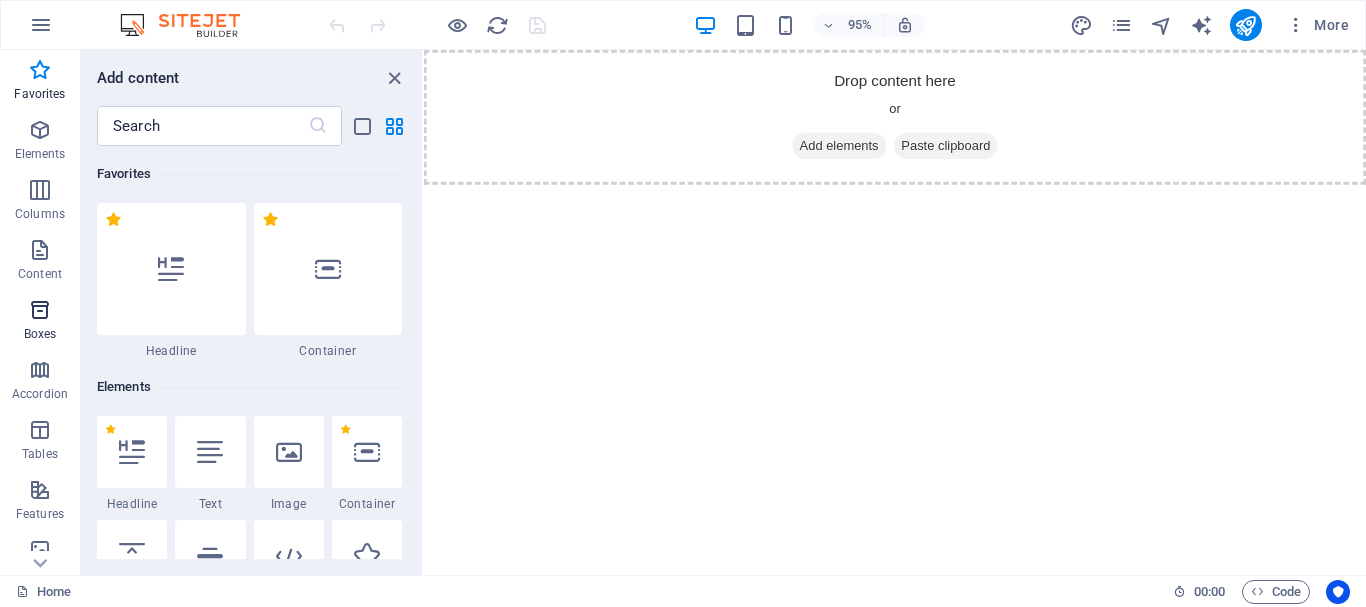 click on "Boxes" at bounding box center (40, 322) 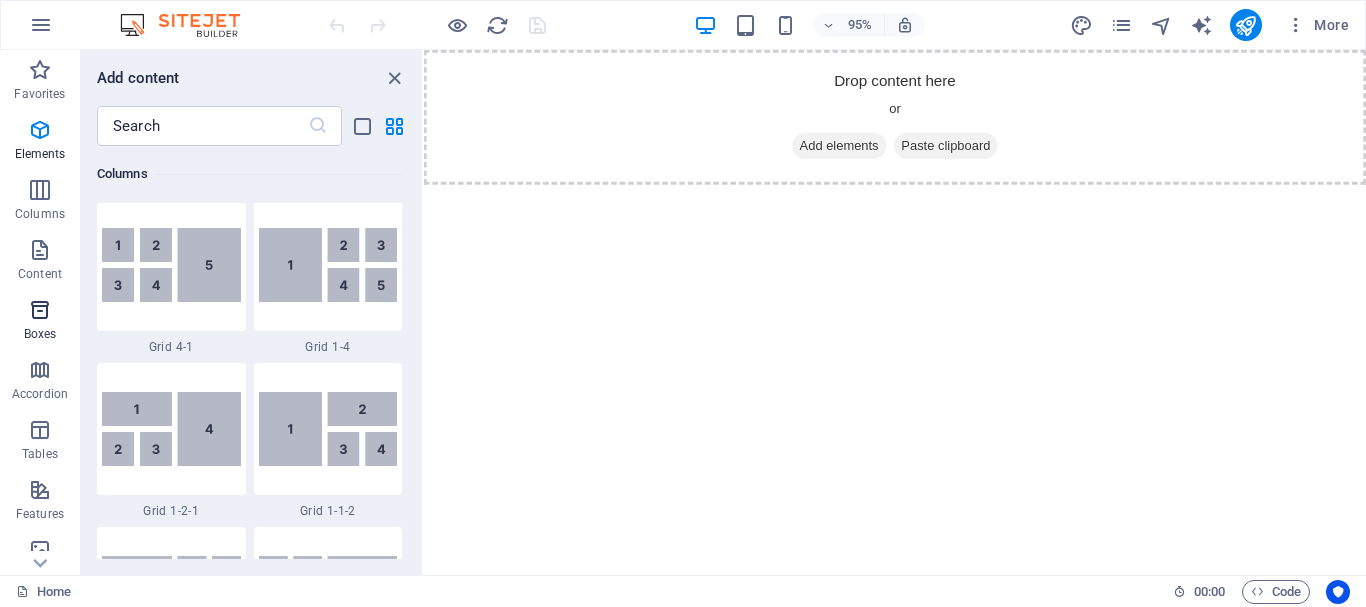 scroll, scrollTop: 5516, scrollLeft: 0, axis: vertical 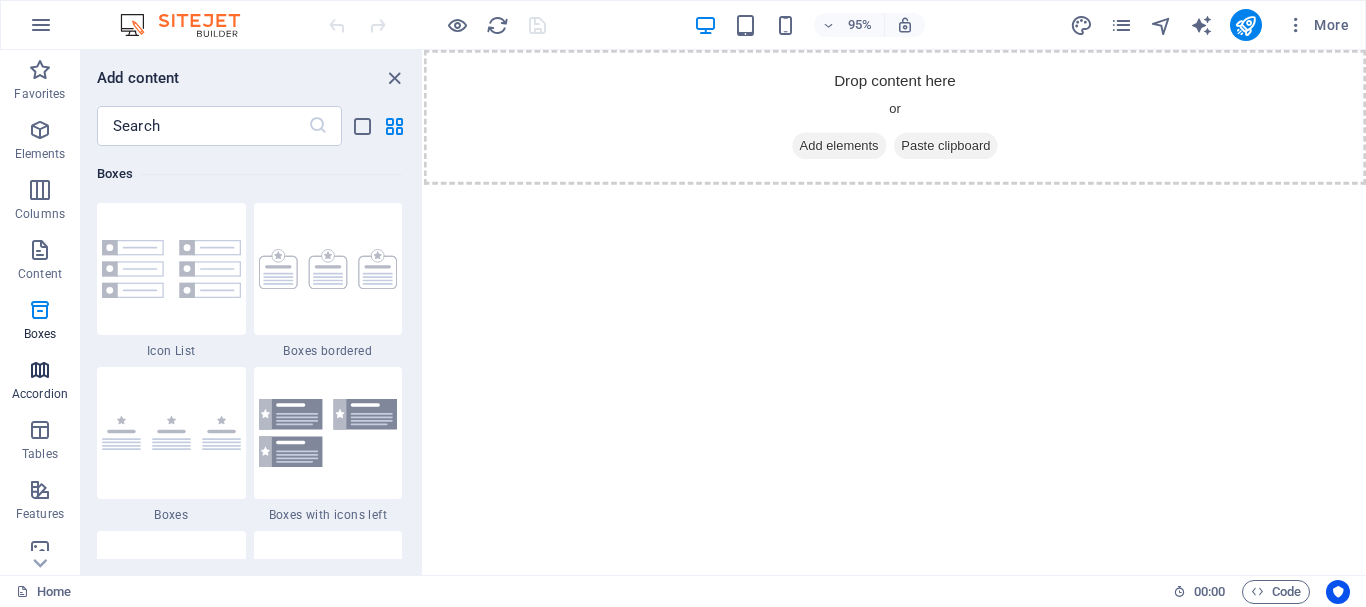 click at bounding box center [40, 370] 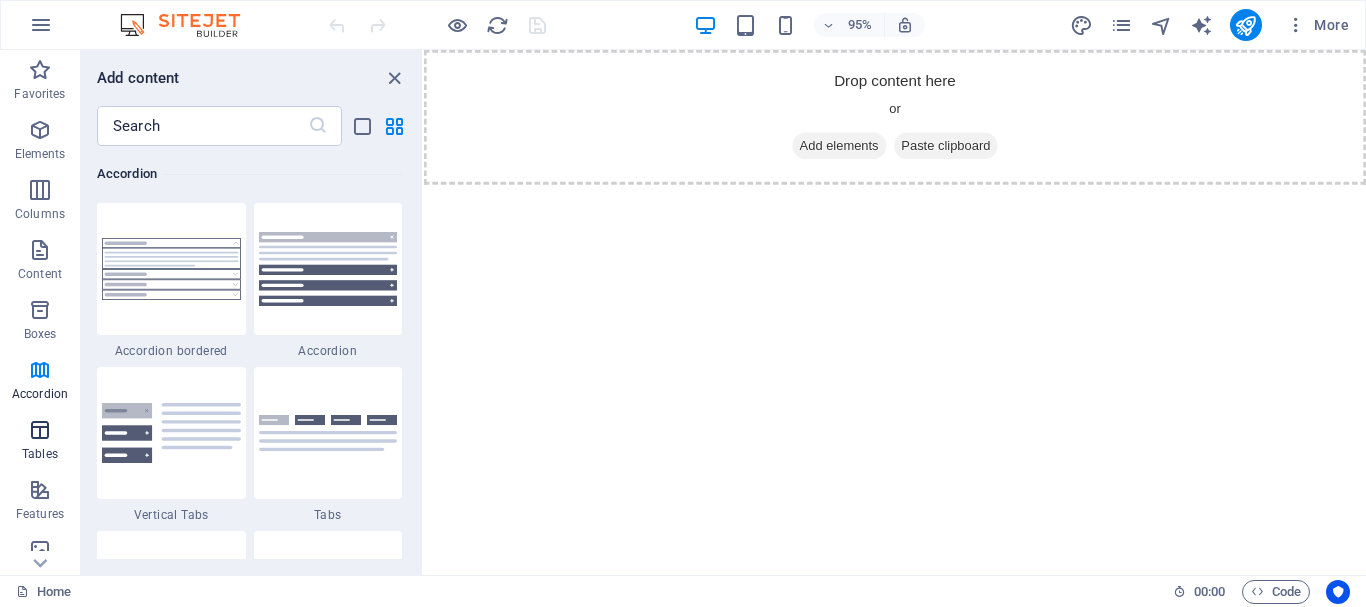click at bounding box center (40, 430) 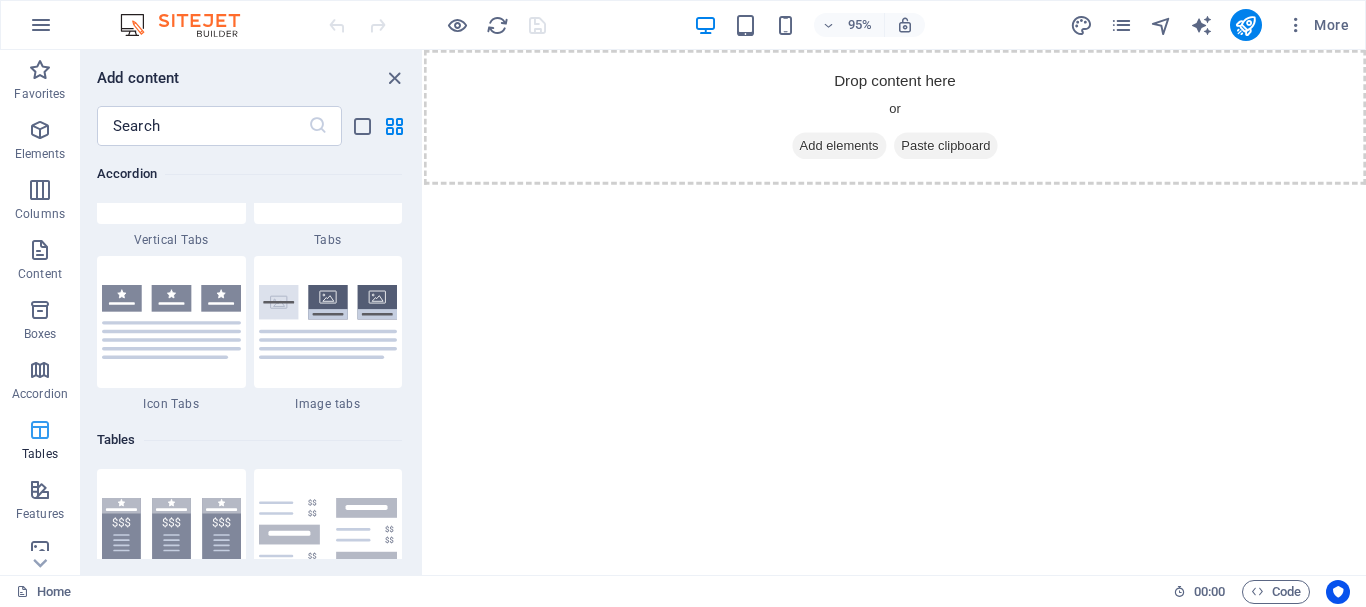 scroll, scrollTop: 6926, scrollLeft: 0, axis: vertical 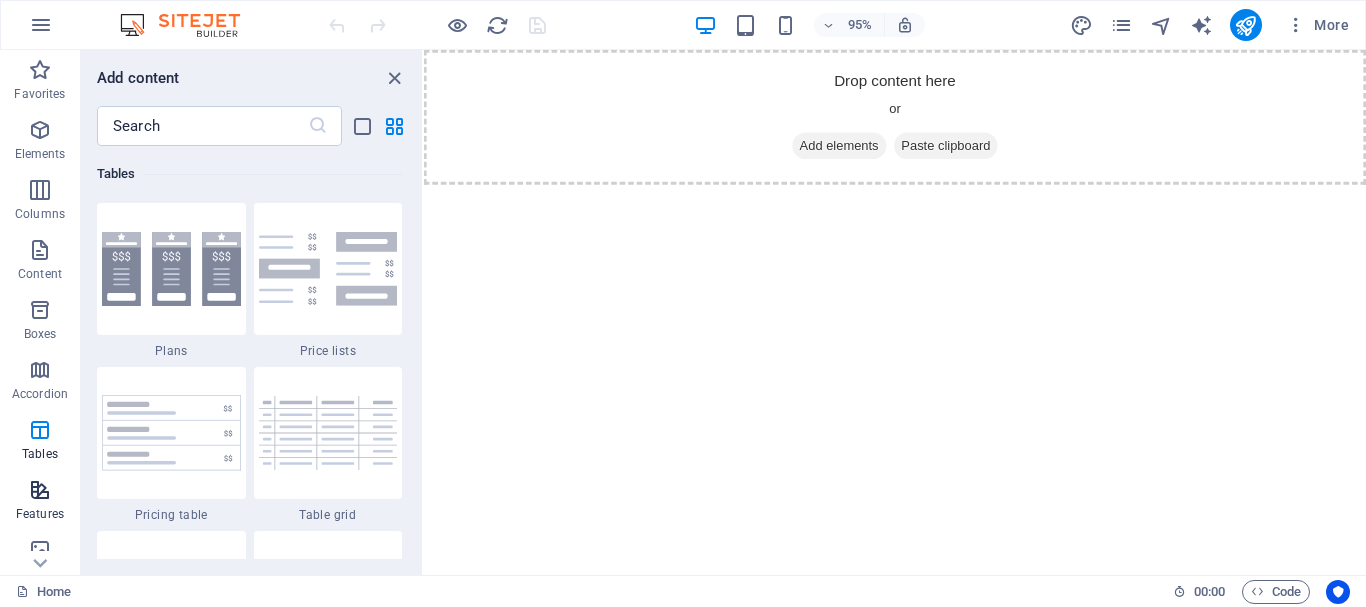 click at bounding box center (40, 490) 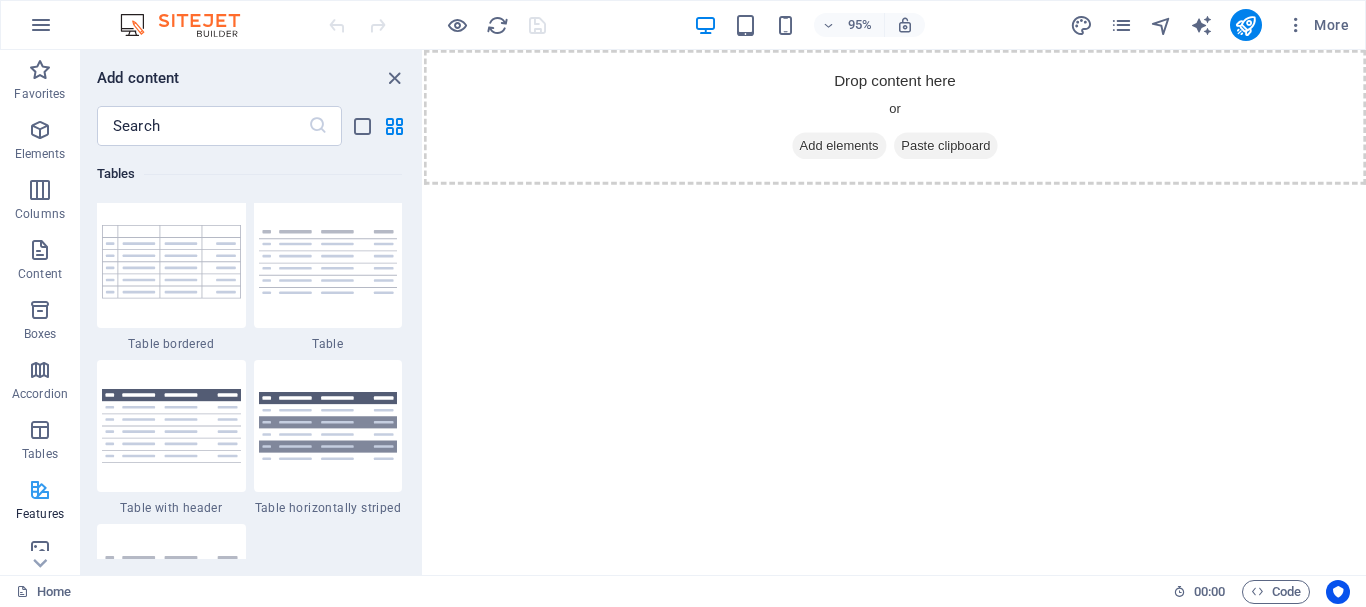 scroll, scrollTop: 7795, scrollLeft: 0, axis: vertical 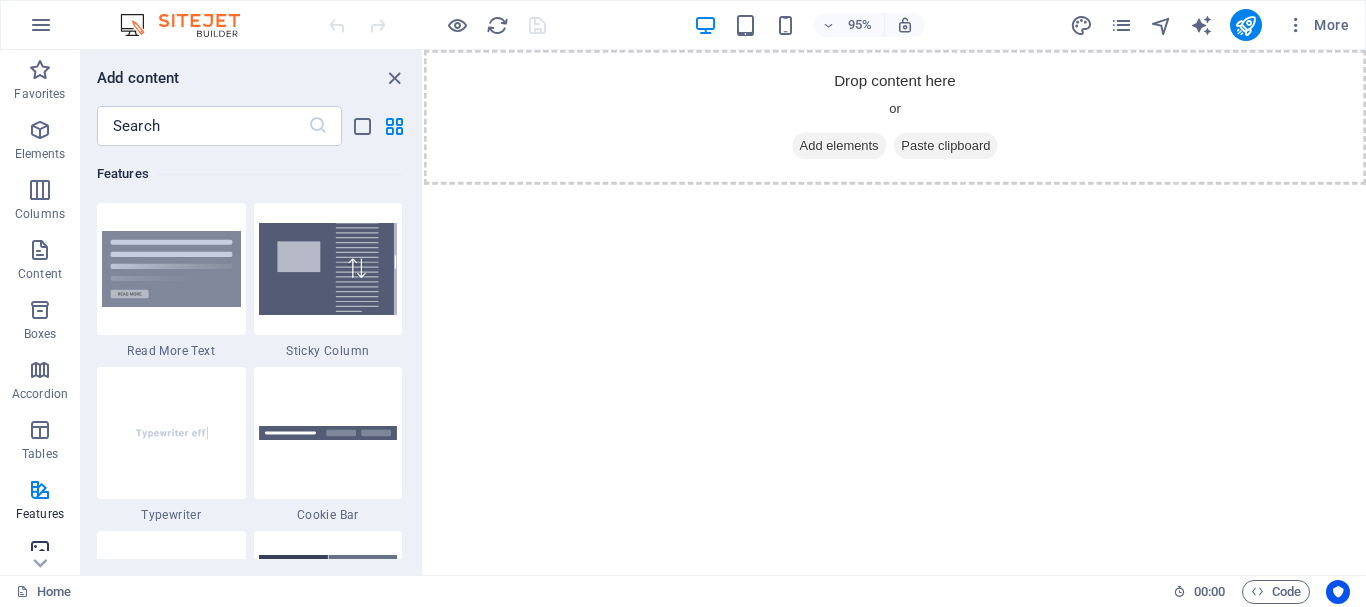 click at bounding box center (40, 550) 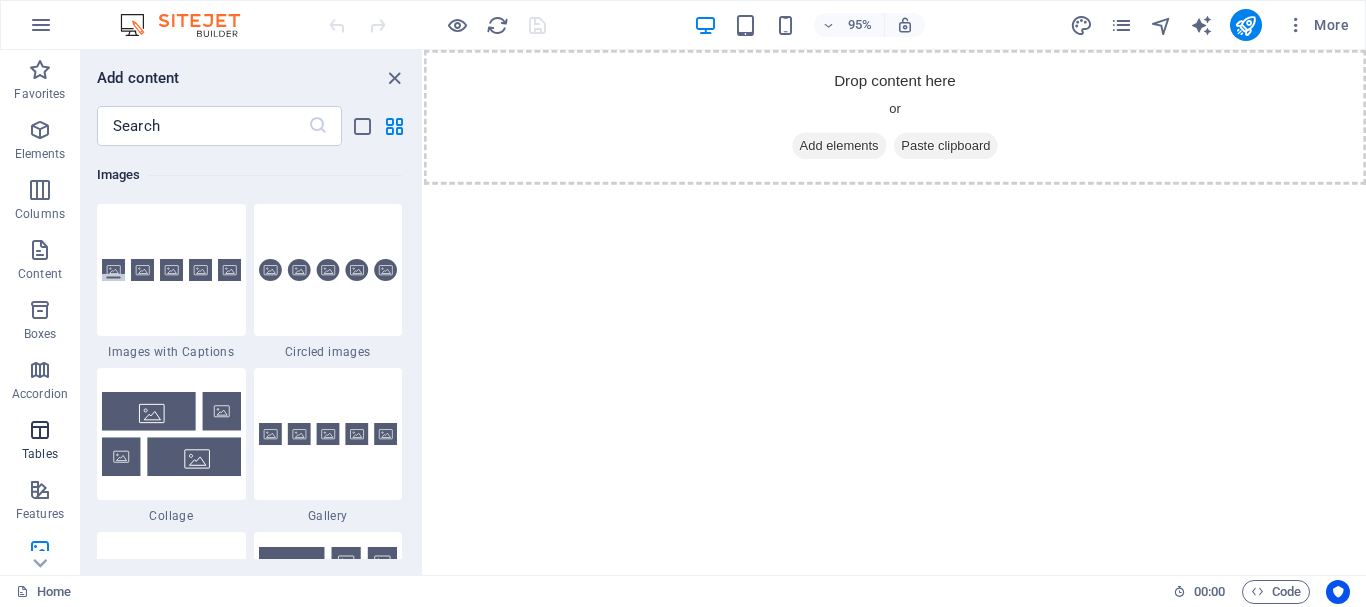 scroll, scrollTop: 10140, scrollLeft: 0, axis: vertical 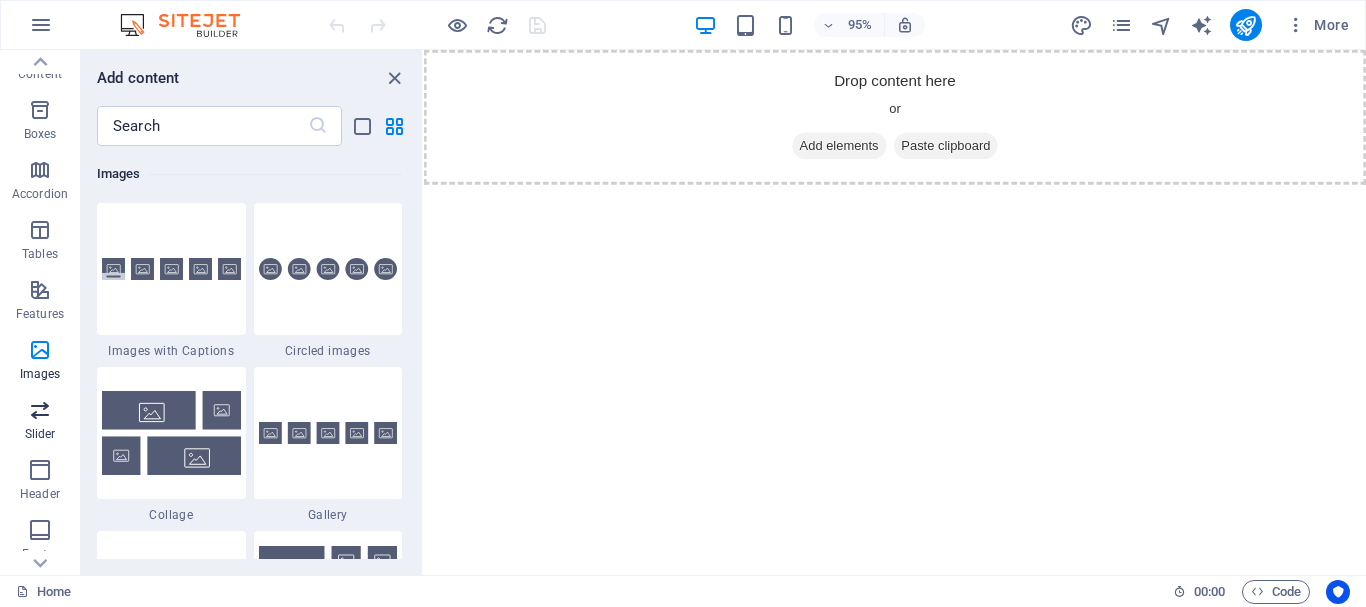click at bounding box center (40, 410) 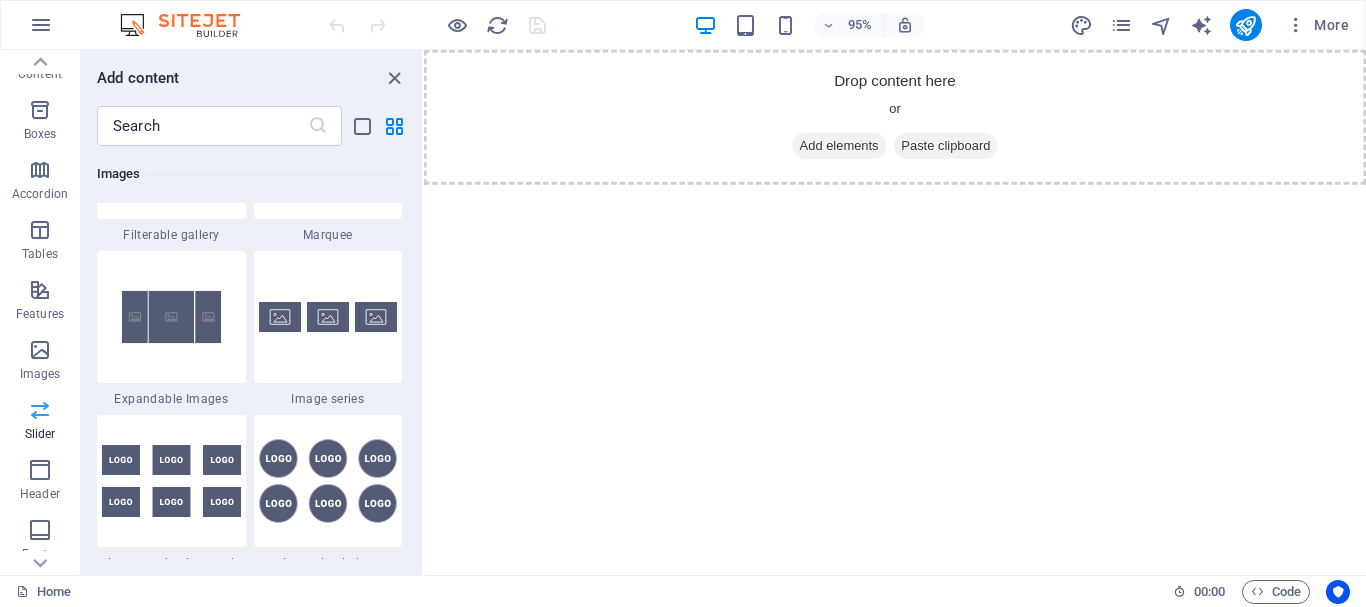 scroll, scrollTop: 11337, scrollLeft: 0, axis: vertical 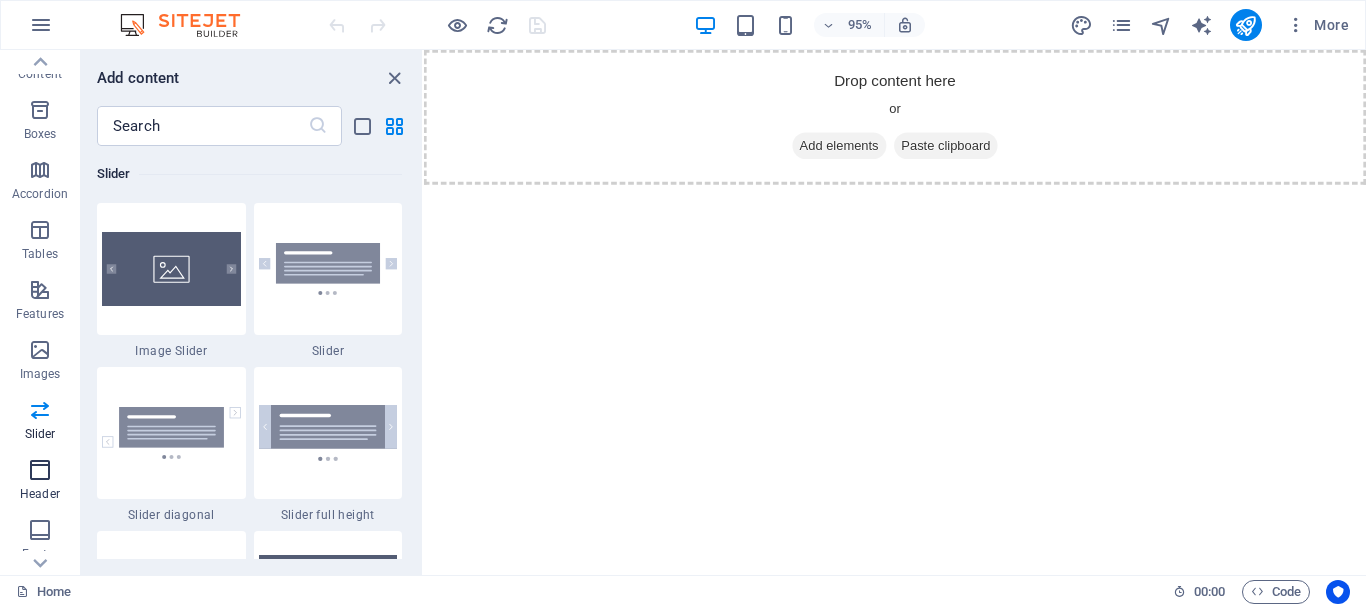 click at bounding box center (40, 470) 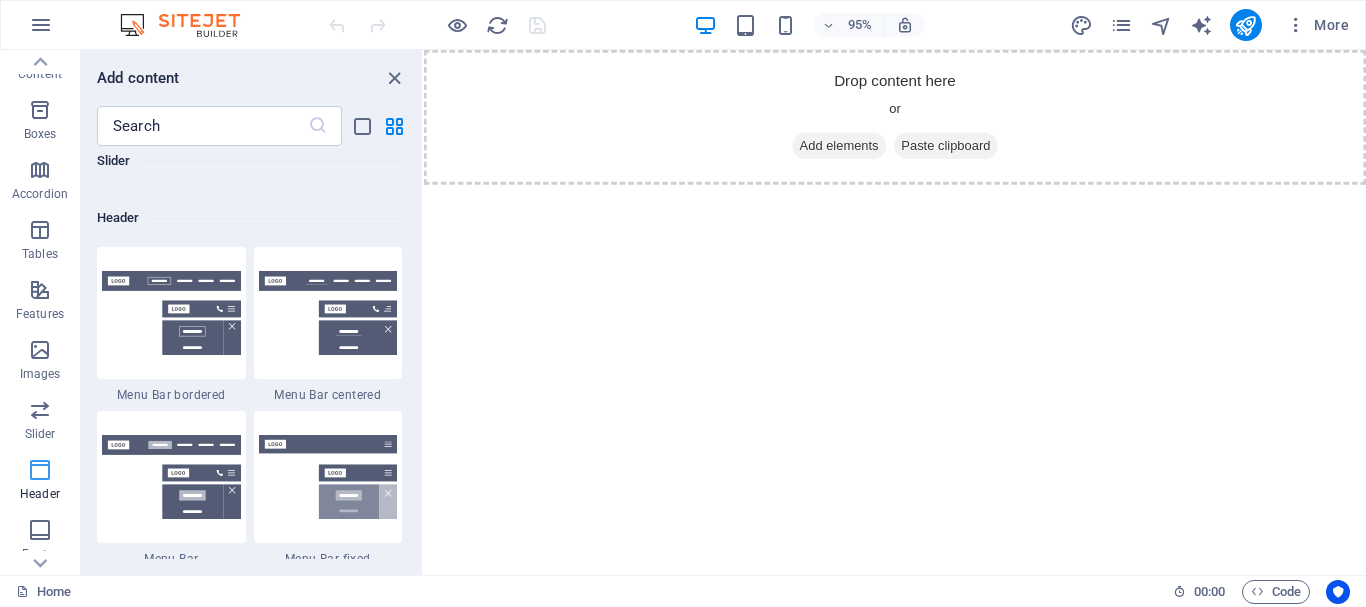 scroll, scrollTop: 12042, scrollLeft: 0, axis: vertical 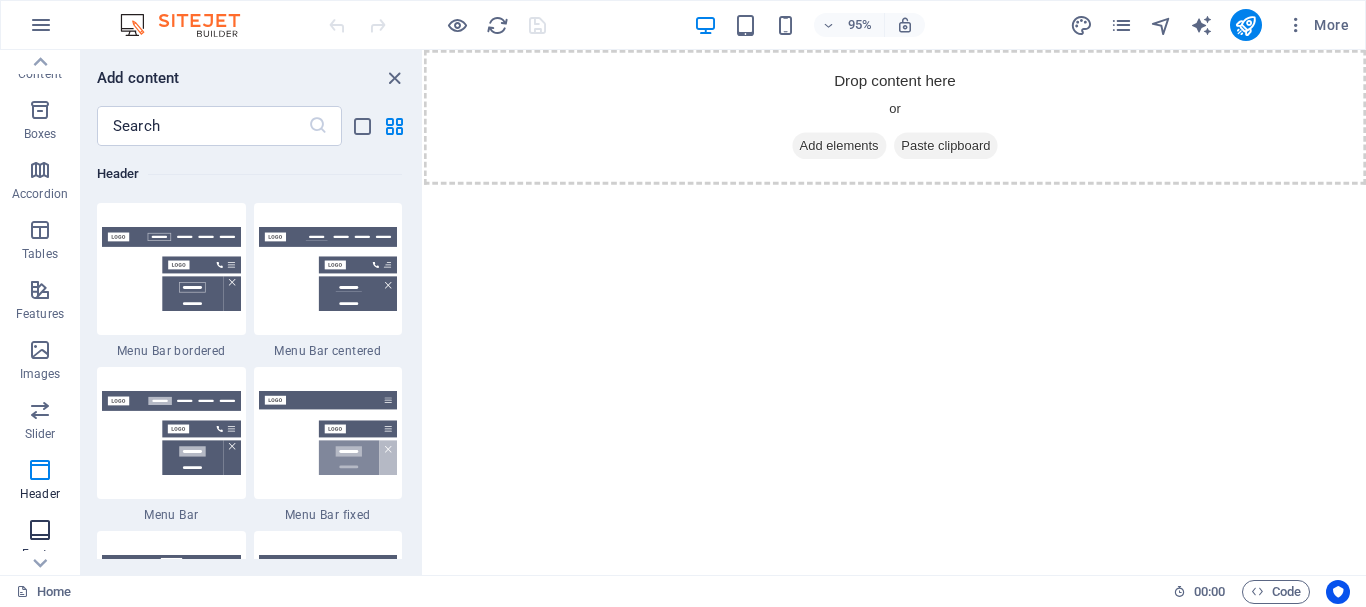 click at bounding box center (40, 530) 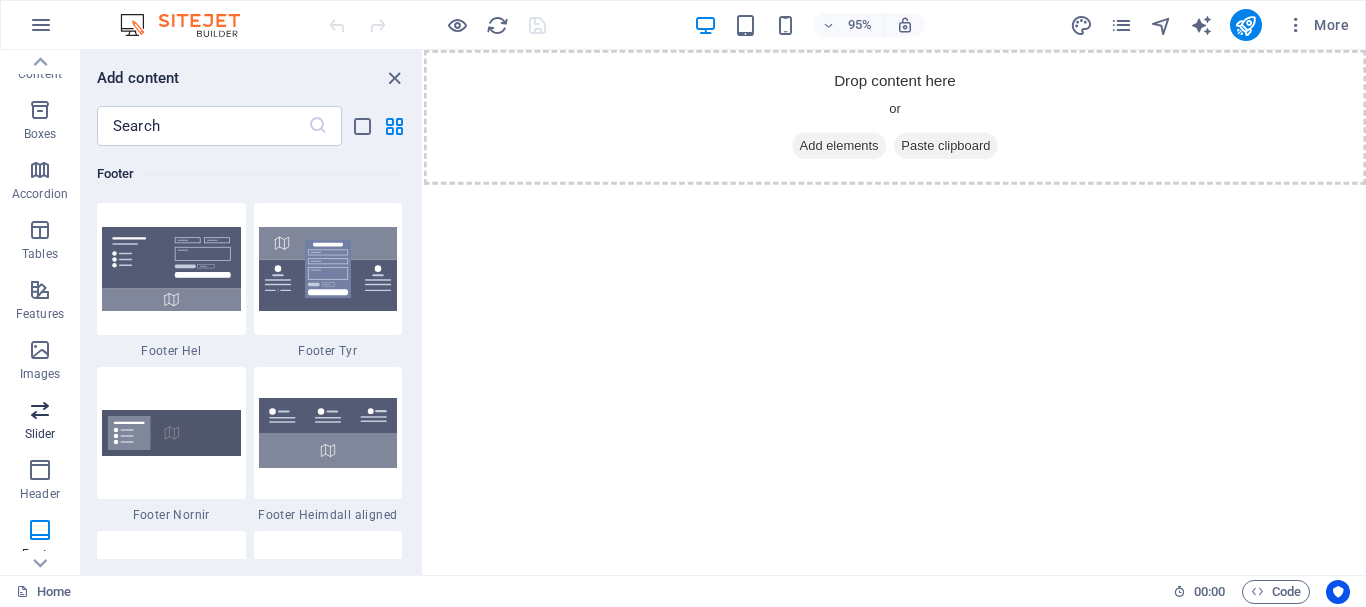 scroll, scrollTop: 13239, scrollLeft: 0, axis: vertical 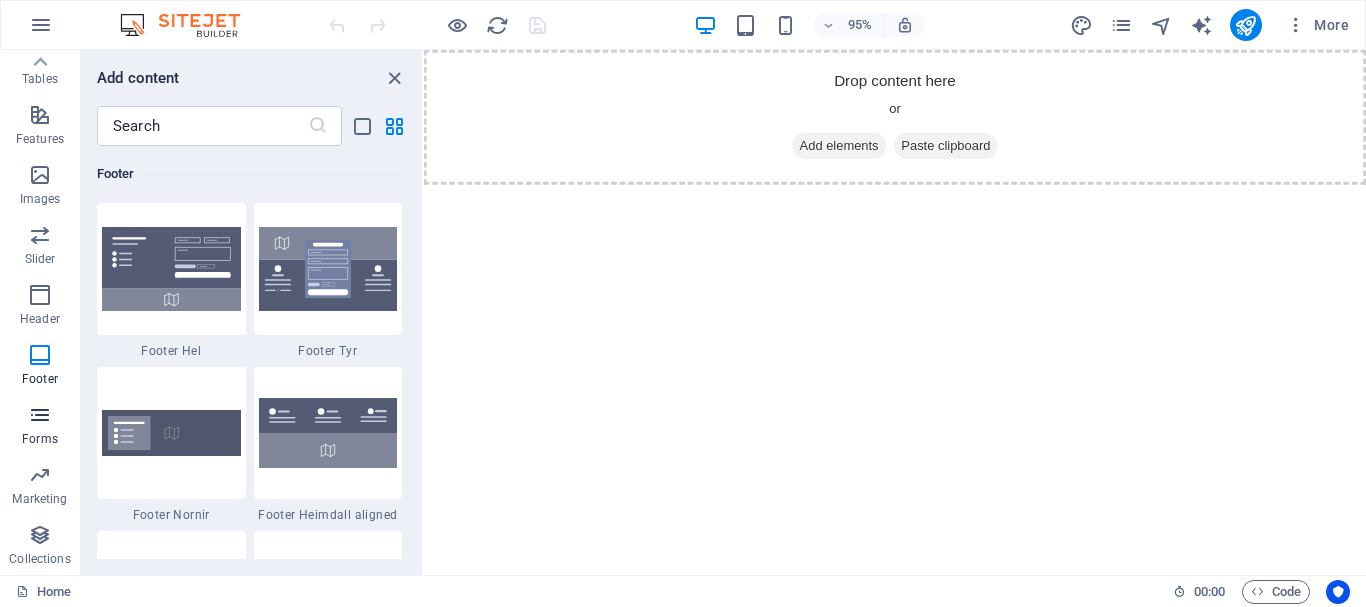 click at bounding box center [40, 415] 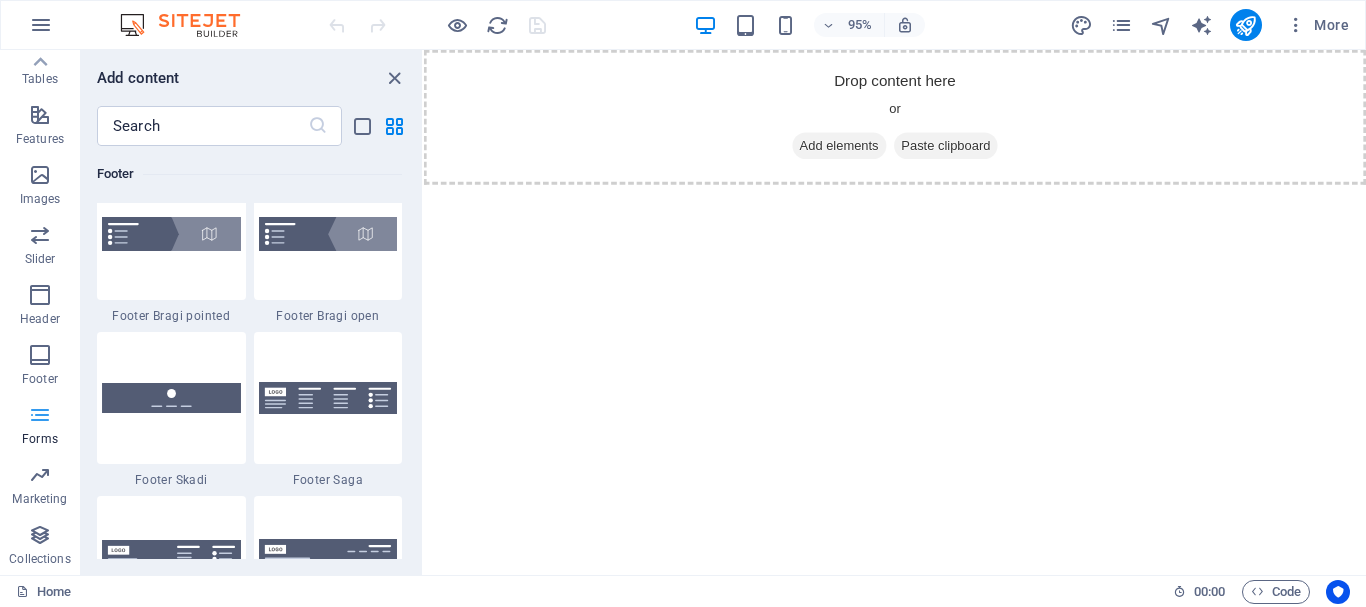 scroll, scrollTop: 14600, scrollLeft: 0, axis: vertical 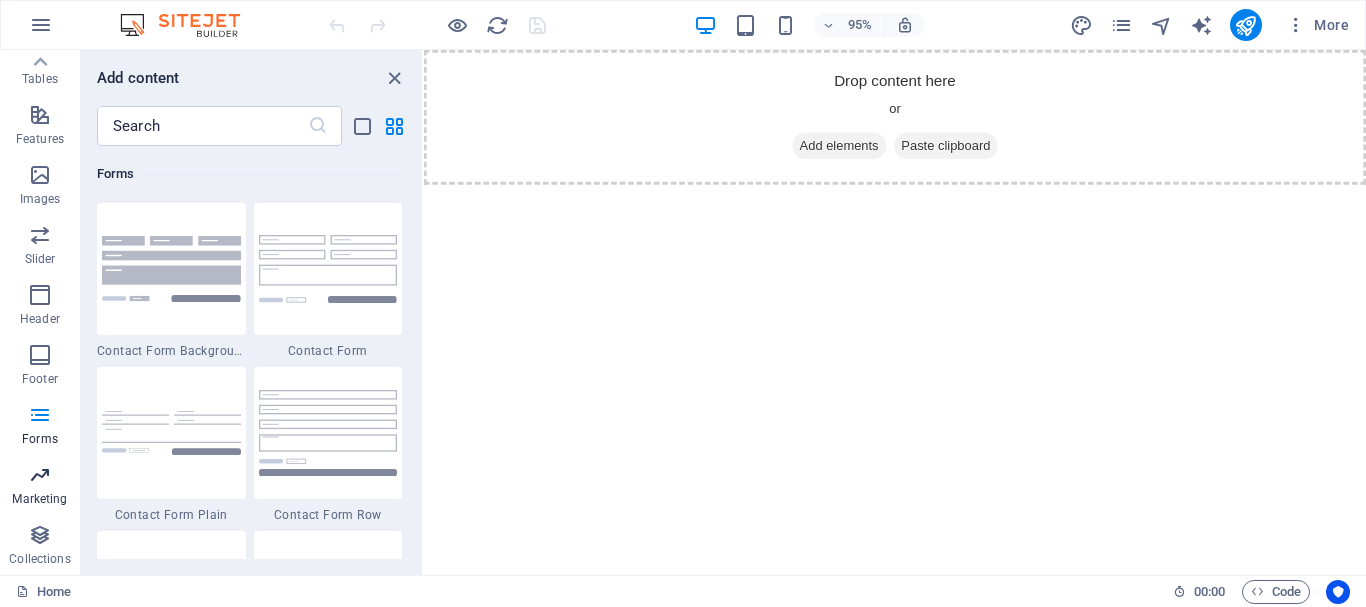 click at bounding box center [40, 475] 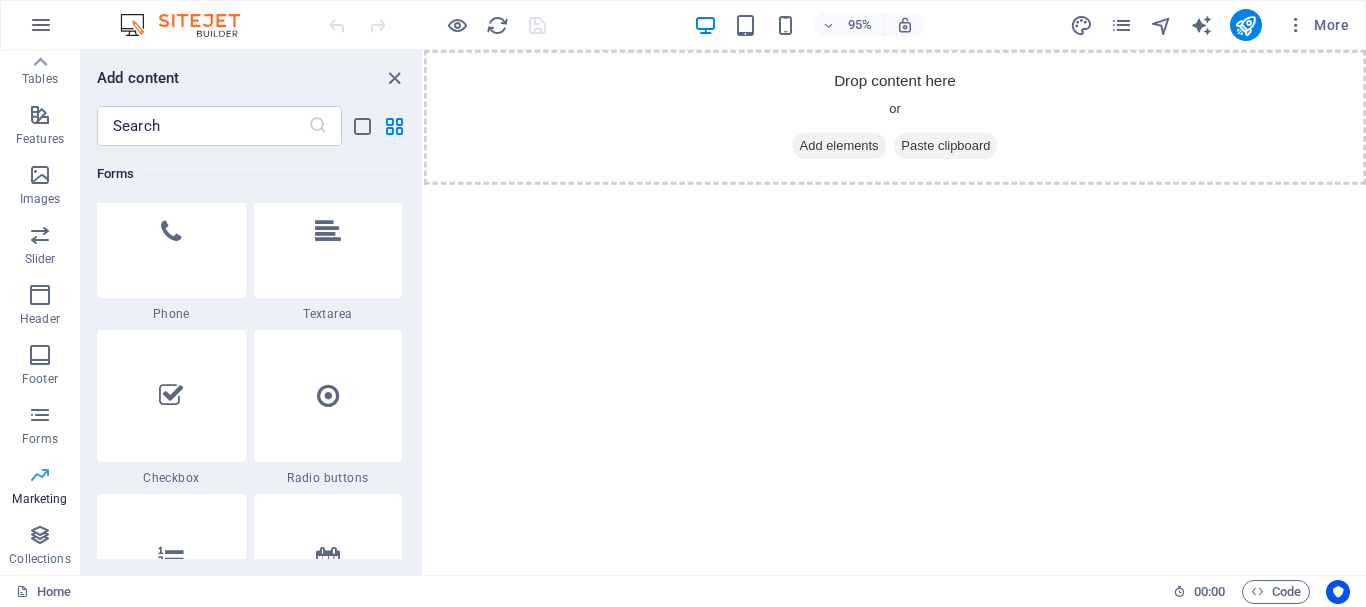 scroll, scrollTop: 16289, scrollLeft: 0, axis: vertical 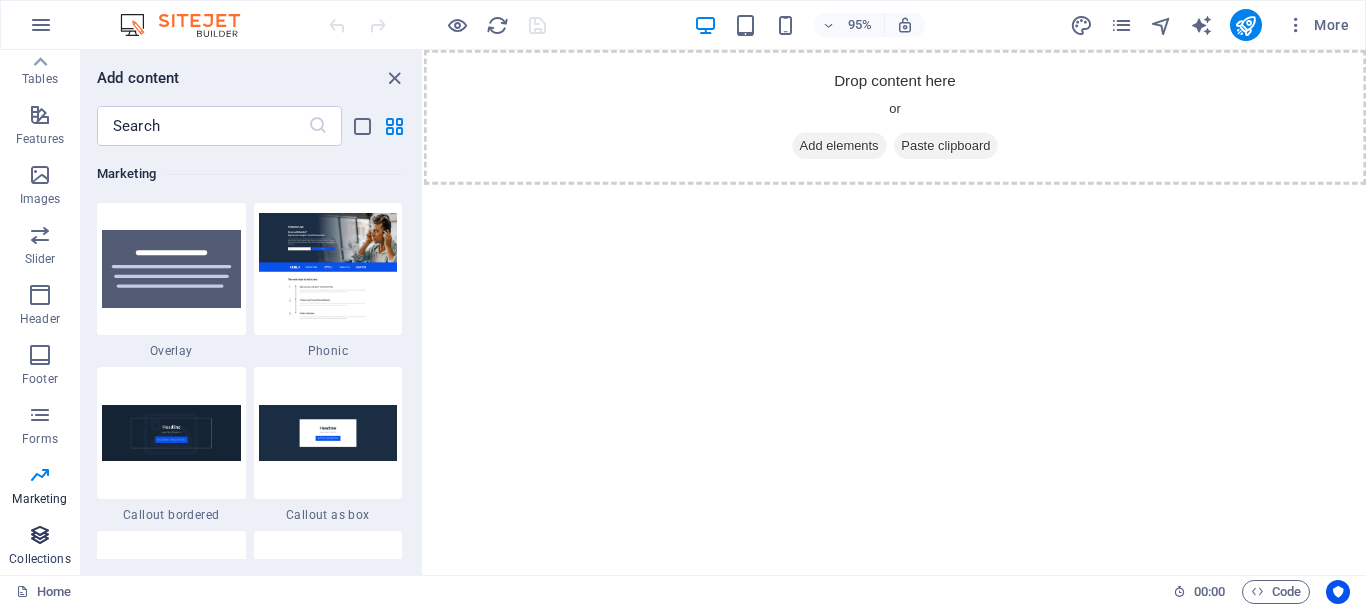 click at bounding box center (40, 535) 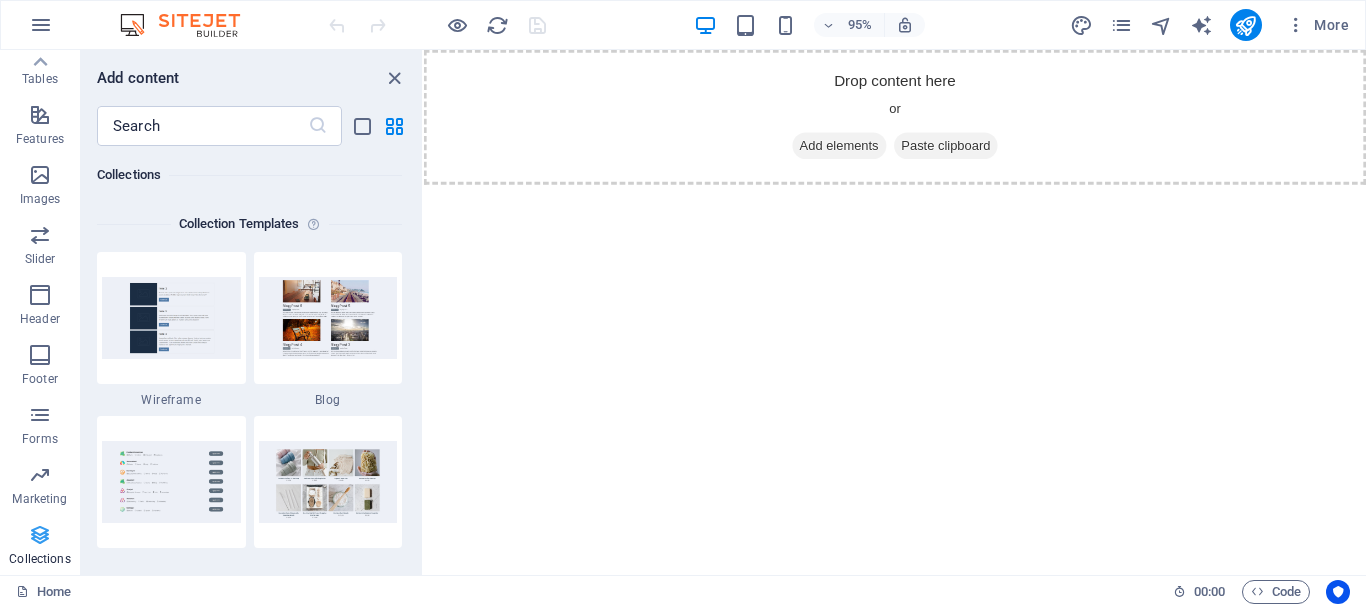 scroll, scrollTop: 18306, scrollLeft: 0, axis: vertical 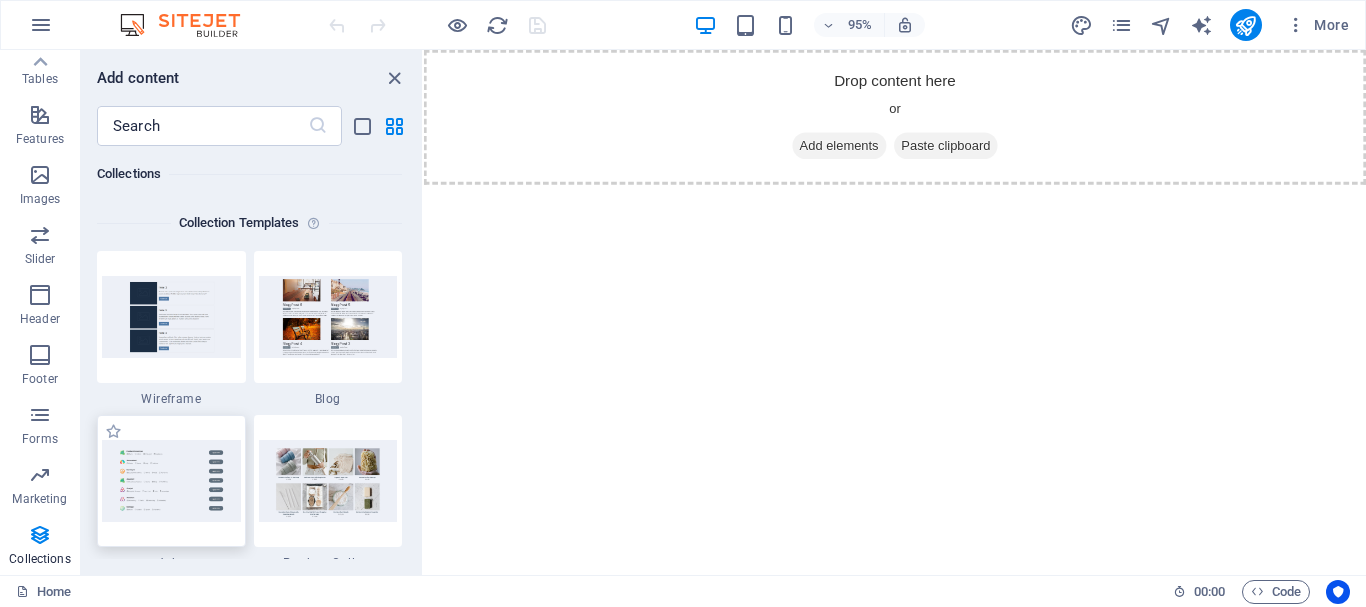 click at bounding box center (171, 480) 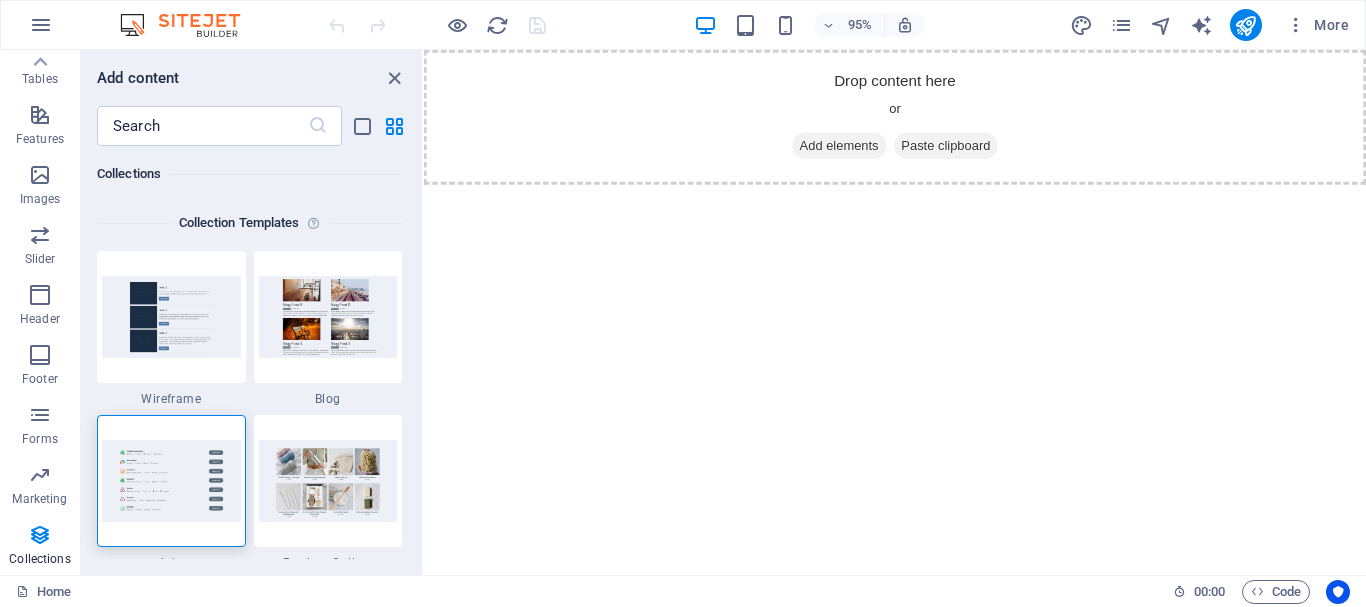 click at bounding box center [190, 25] 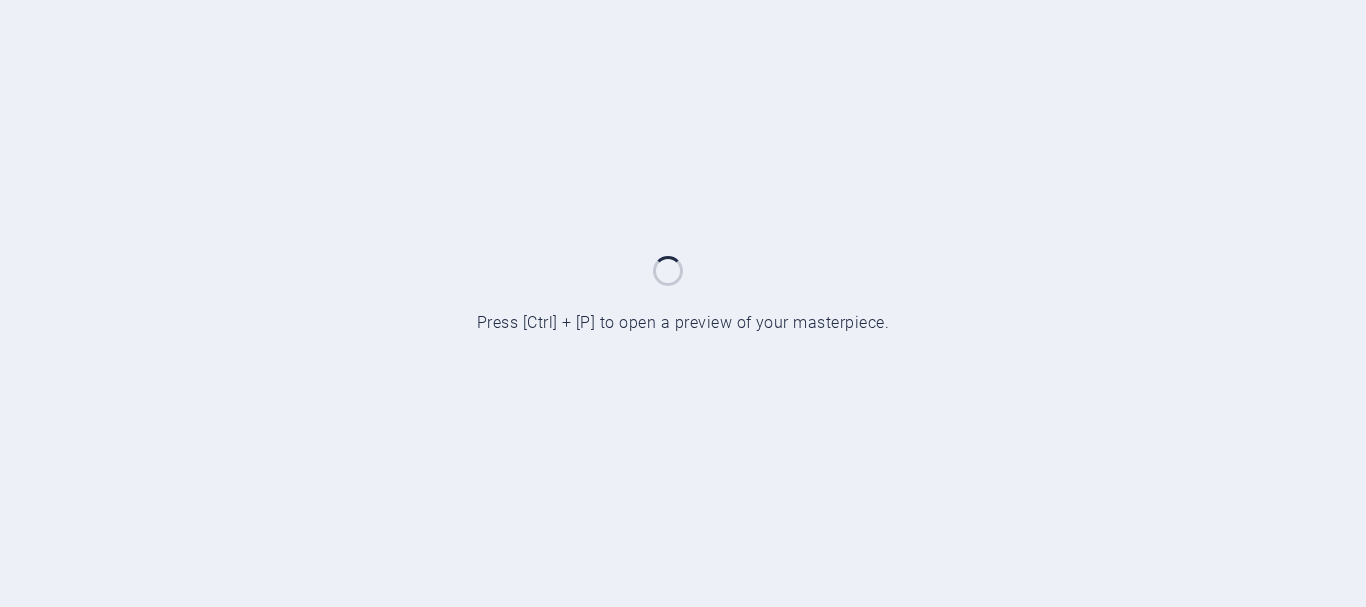 scroll, scrollTop: 0, scrollLeft: 0, axis: both 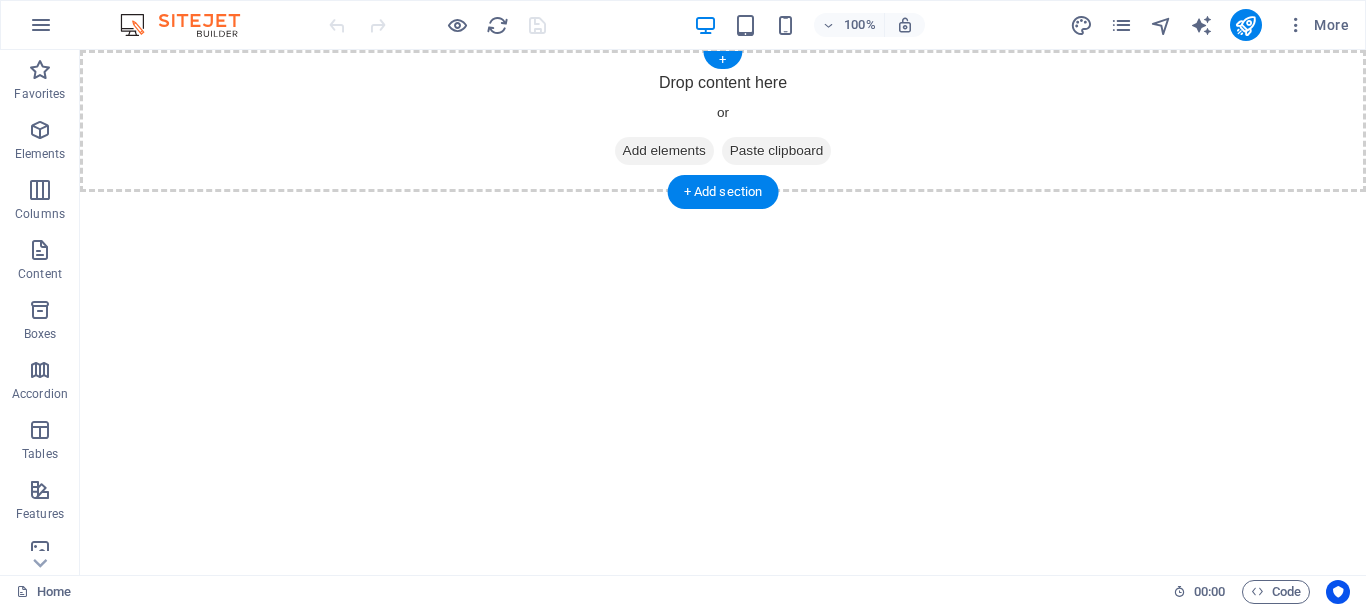 click on "Paste clipboard" at bounding box center (777, 151) 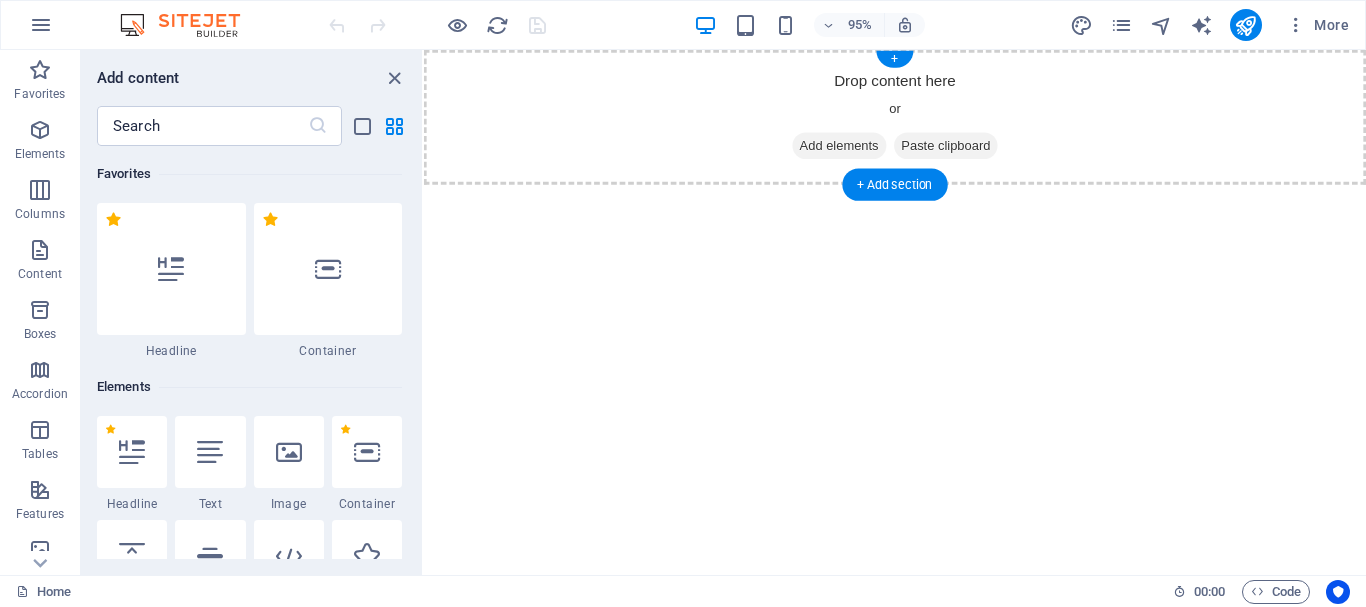 click on "Paste clipboard" at bounding box center (974, 151) 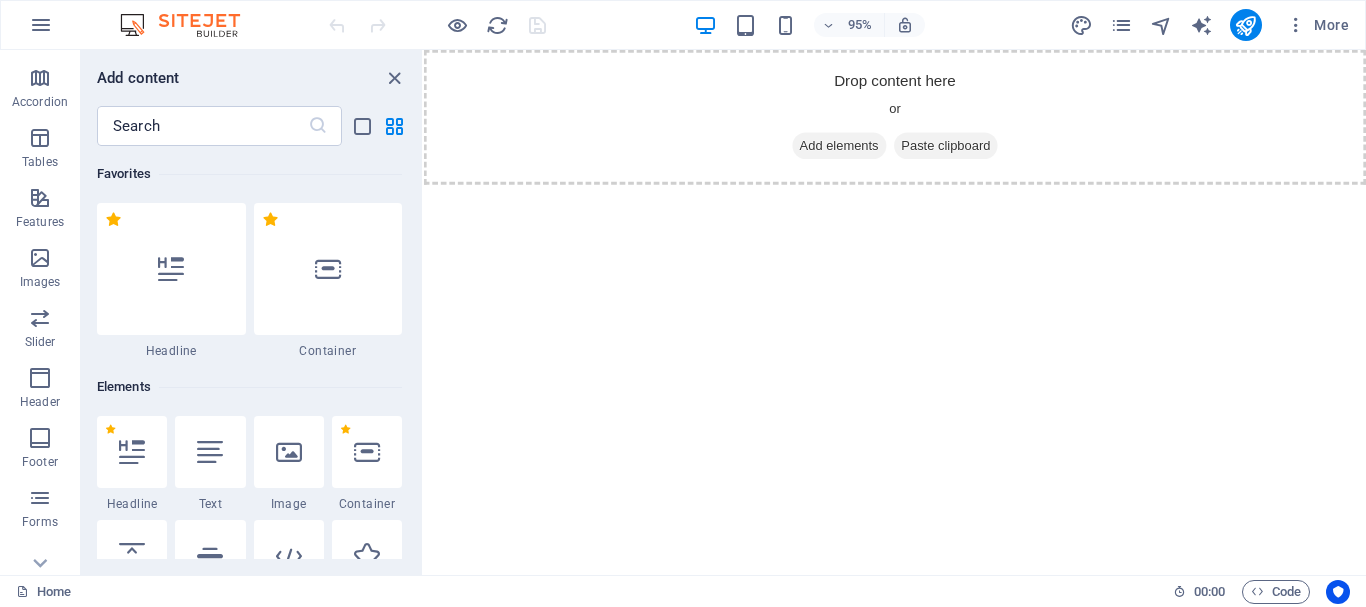 scroll, scrollTop: 375, scrollLeft: 0, axis: vertical 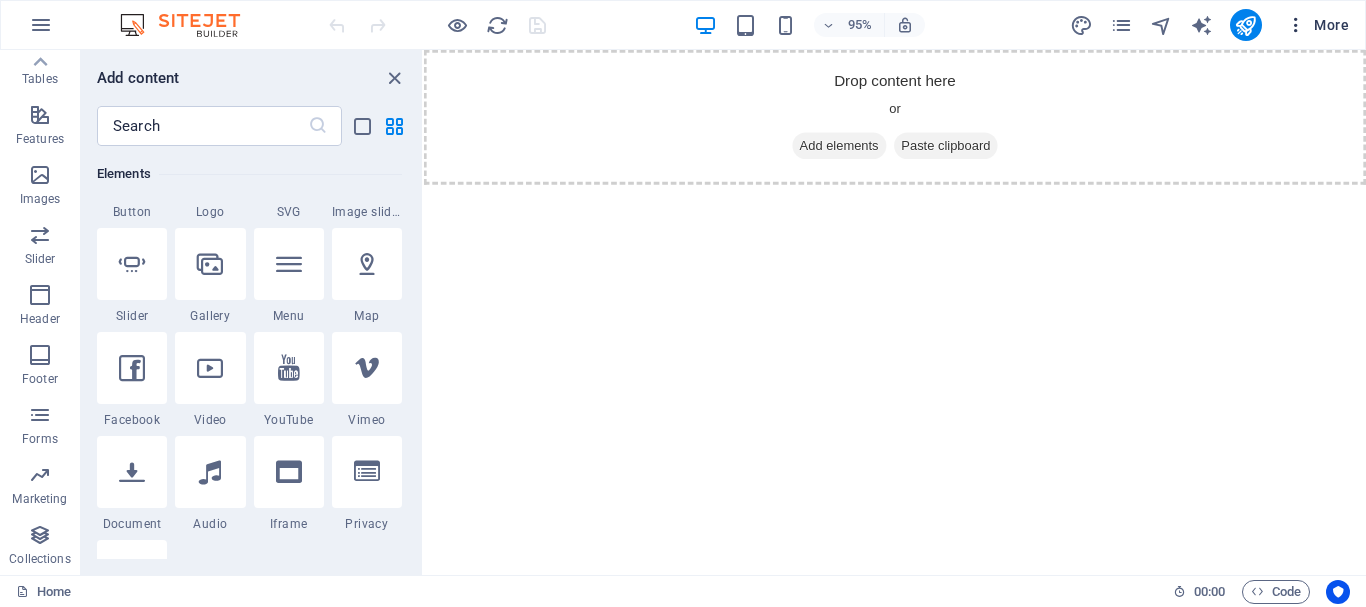 click on "More" at bounding box center (1317, 25) 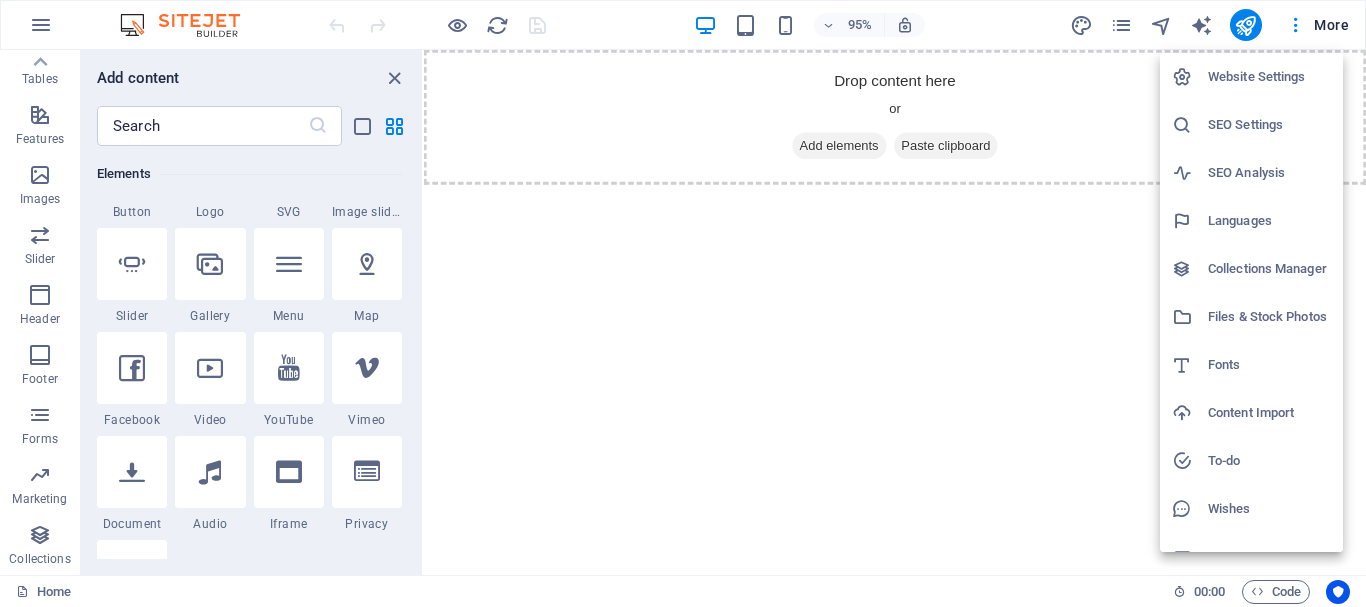 click on "Files & Stock Photos" at bounding box center [1269, 317] 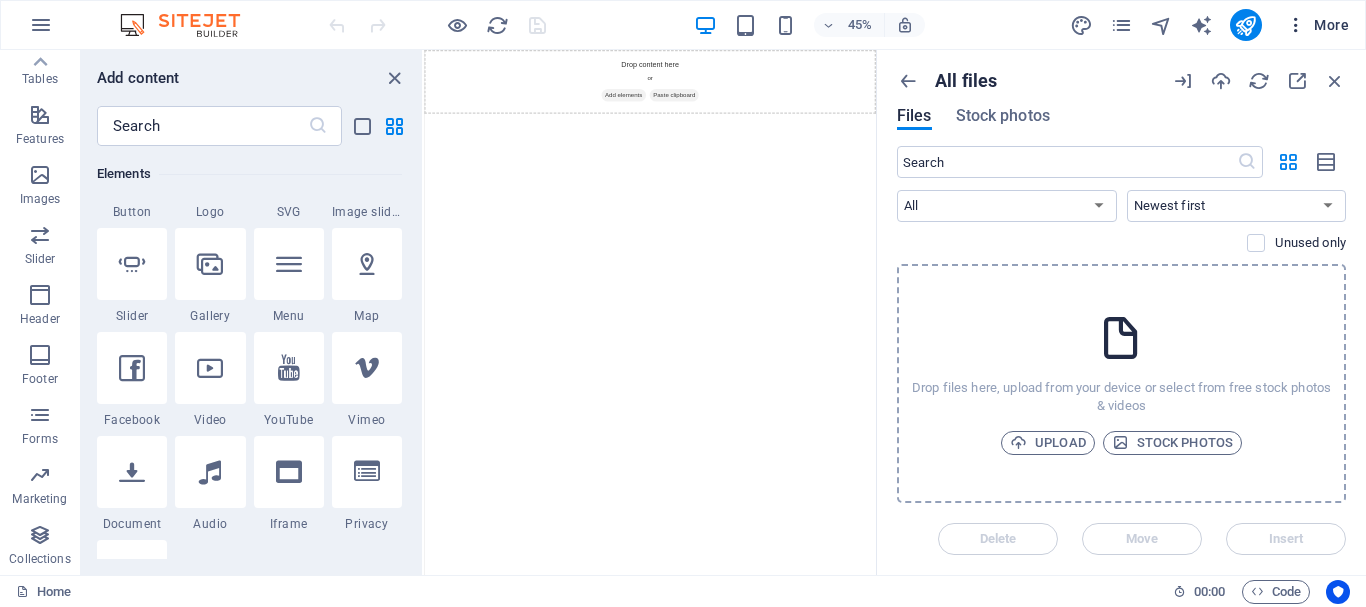 click at bounding box center [1296, 25] 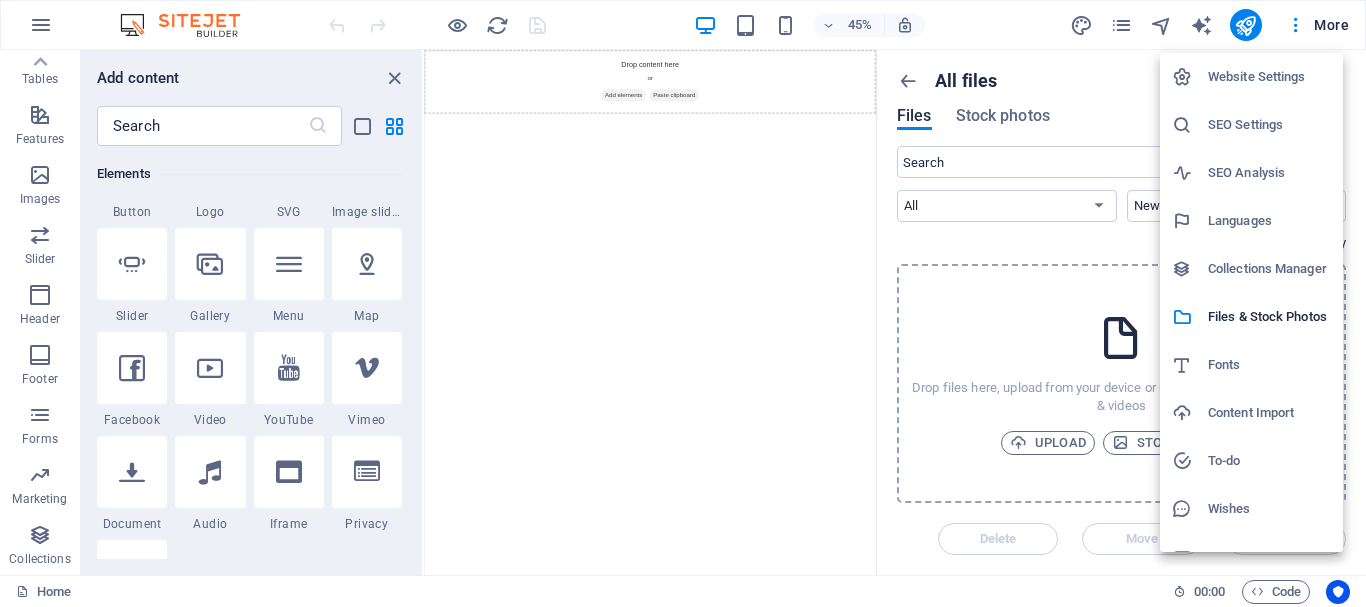 click on "Collections Manager" at bounding box center [1269, 269] 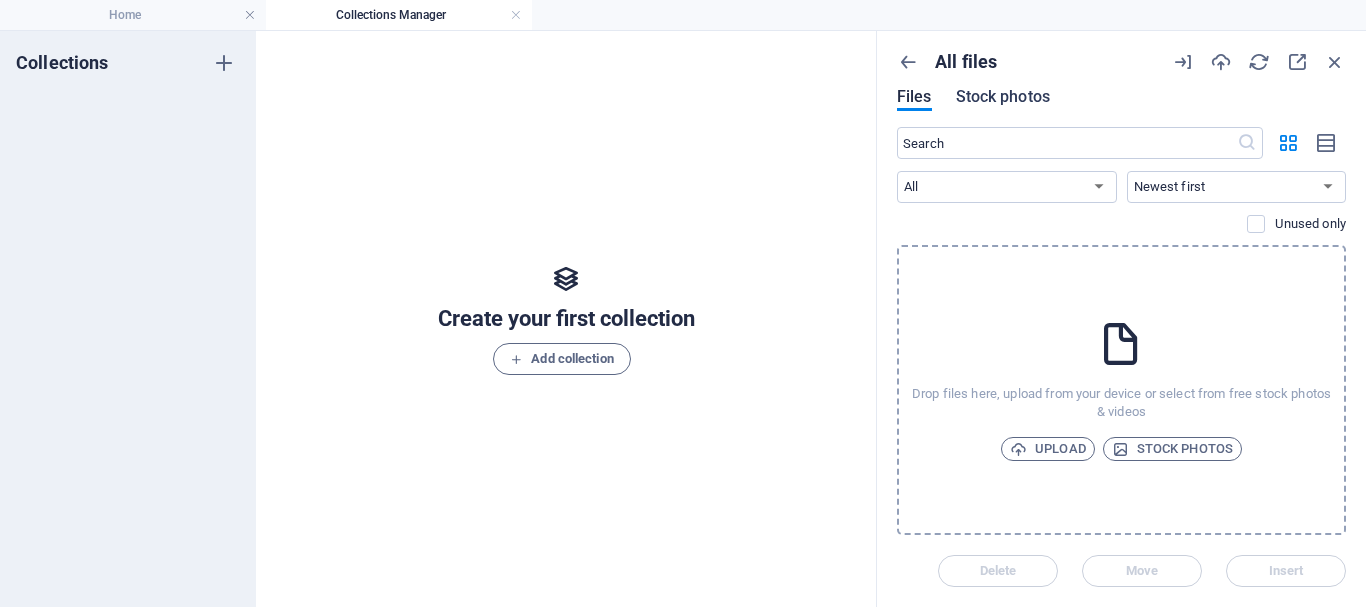 click on "Stock photos" at bounding box center (1003, 97) 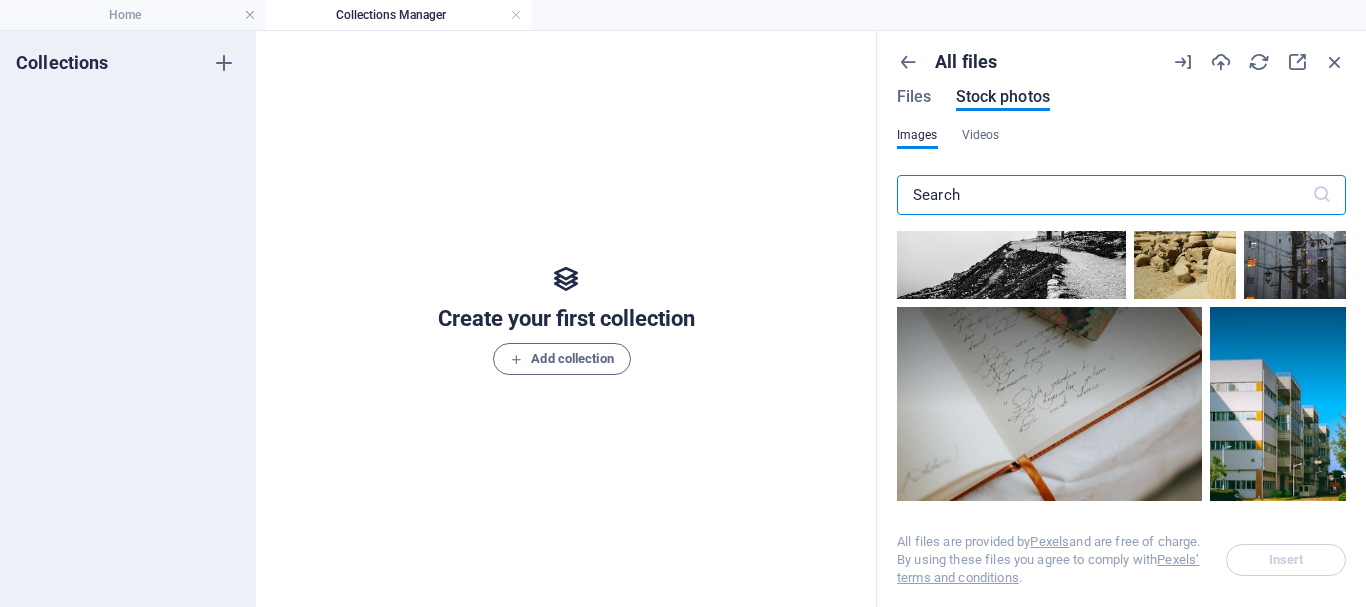 scroll, scrollTop: 1800, scrollLeft: 0, axis: vertical 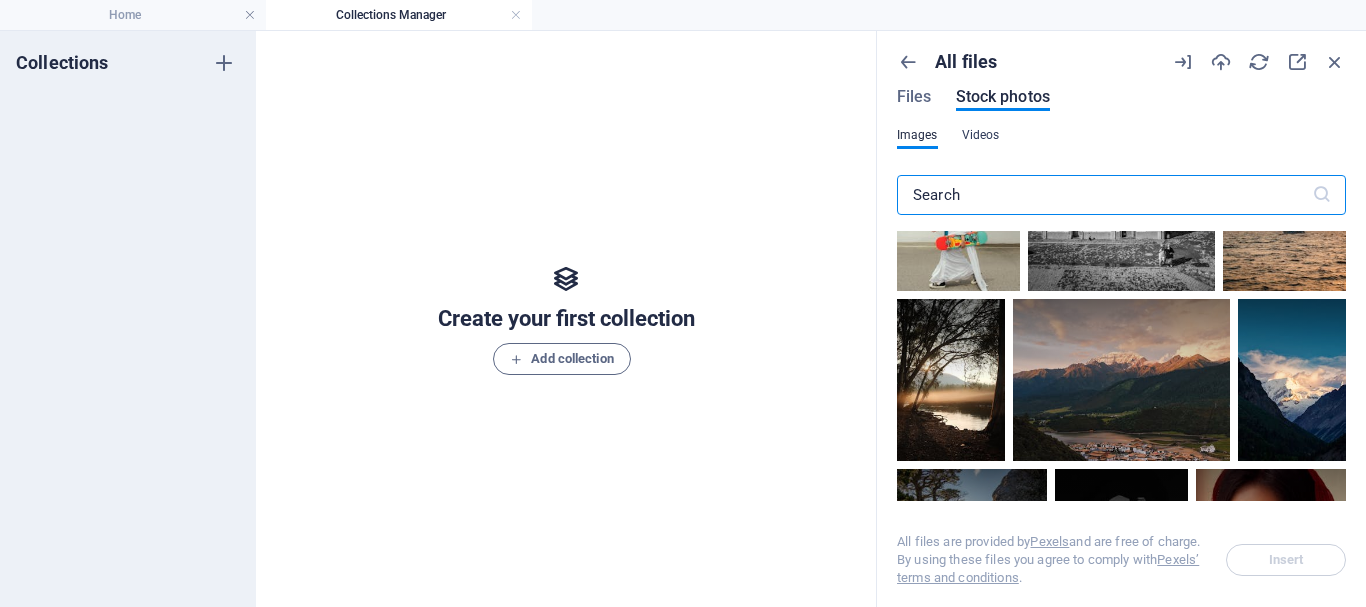 click on "Videos" at bounding box center (981, 135) 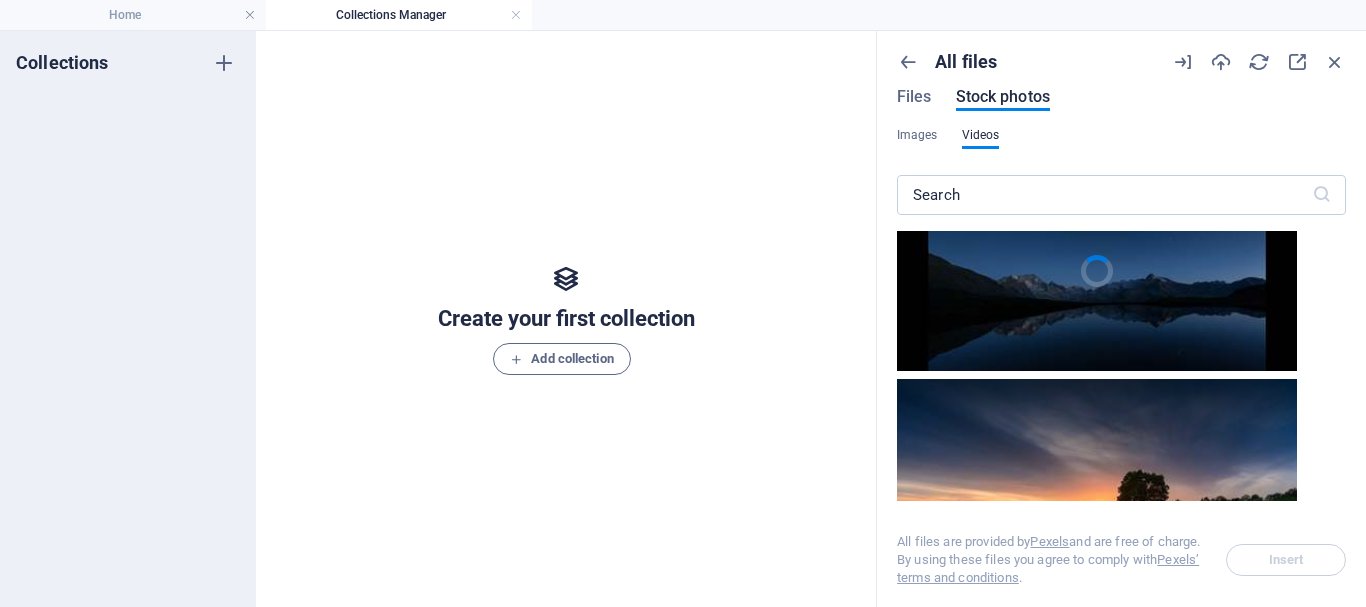 scroll, scrollTop: 1700, scrollLeft: 0, axis: vertical 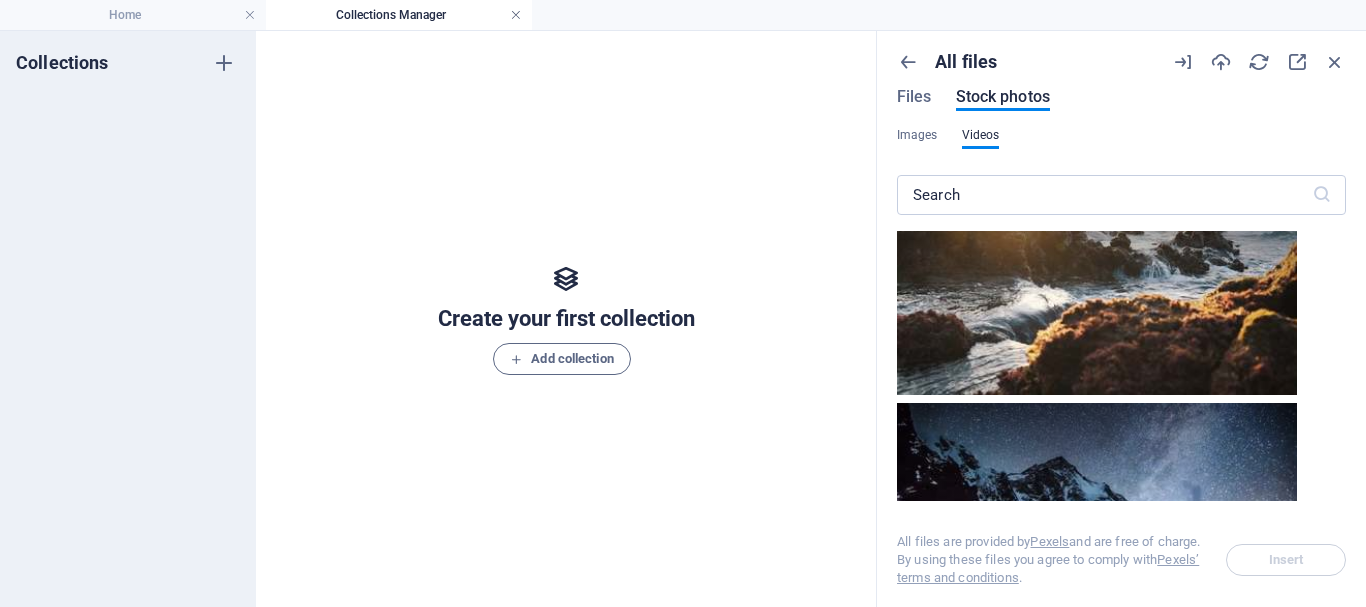click at bounding box center (516, 15) 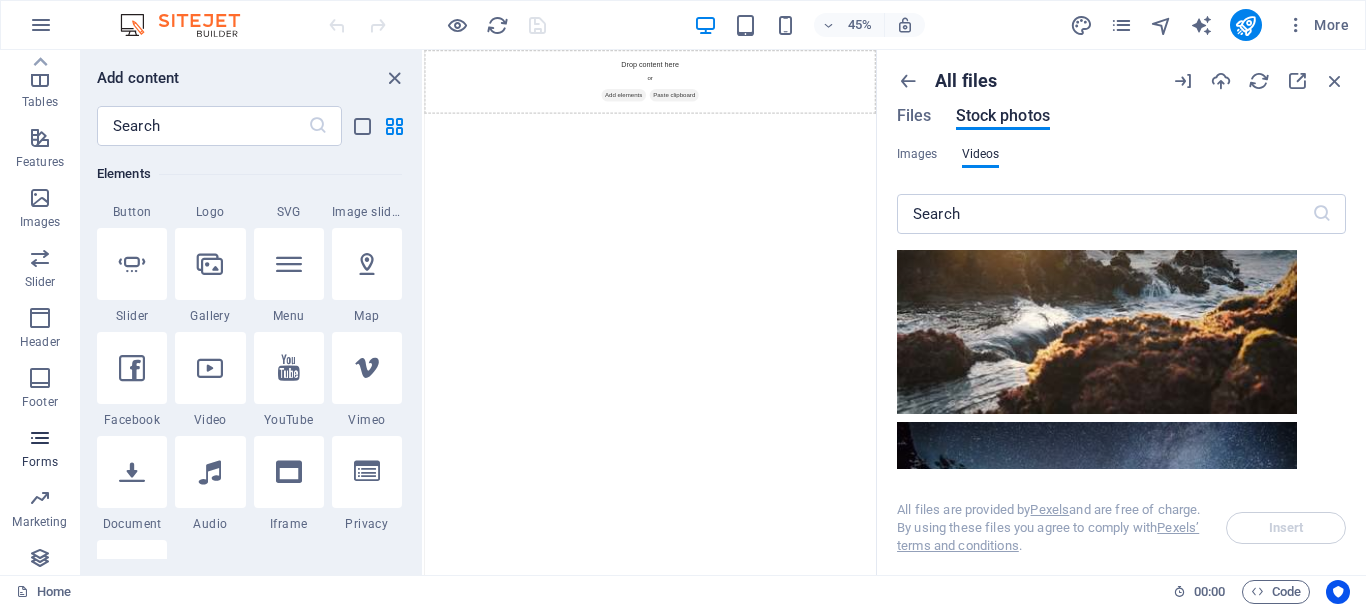 scroll, scrollTop: 375, scrollLeft: 0, axis: vertical 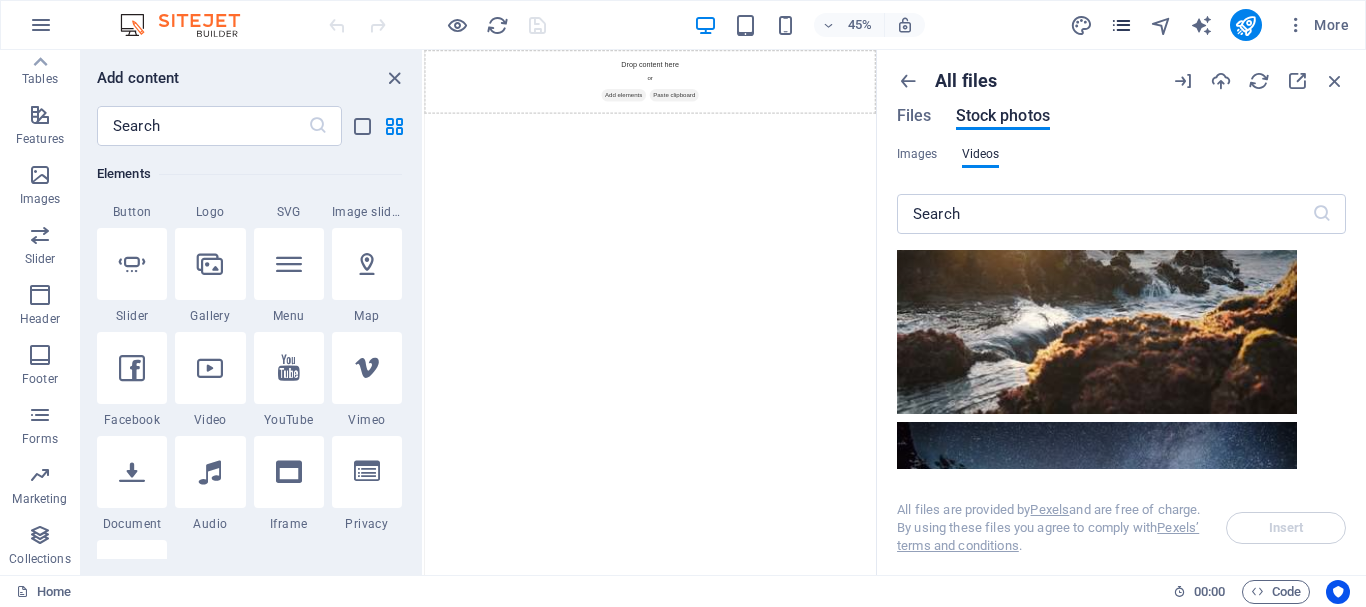 click at bounding box center (1121, 25) 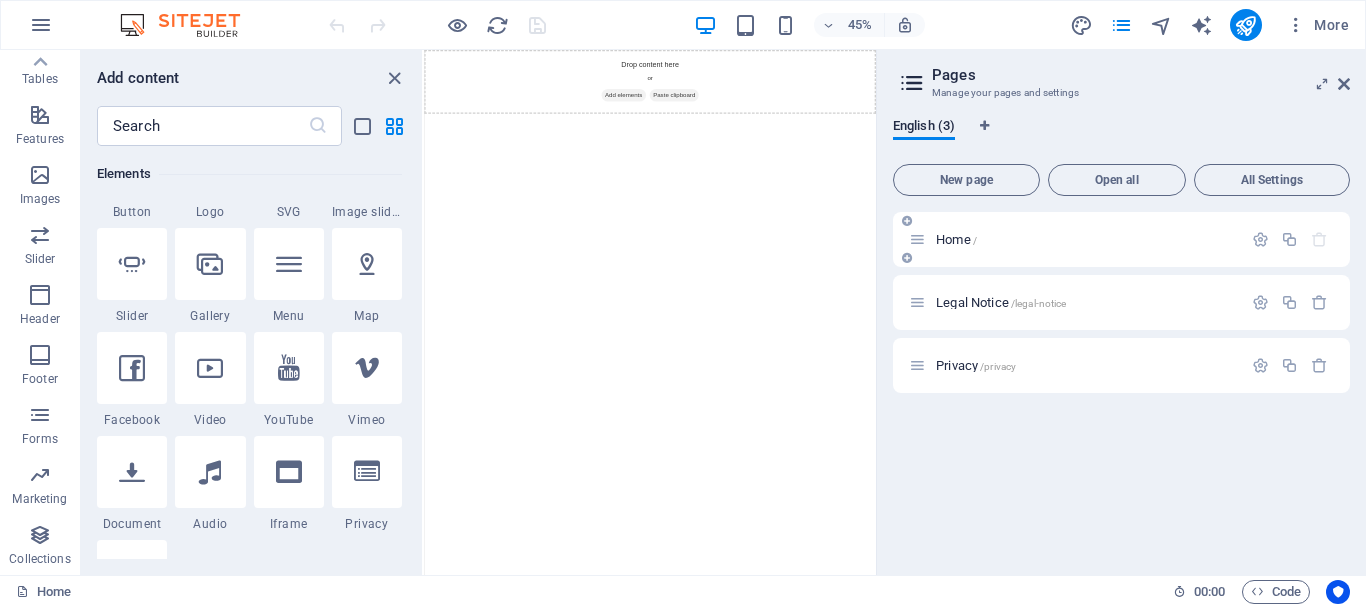 click on "Home /" at bounding box center (1086, 239) 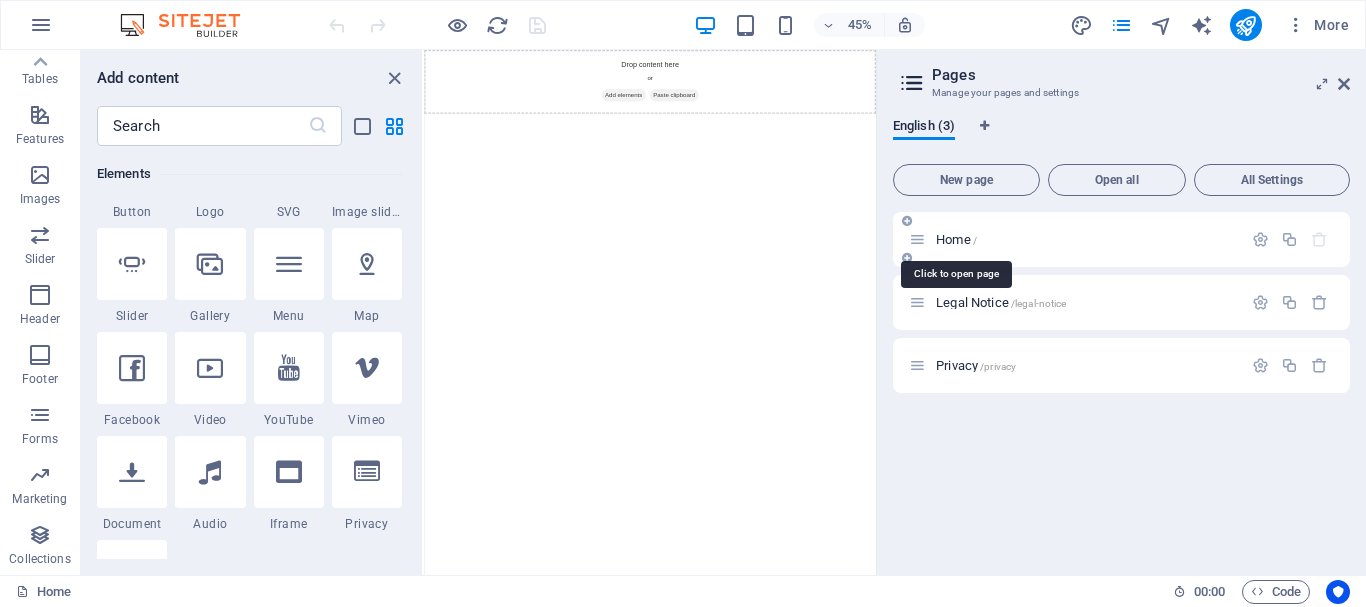 click on "Home /" at bounding box center (956, 239) 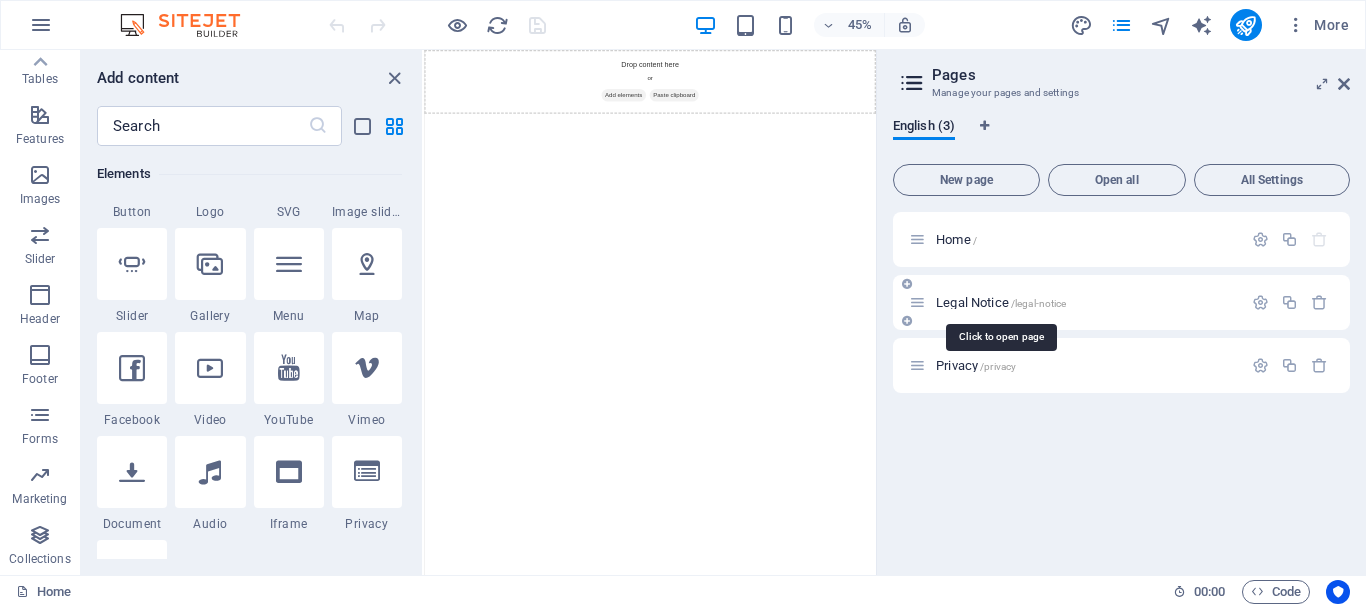 click on "Legal Notice /legal-notice" at bounding box center [1001, 302] 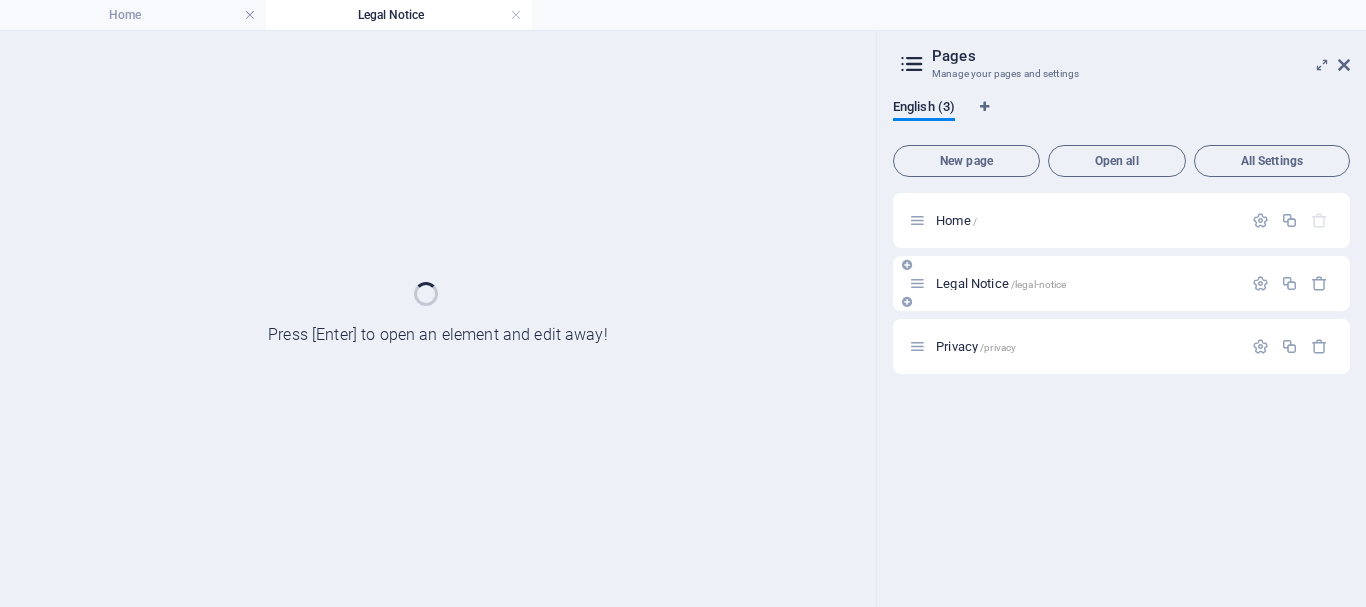 click on "Legal Notice /legal-notice" at bounding box center (1121, 283) 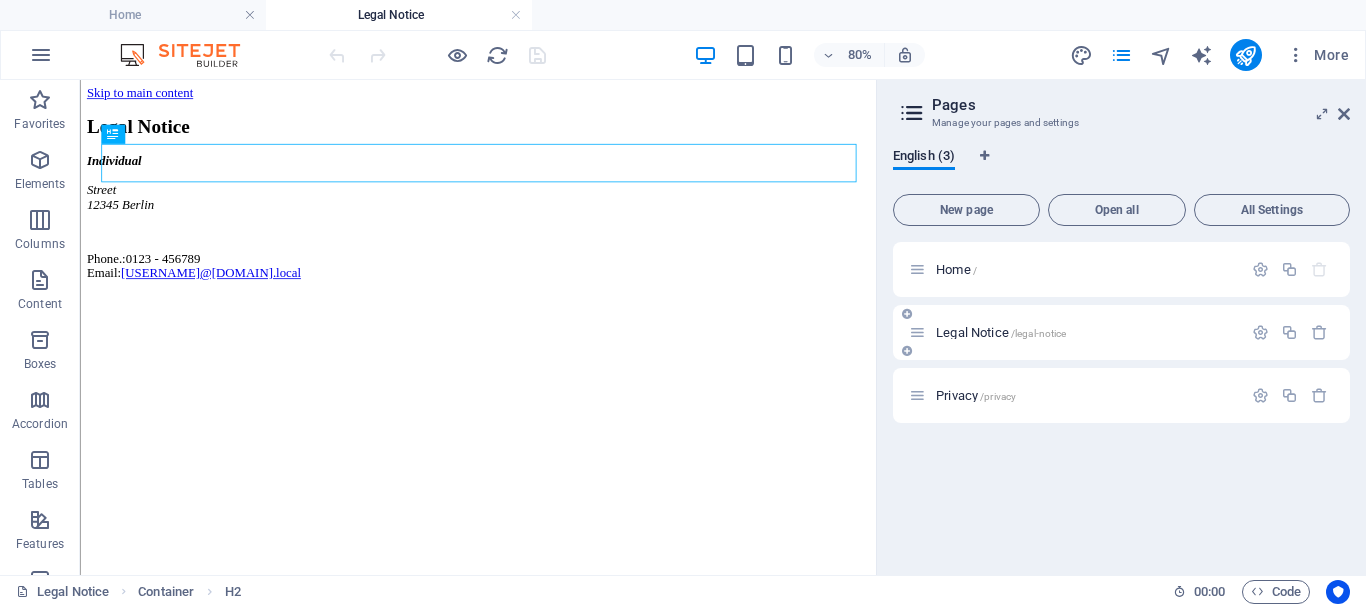scroll, scrollTop: 0, scrollLeft: 0, axis: both 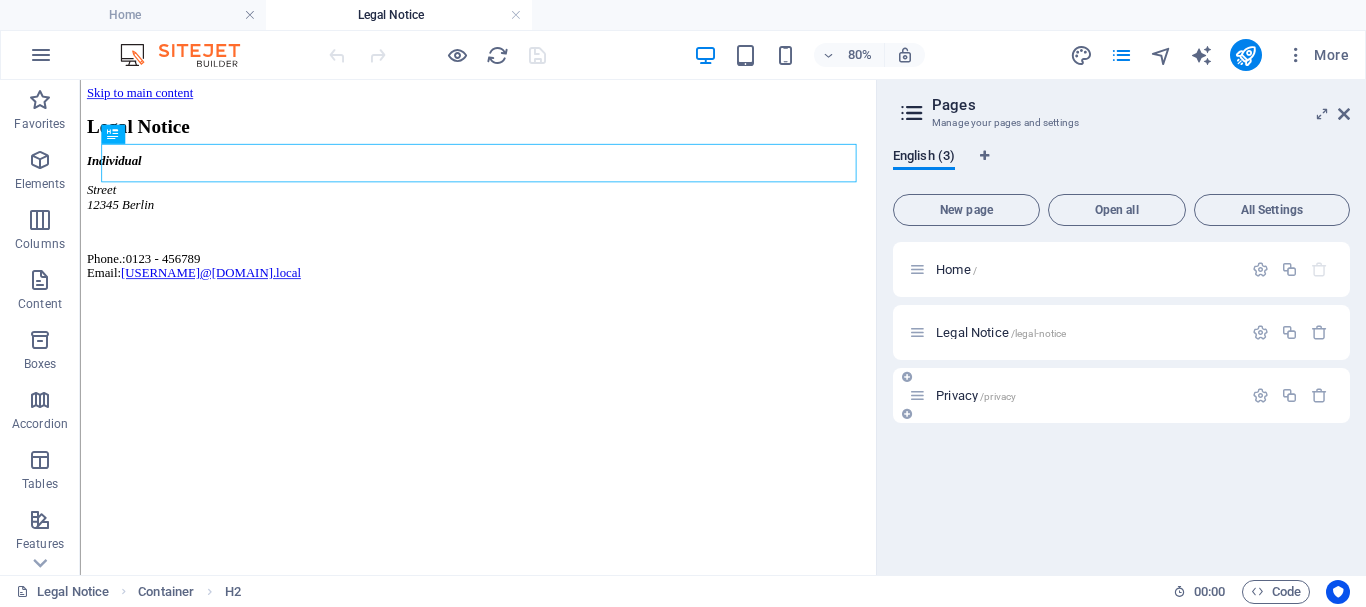 click on "Privacy /privacy" at bounding box center (976, 395) 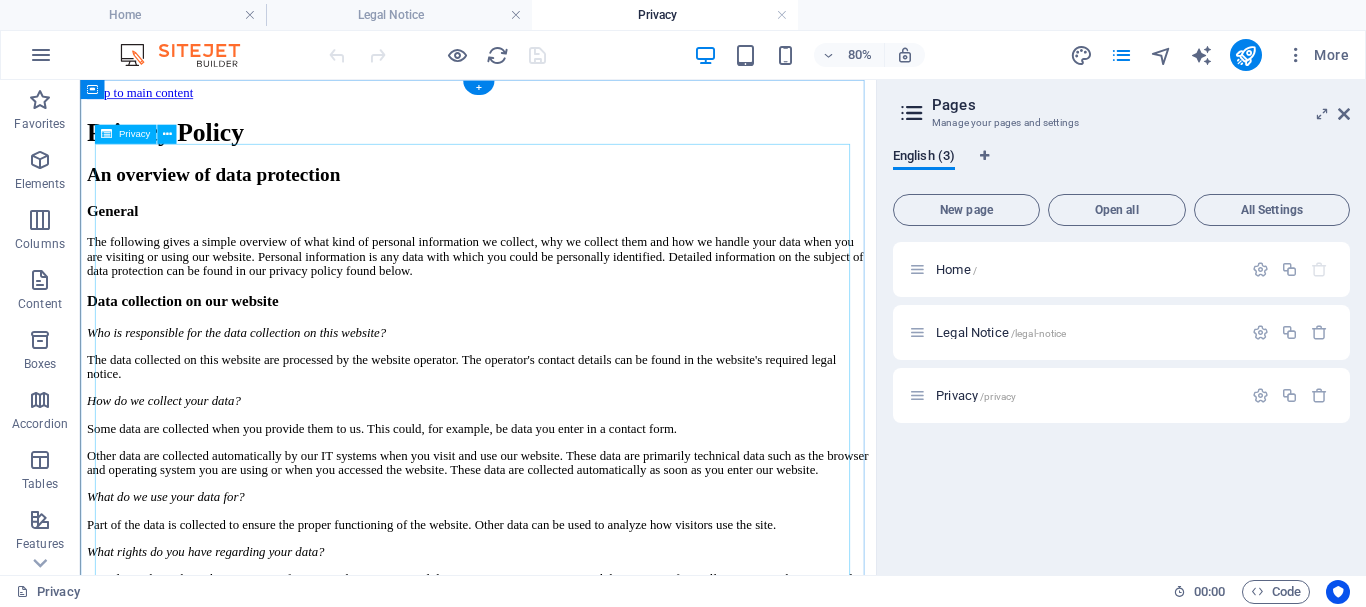 scroll, scrollTop: 0, scrollLeft: 0, axis: both 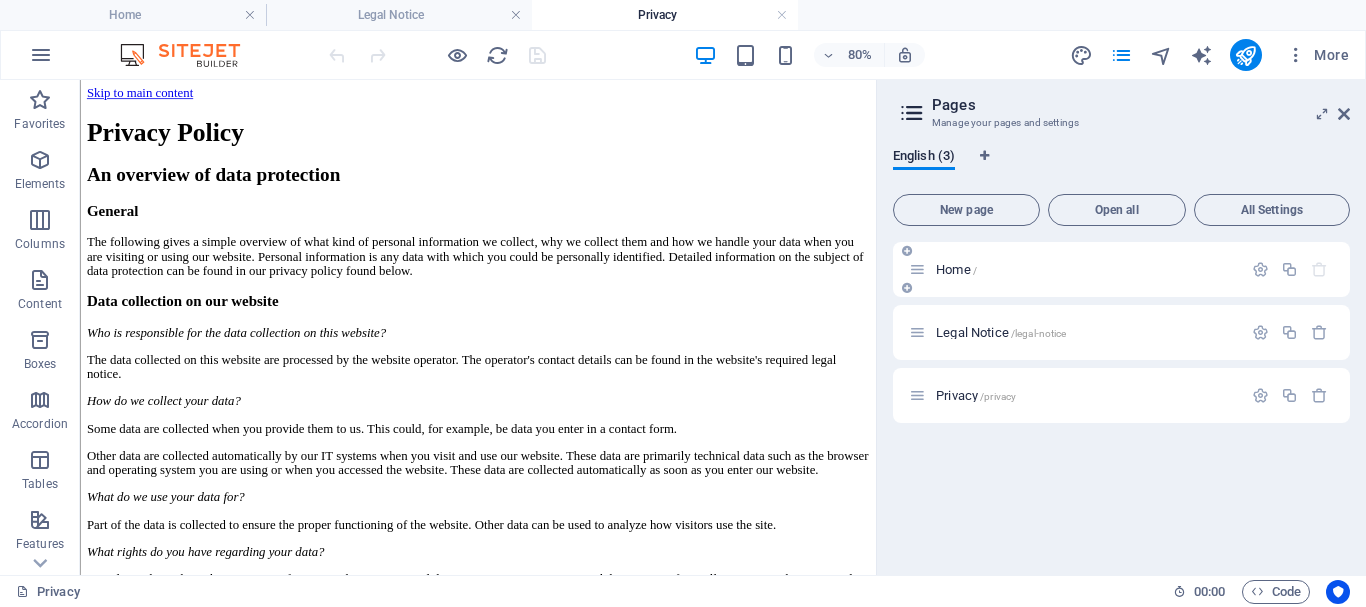 click on "Home /" at bounding box center (956, 269) 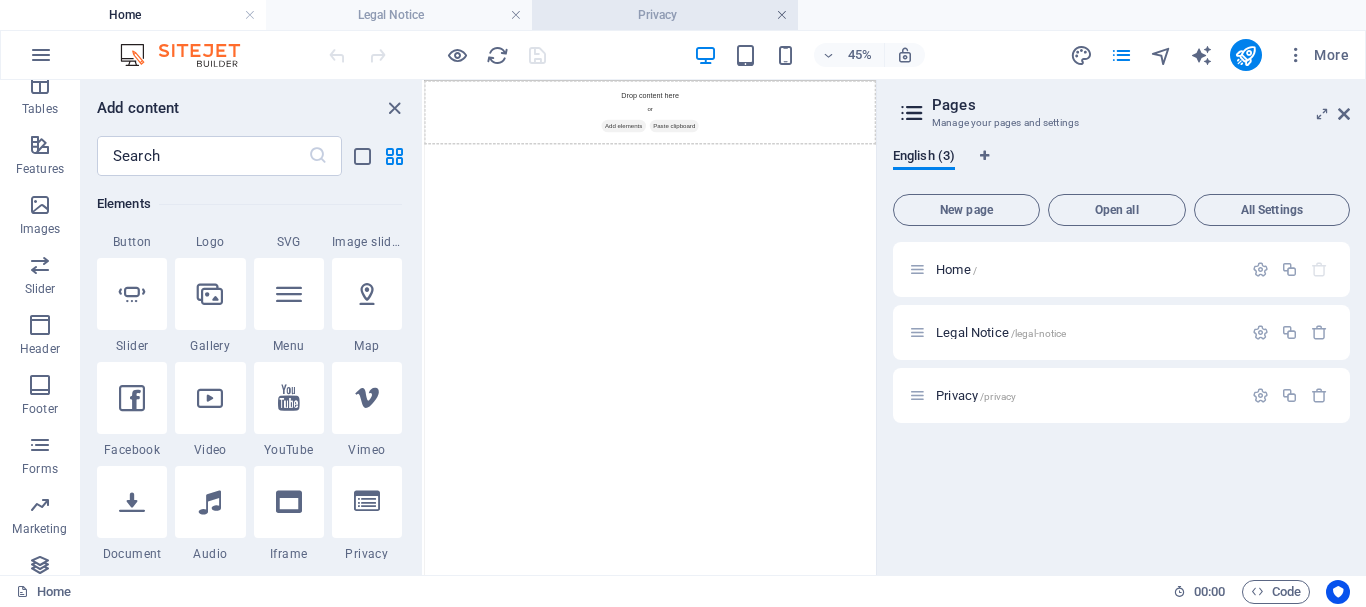 click at bounding box center (782, 15) 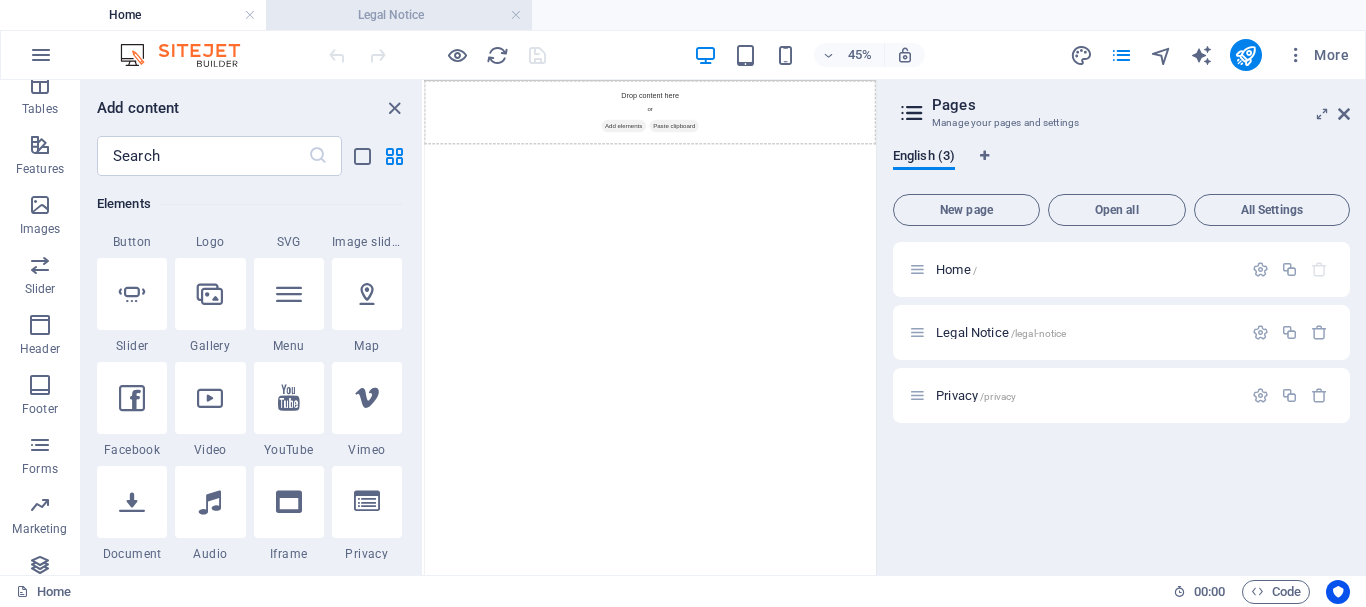 click on "Legal Notice" at bounding box center [399, 15] 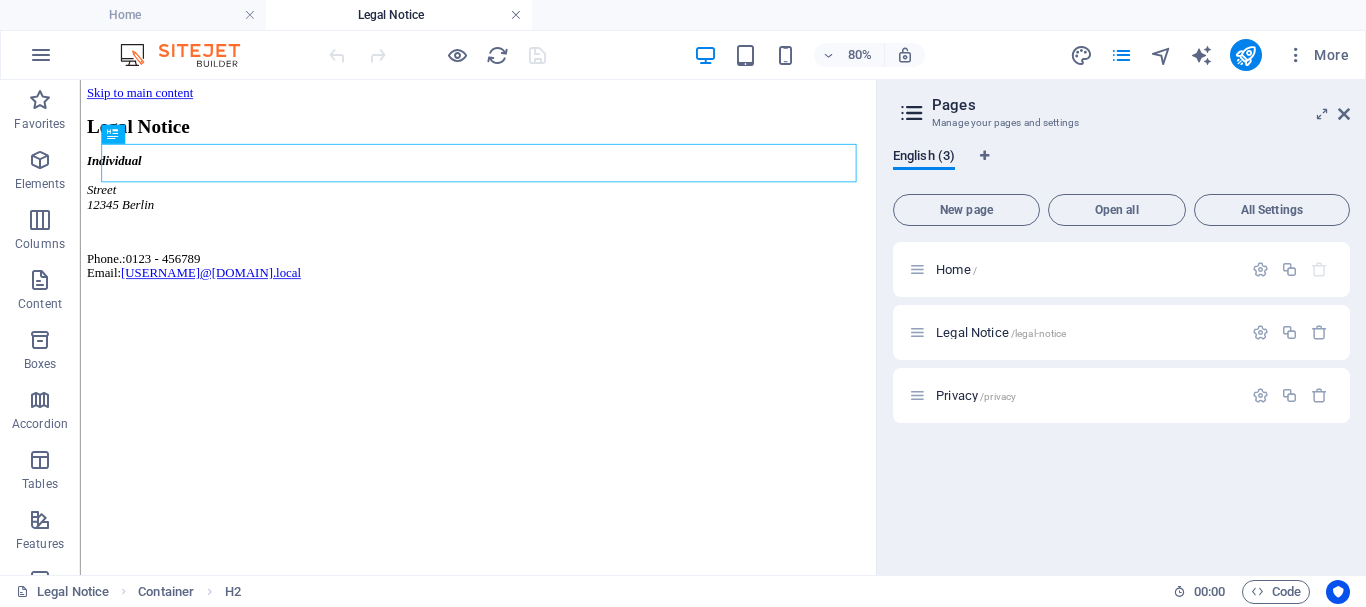 click at bounding box center (516, 15) 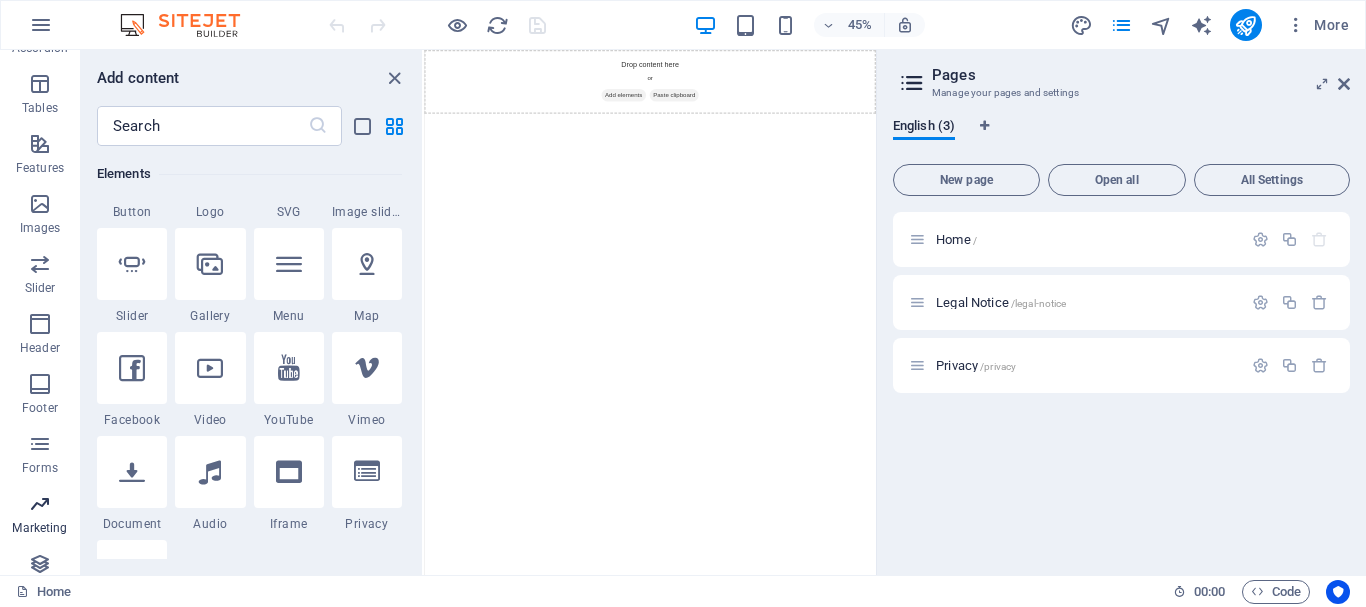 scroll, scrollTop: 375, scrollLeft: 0, axis: vertical 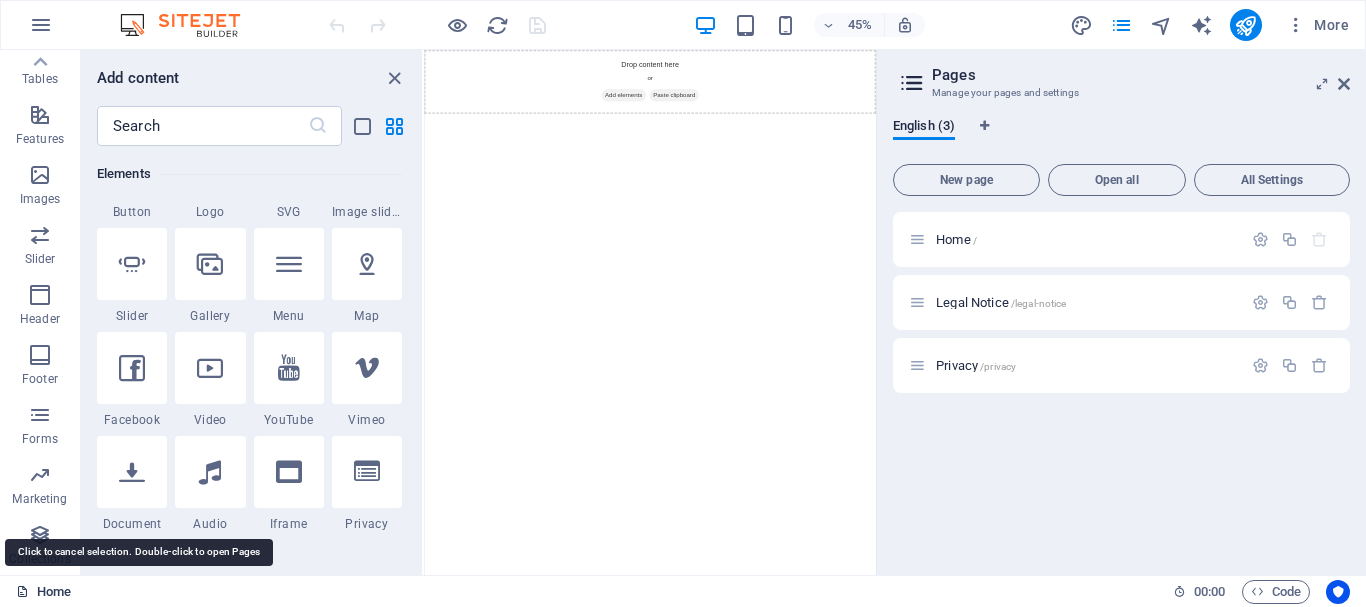 click on "Home" at bounding box center (43, 592) 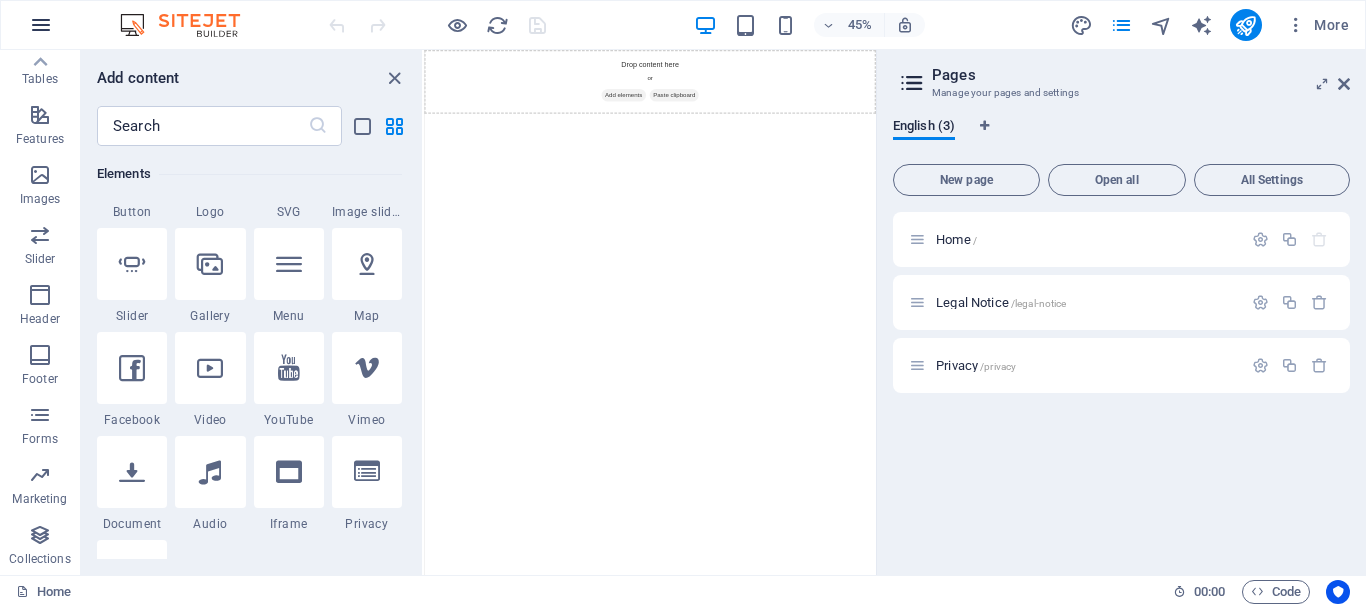 click at bounding box center [41, 25] 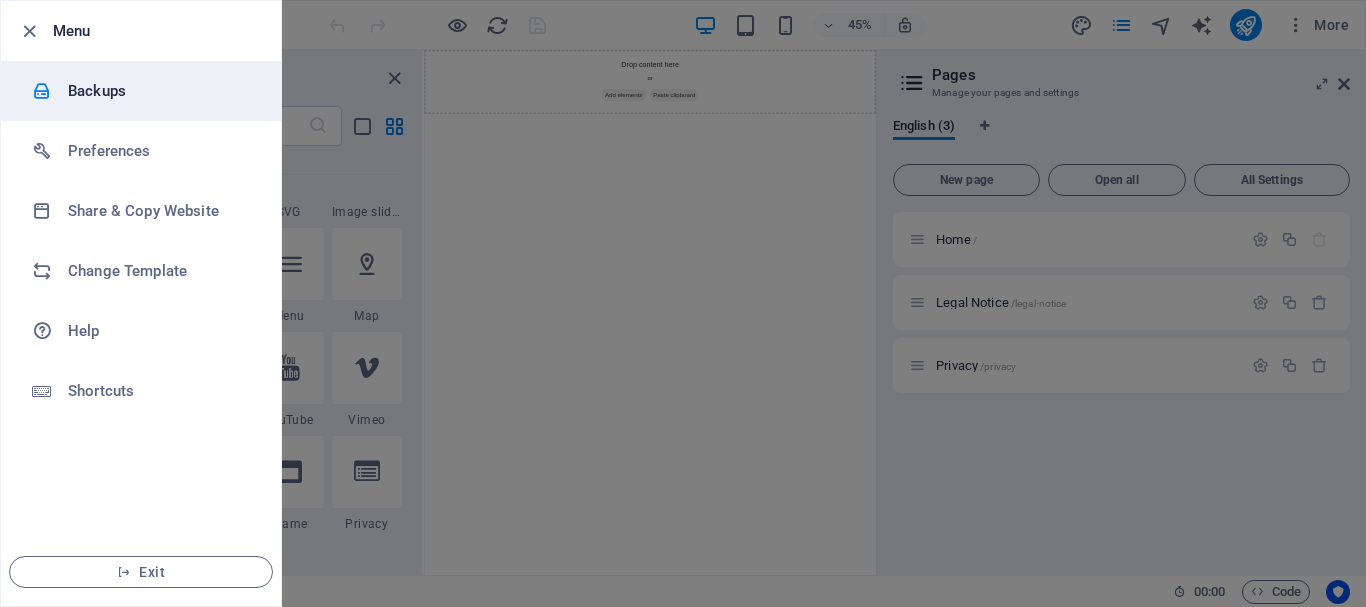 click on "Backups" at bounding box center (160, 91) 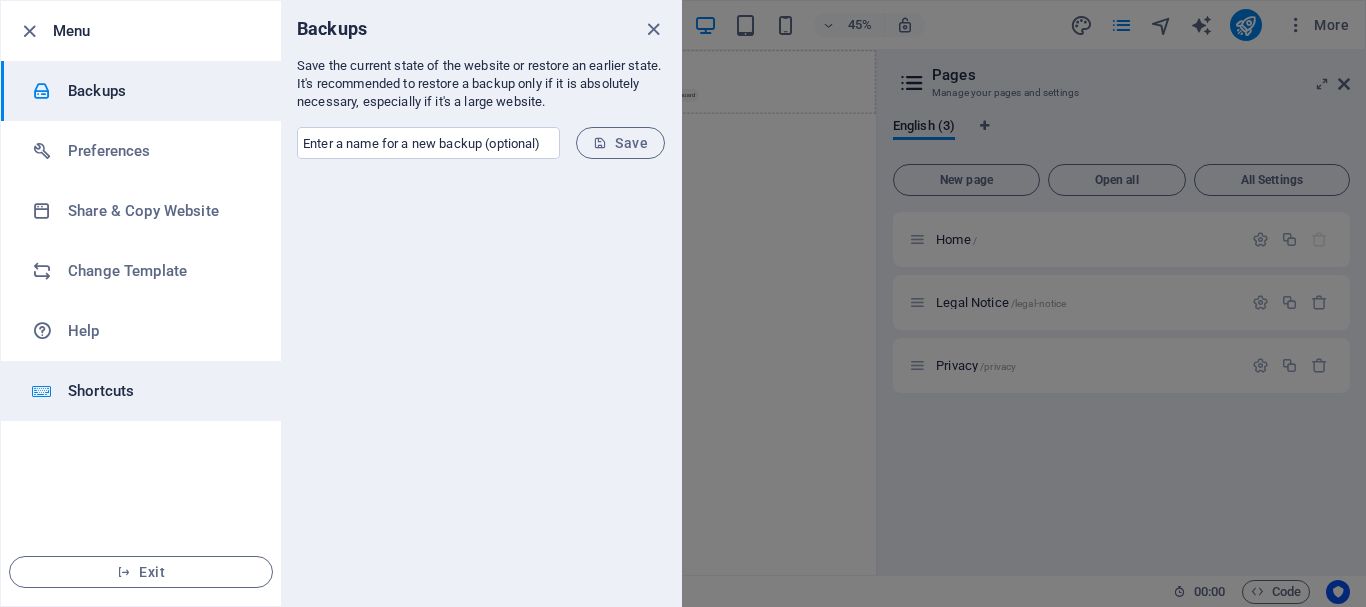 click on "Shortcuts" at bounding box center [160, 391] 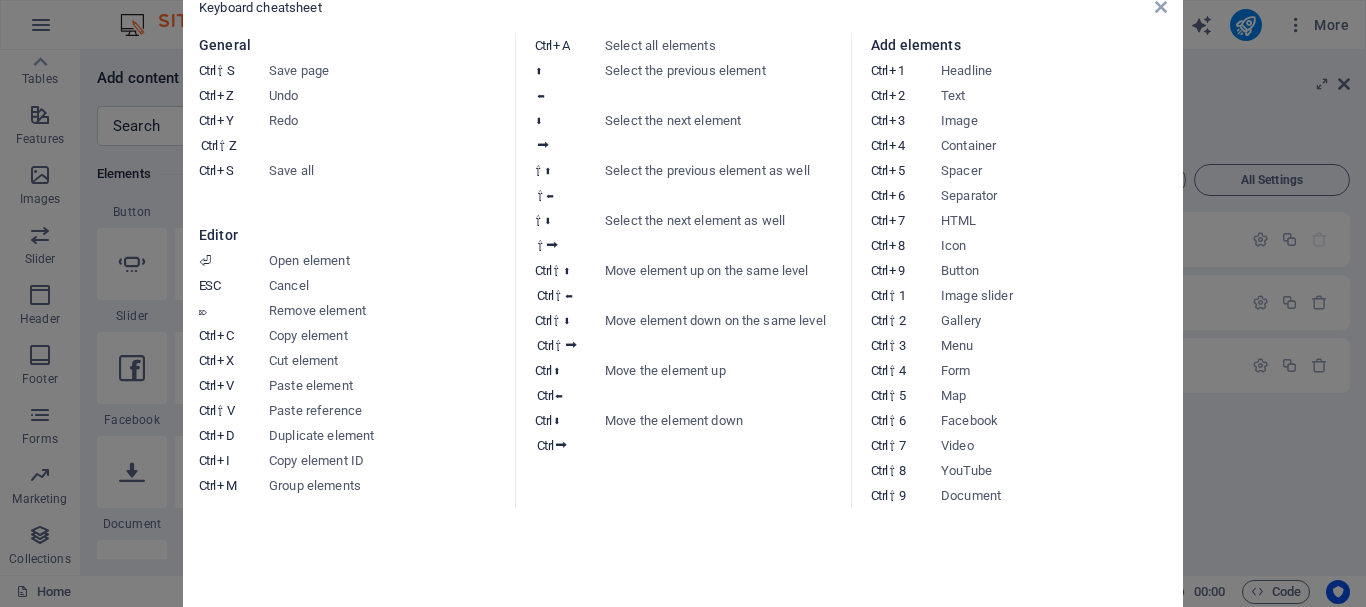 click on "Keyboard cheatsheet General Ctrl ⇧ S Save page Ctrl Z Undo Ctrl Y Ctrl ⇧ Z Redo Ctrl S Save all Editor ⏎ Open element ESC Cancel ⌦ Remove element Ctrl C Copy element Ctrl X Cut element Ctrl V Paste element Ctrl ⇧ V Paste reference Ctrl D Duplicate element Ctrl I Copy element ID Ctrl M Group elements Ctrl A Select all elements ⬆ ⬅ Select the previous element ⬇ ⮕ Select the next element ⇧ ⬆ ⇧ ⬅ Select the previous element as well ⇧ ⬇ ⇧ ⮕ Select the next element as well Ctrl ⇧ ⬆ Ctrl ⇧ ⬅ Move element up on the same level Ctrl ⇧ ⬇ Ctrl ⇧ ⮕ Move element down on the same level Ctrl ⬆ Ctrl ⬅ Move the element up Ctrl ⬇ Ctrl ⮕ Move the element down Add elements Ctrl 1 Headline Ctrl 2 Text Ctrl 3 Image Ctrl 4 Container Ctrl 5 Spacer Ctrl 6 Separator Ctrl 7 HTML Ctrl 8 Icon Ctrl 9 Button Ctrl ⇧ 1 Image slider Ctrl ⇧ 2 Gallery Ctrl ⇧ 3 Menu Ctrl ⇧ 4 Form Ctrl ⇧ 5 Map Ctrl ⇧ 6 Facebook Ctrl ⇧ 7 Video Ctrl ⇧ 8 YouTube Ctrl ⇧ 9 Document" at bounding box center [683, 303] 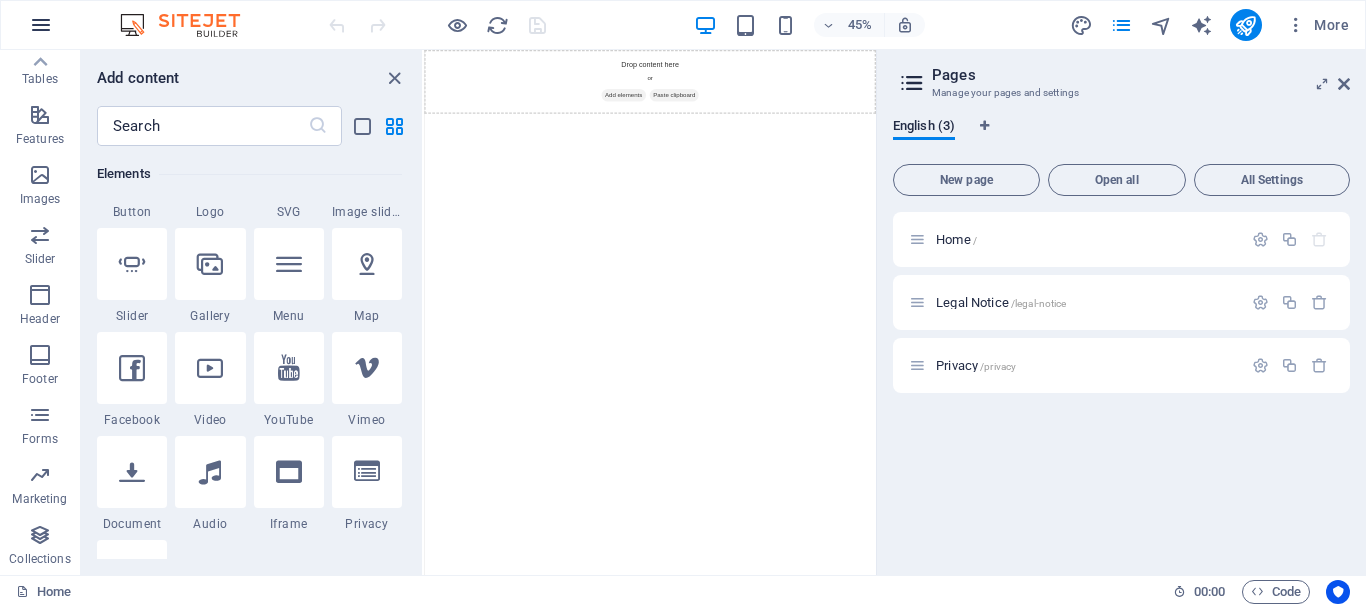 click at bounding box center (41, 25) 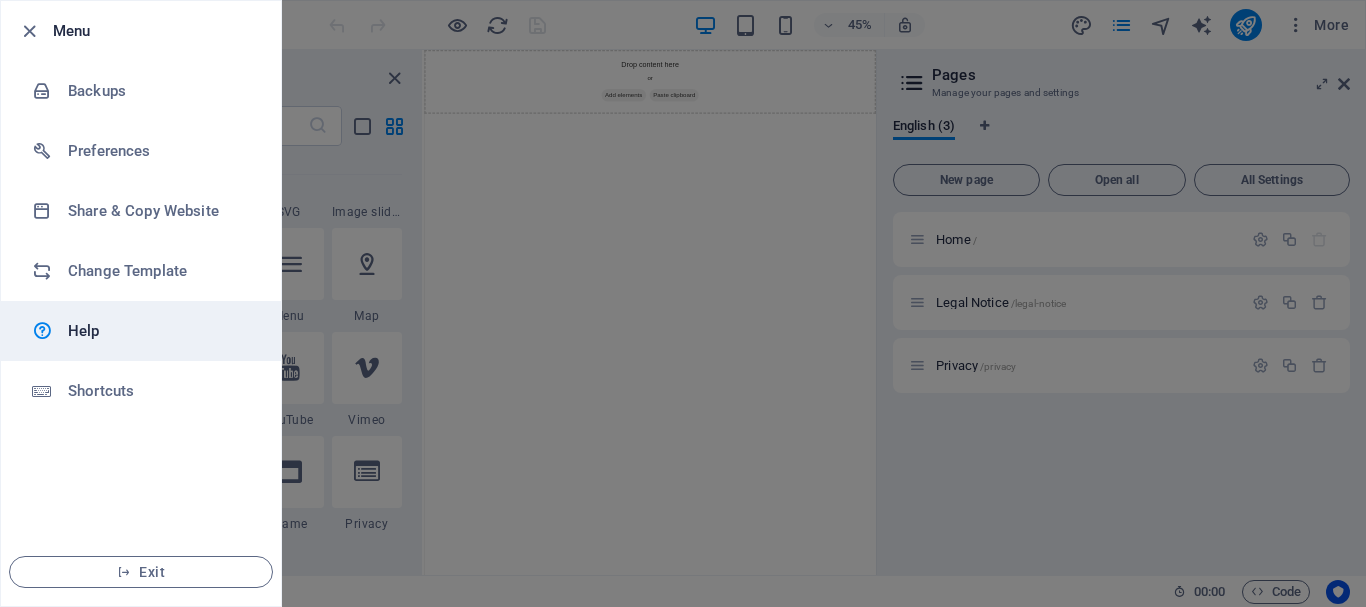 click on "Help" at bounding box center (160, 331) 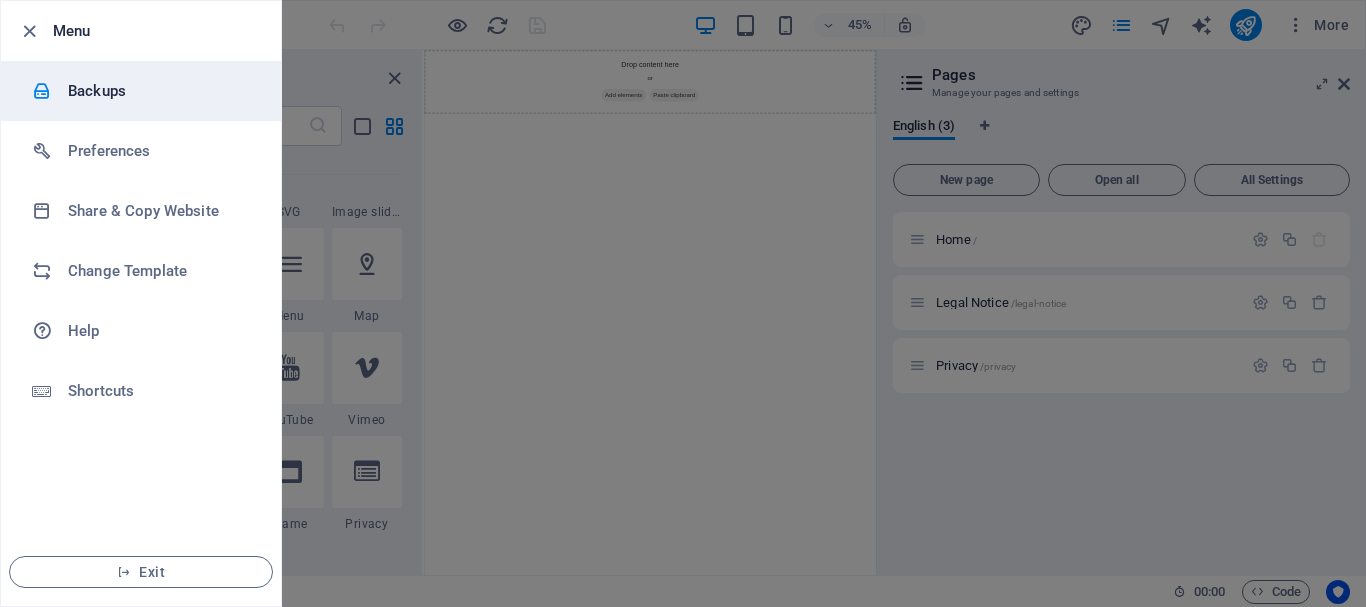 click on "Backups" at bounding box center [160, 91] 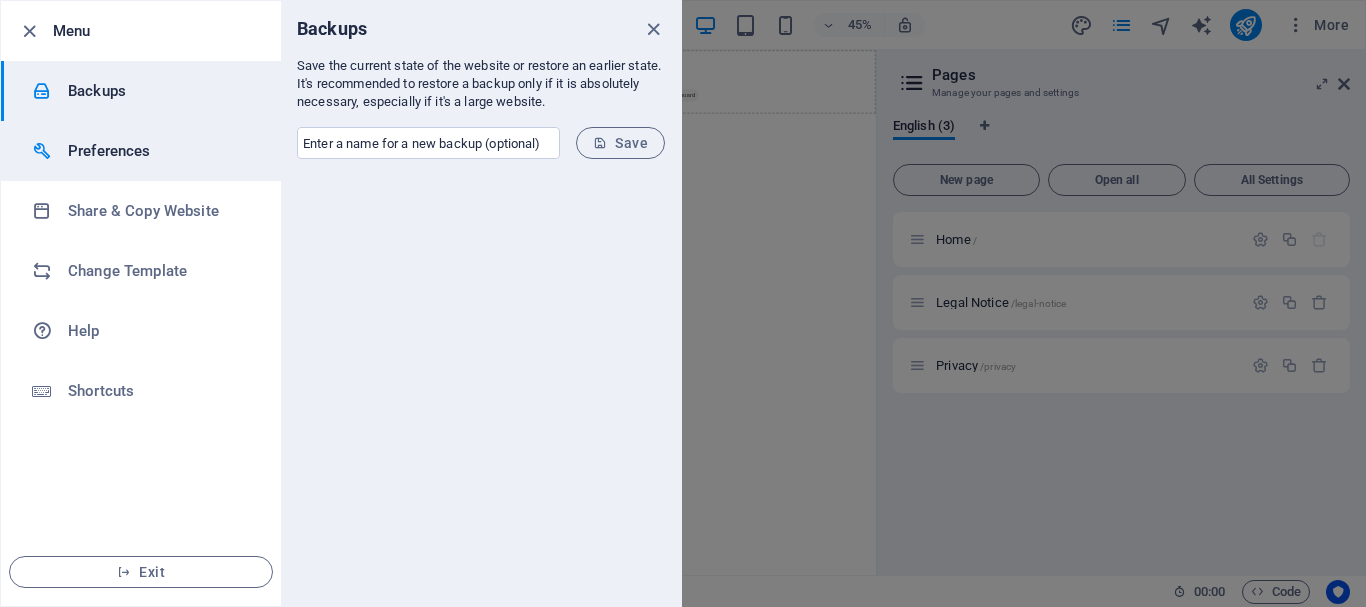 click on "Preferences" at bounding box center (160, 151) 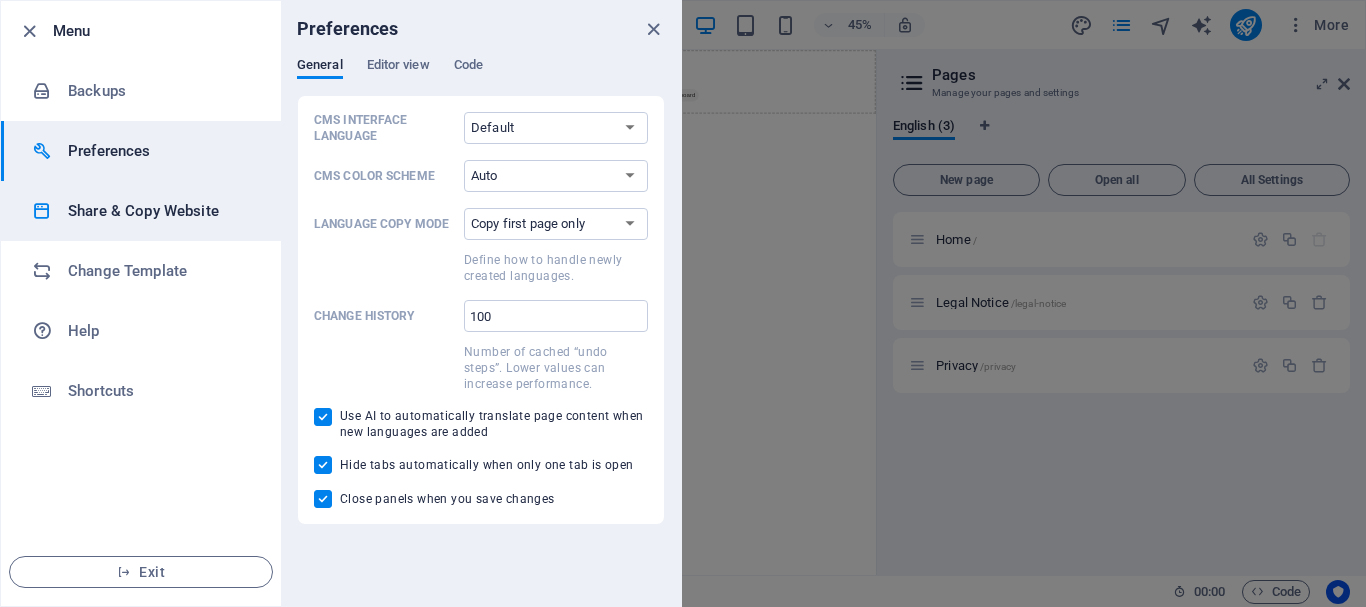 click on "Share & Copy Website" at bounding box center [160, 211] 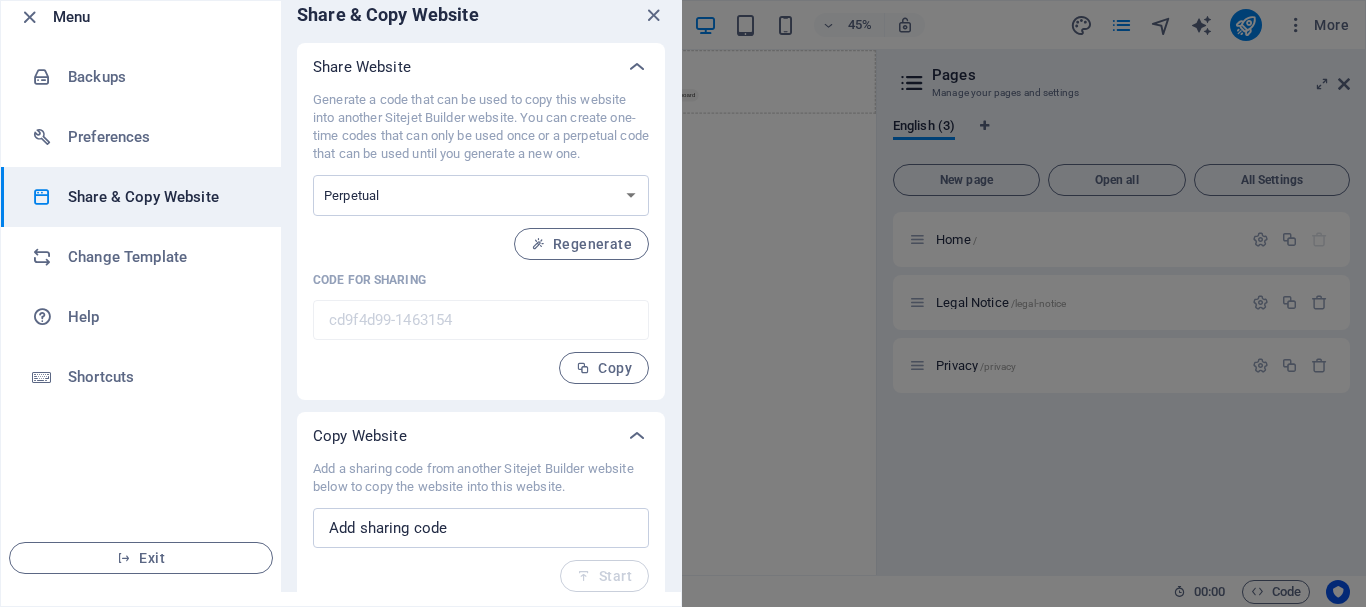 scroll, scrollTop: 16, scrollLeft: 0, axis: vertical 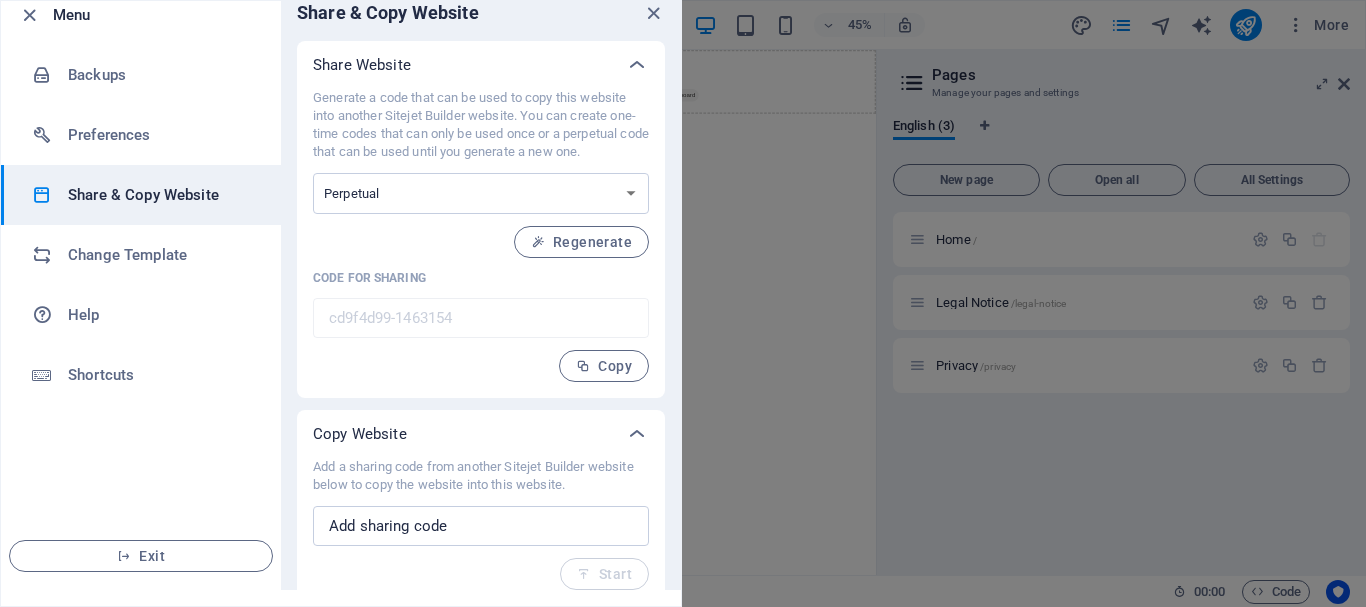 click at bounding box center (683, 303) 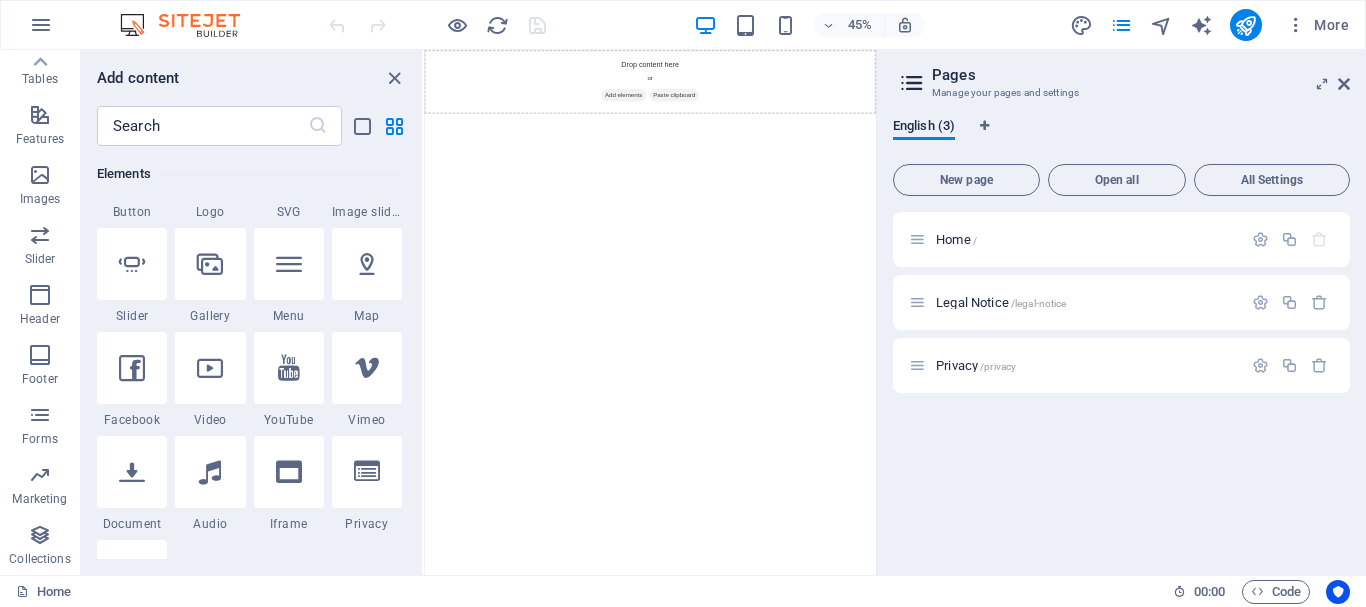 scroll, scrollTop: 0, scrollLeft: 0, axis: both 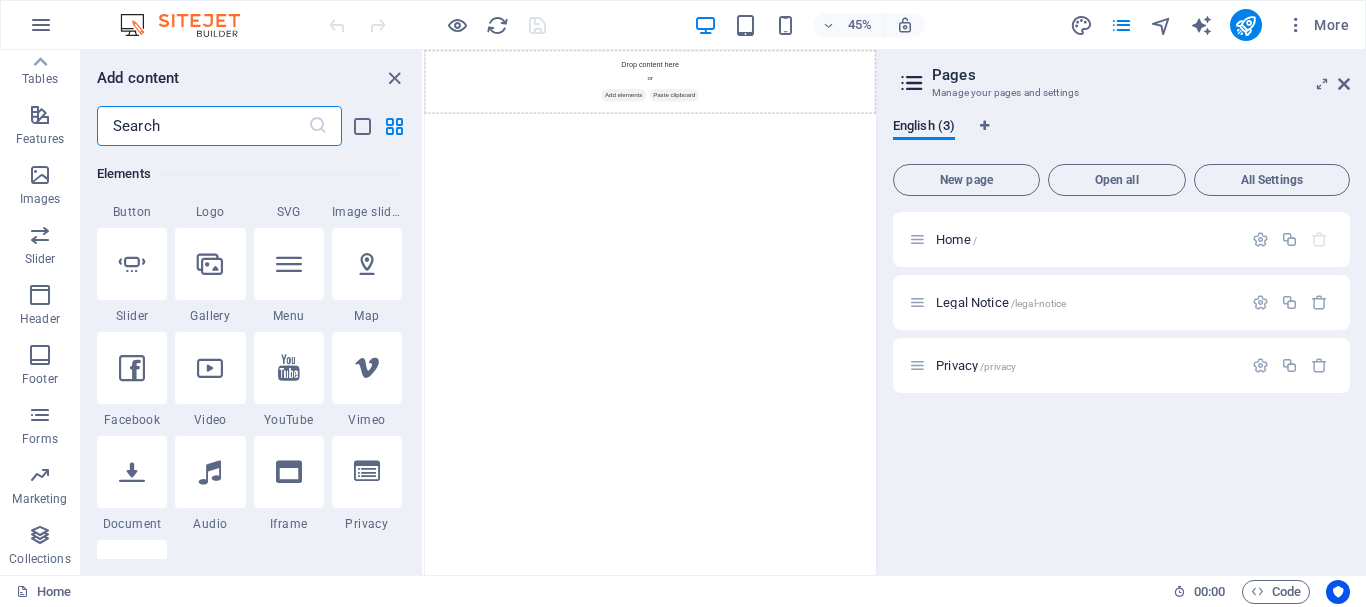 click at bounding box center (202, 126) 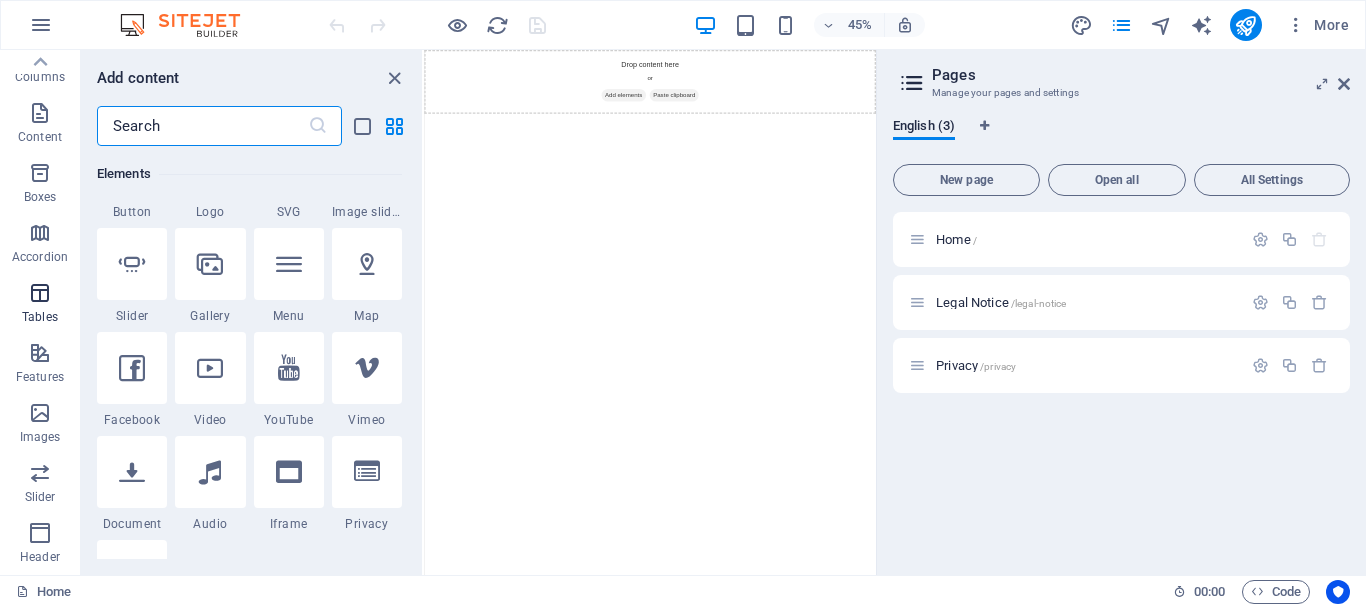 scroll, scrollTop: 0, scrollLeft: 0, axis: both 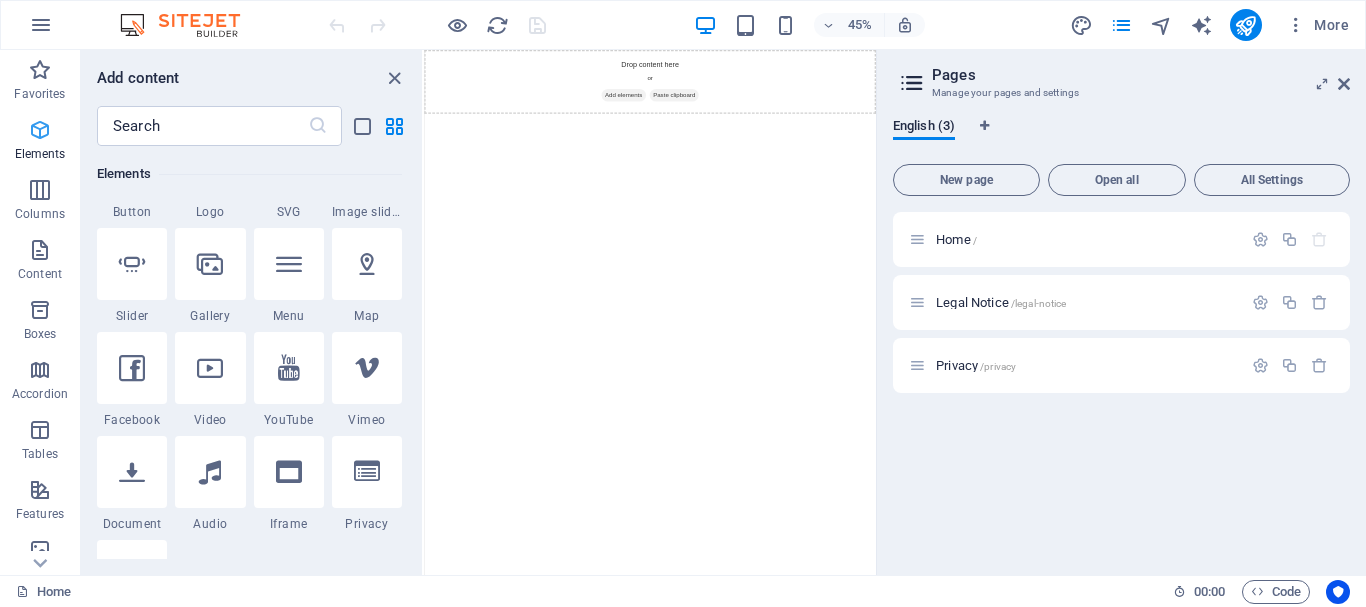 click on "Elements" at bounding box center [40, 142] 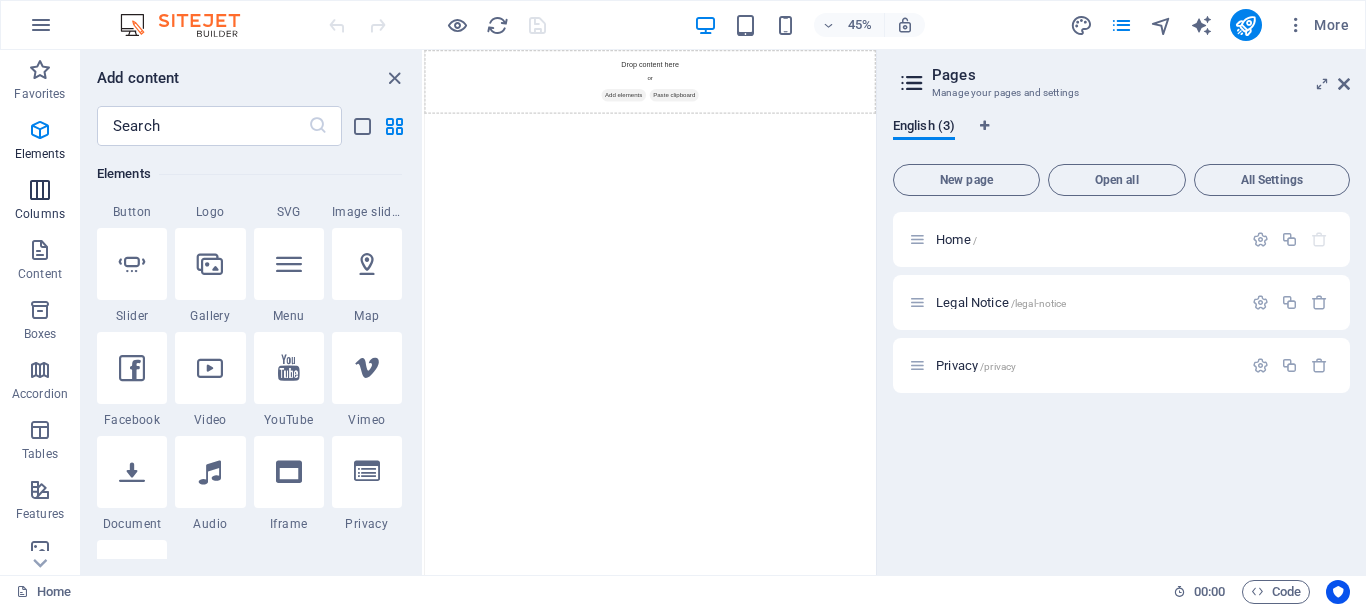 click on "Columns" at bounding box center [40, 202] 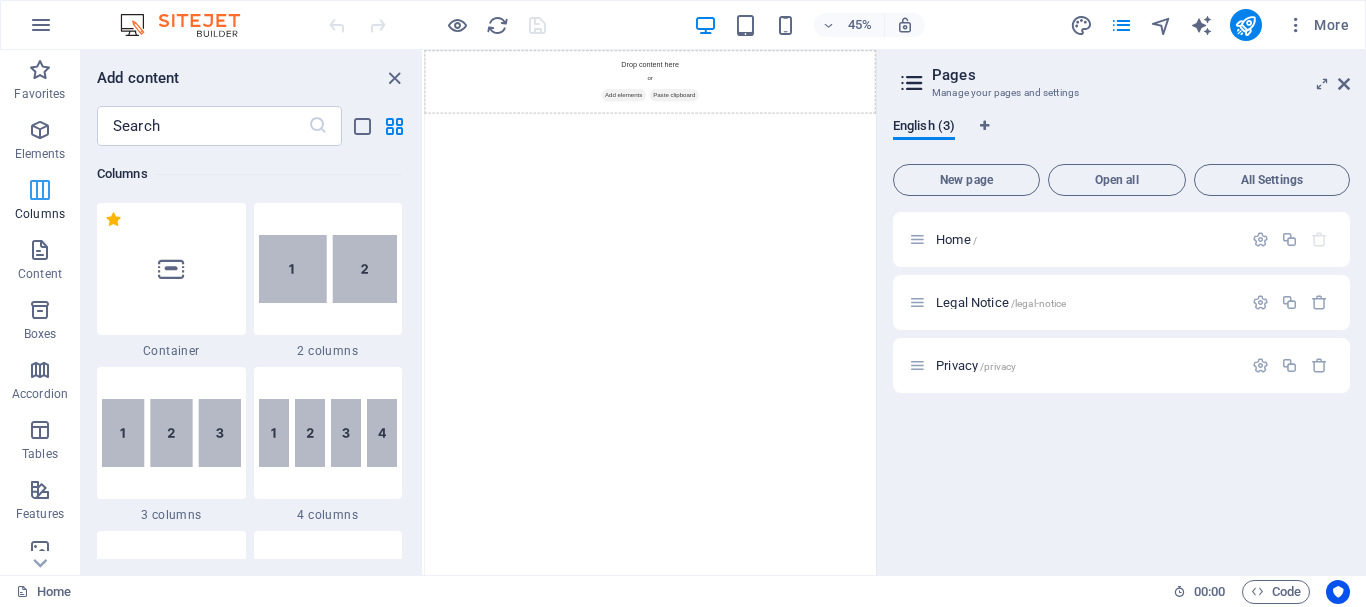 scroll, scrollTop: 990, scrollLeft: 0, axis: vertical 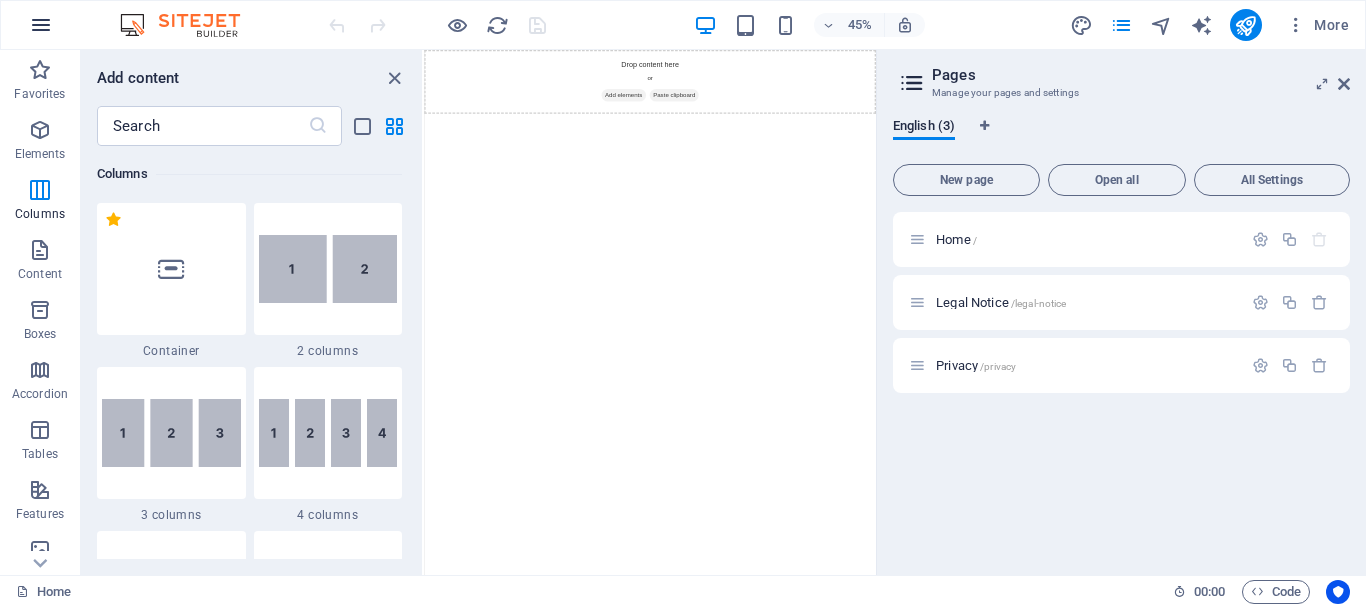 click at bounding box center [41, 25] 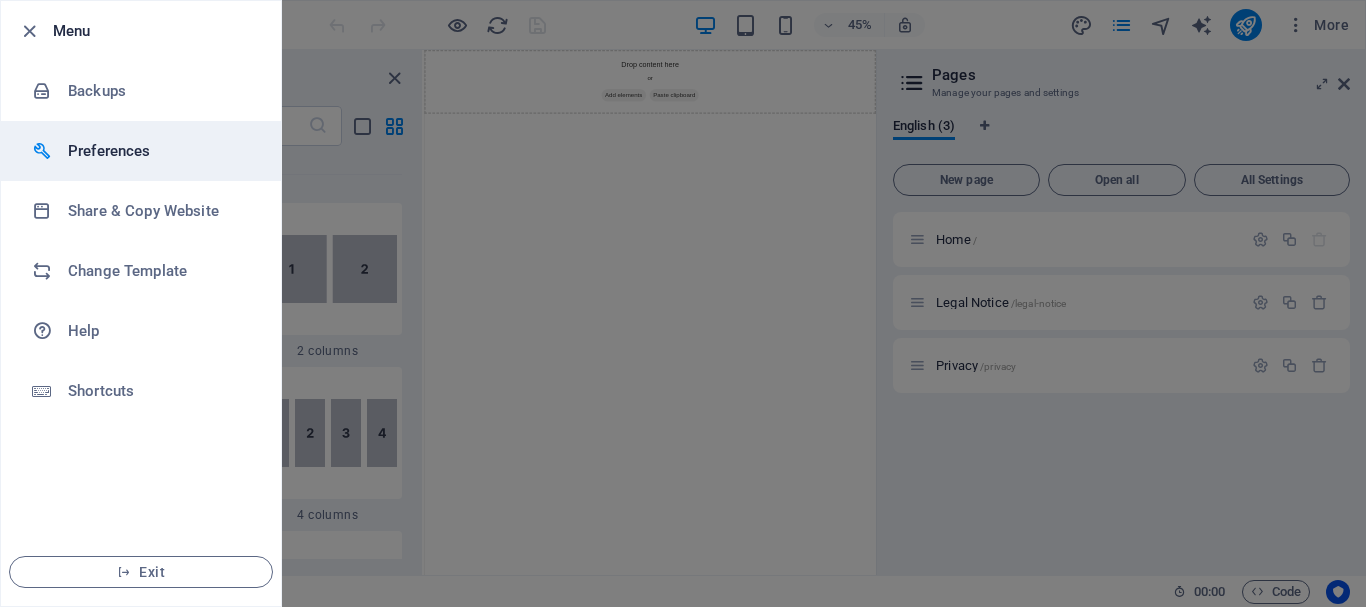 click on "Preferences" at bounding box center [160, 151] 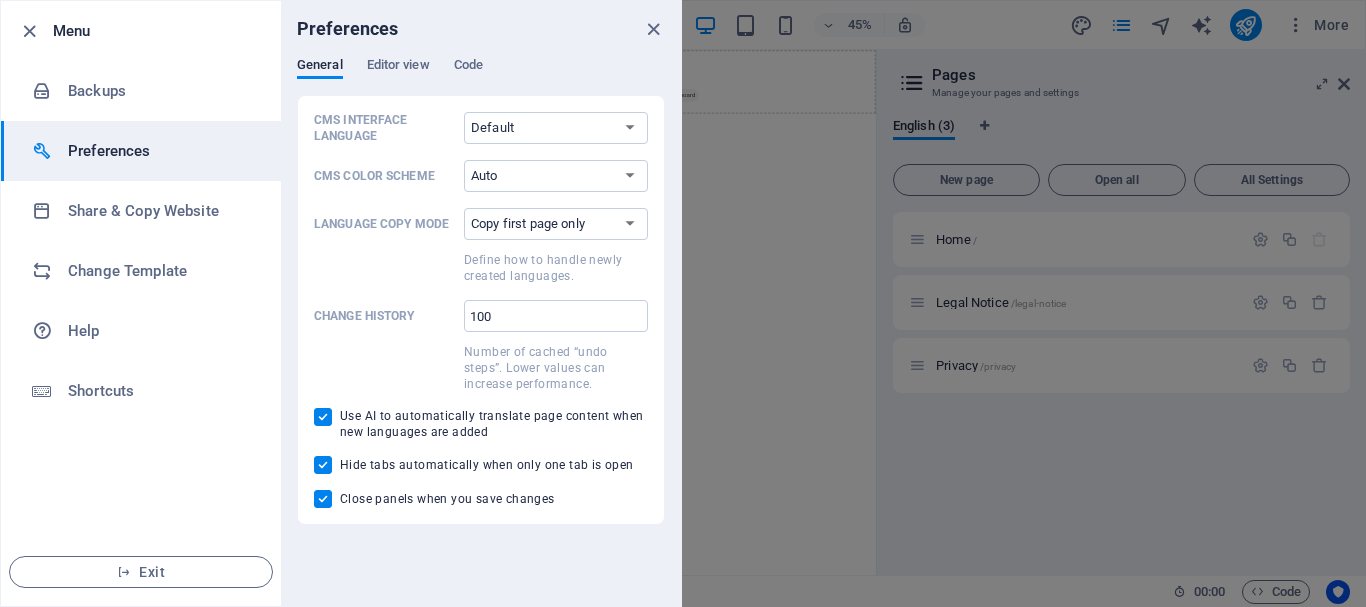 click at bounding box center (683, 303) 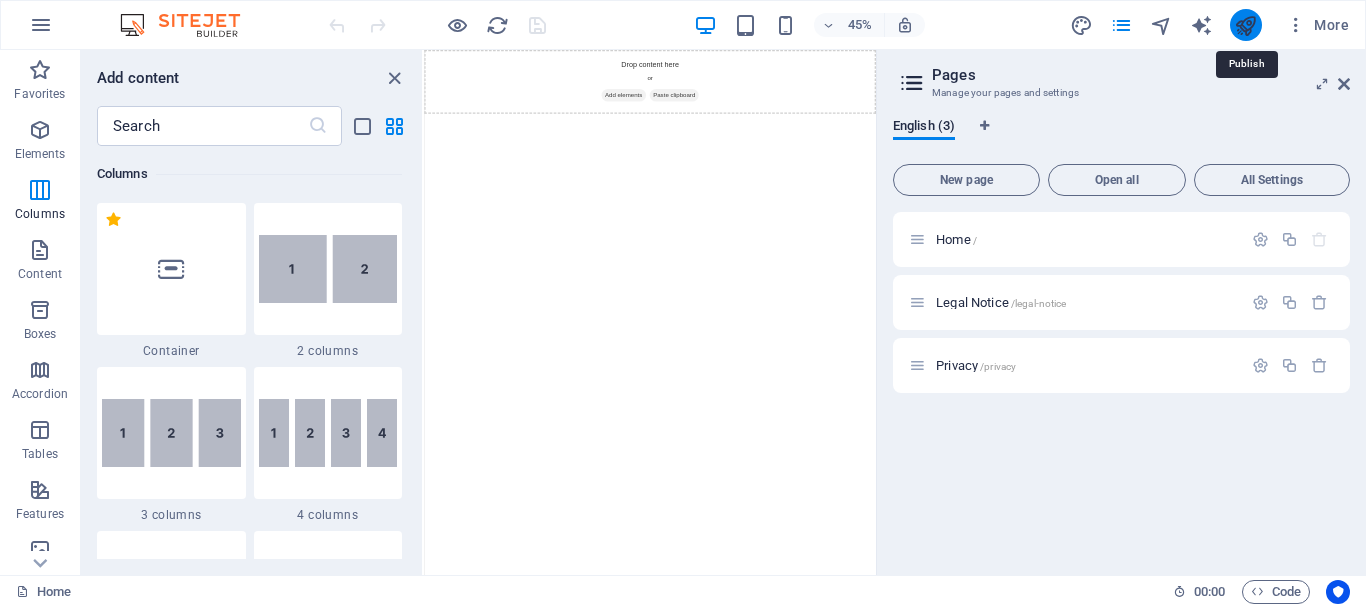 click at bounding box center (1245, 25) 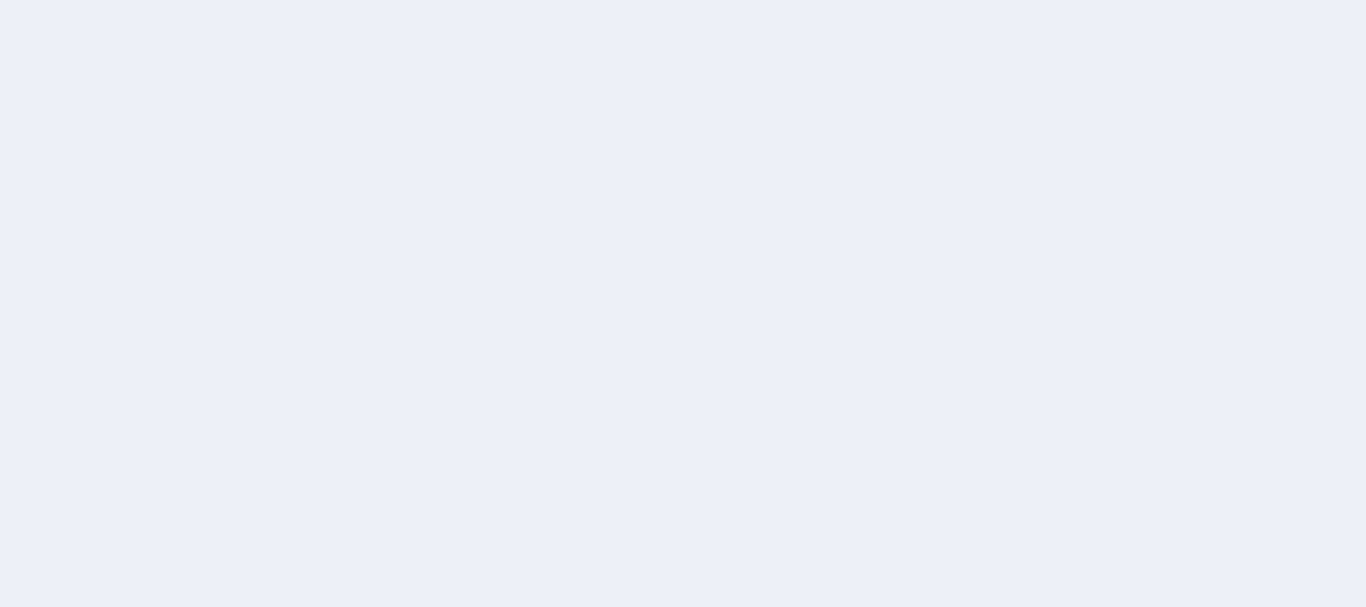scroll, scrollTop: 0, scrollLeft: 0, axis: both 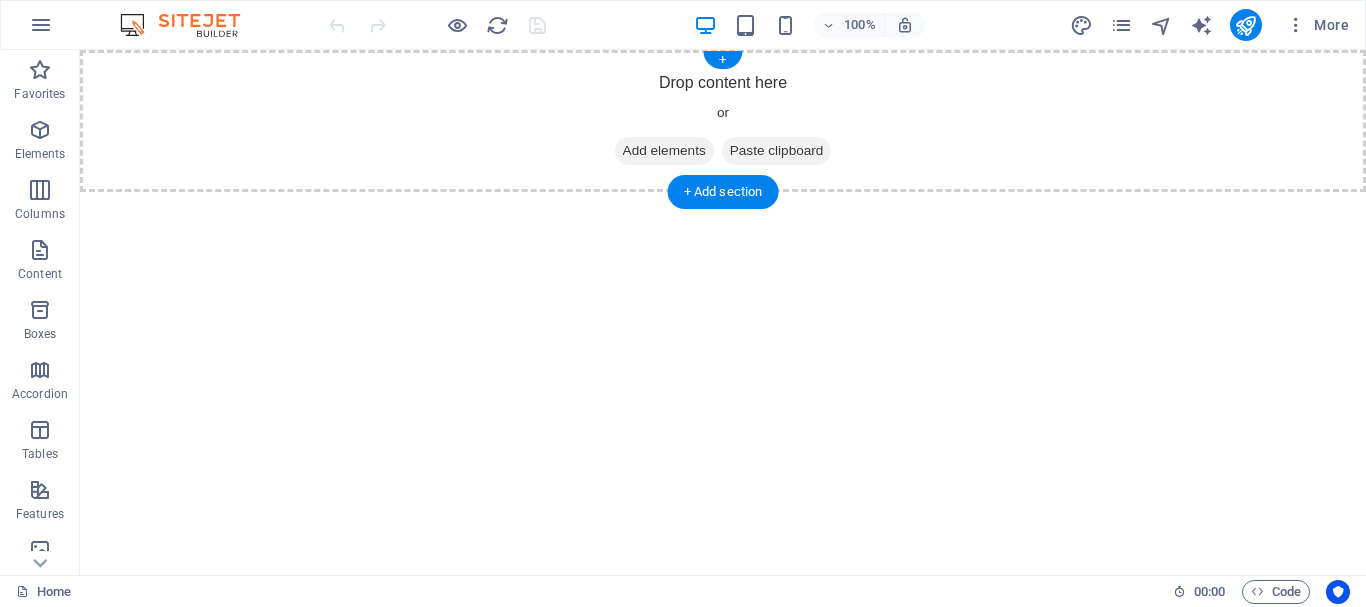 click on "Paste clipboard" at bounding box center (777, 151) 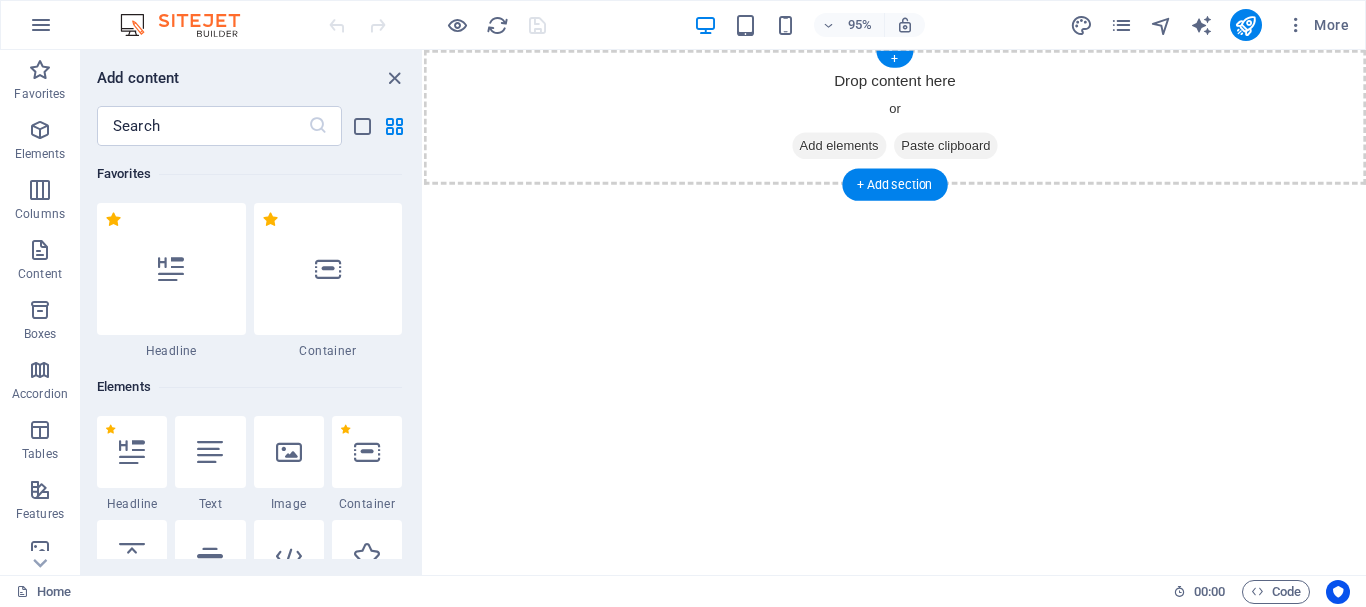 click on "Paste clipboard" at bounding box center (974, 151) 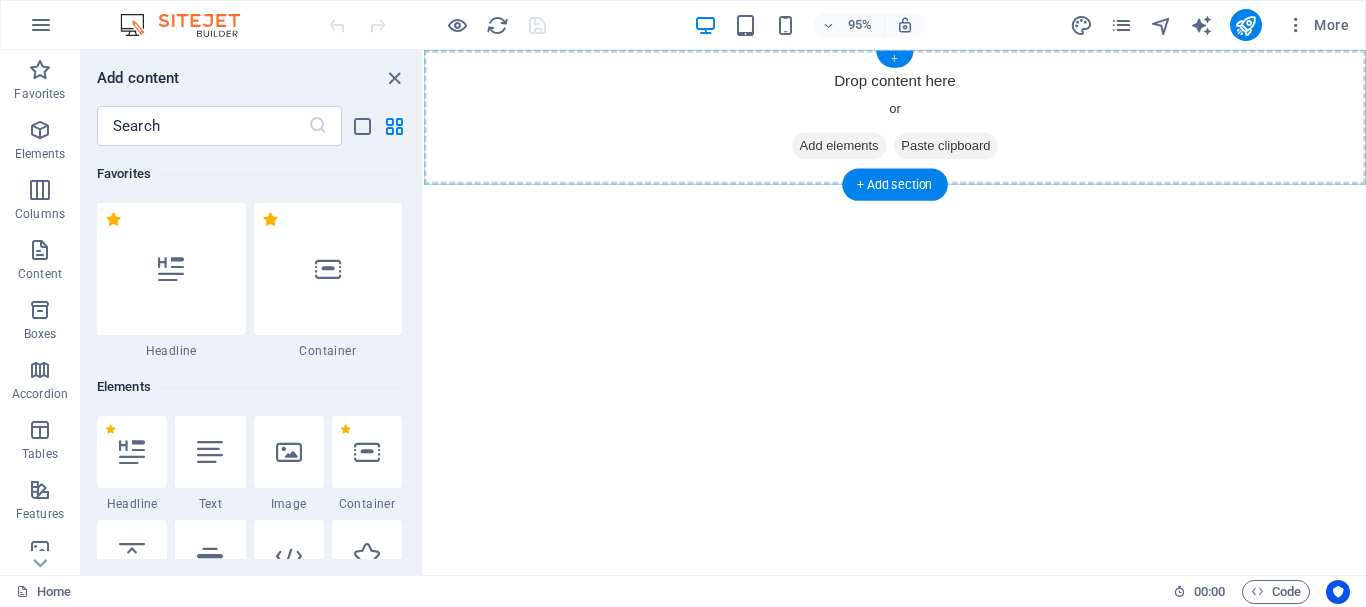 click on "+" at bounding box center (894, 59) 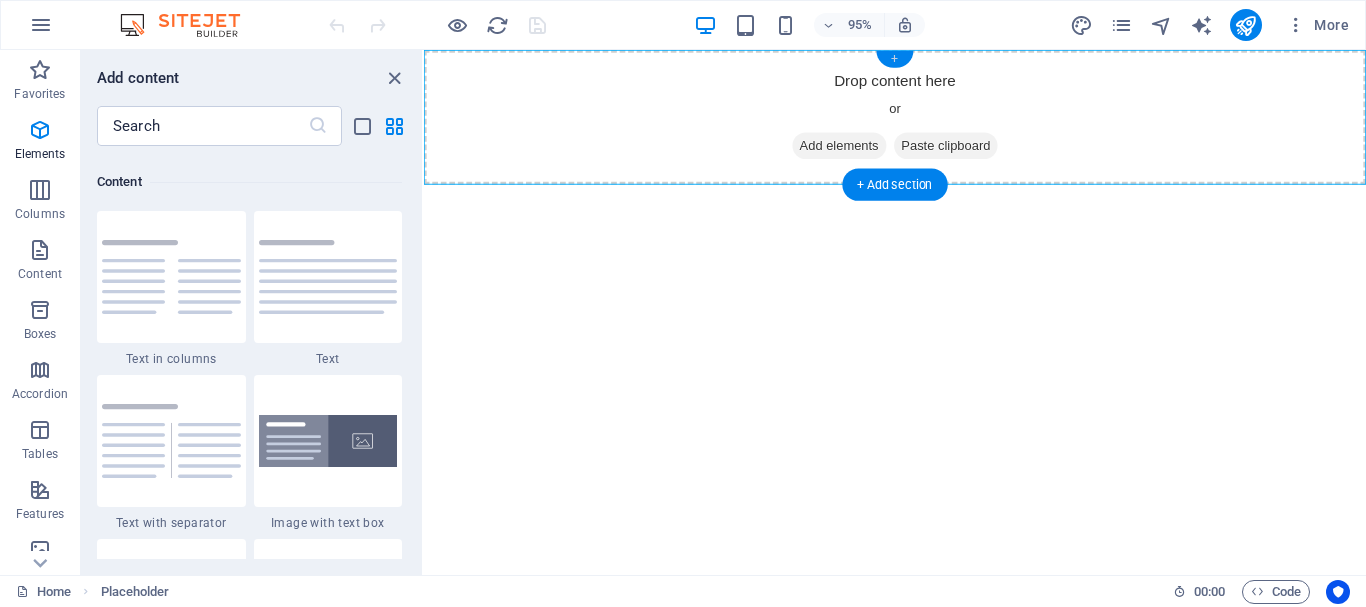 scroll, scrollTop: 3499, scrollLeft: 0, axis: vertical 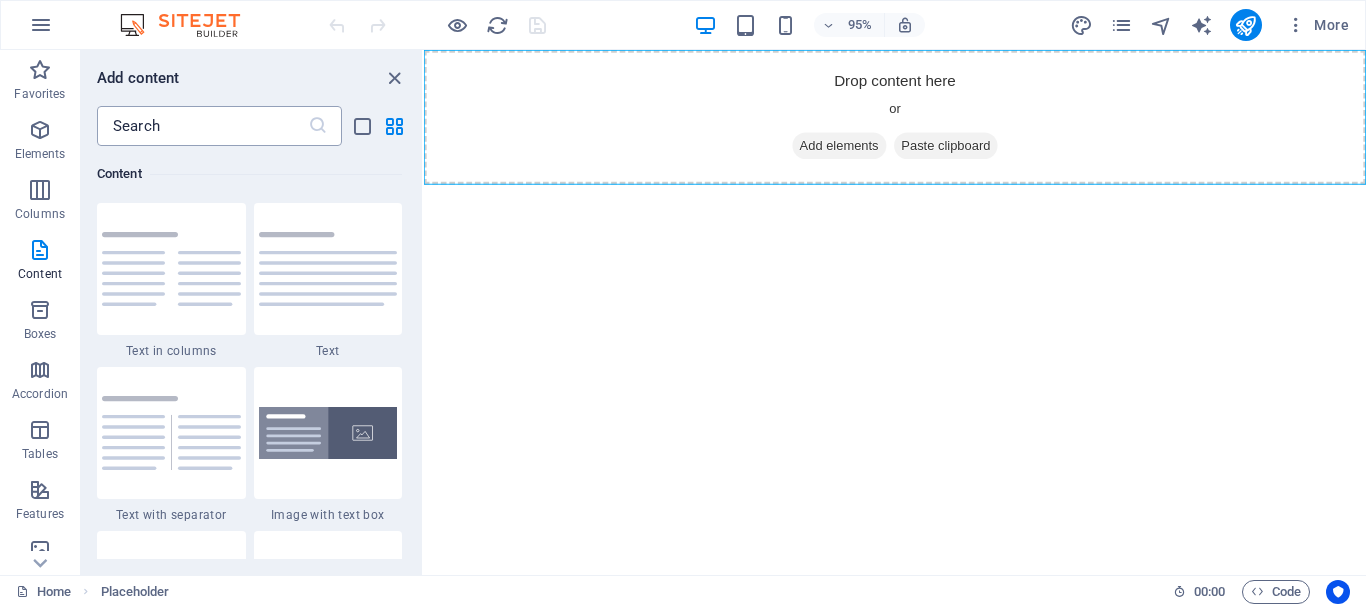 click at bounding box center [202, 126] 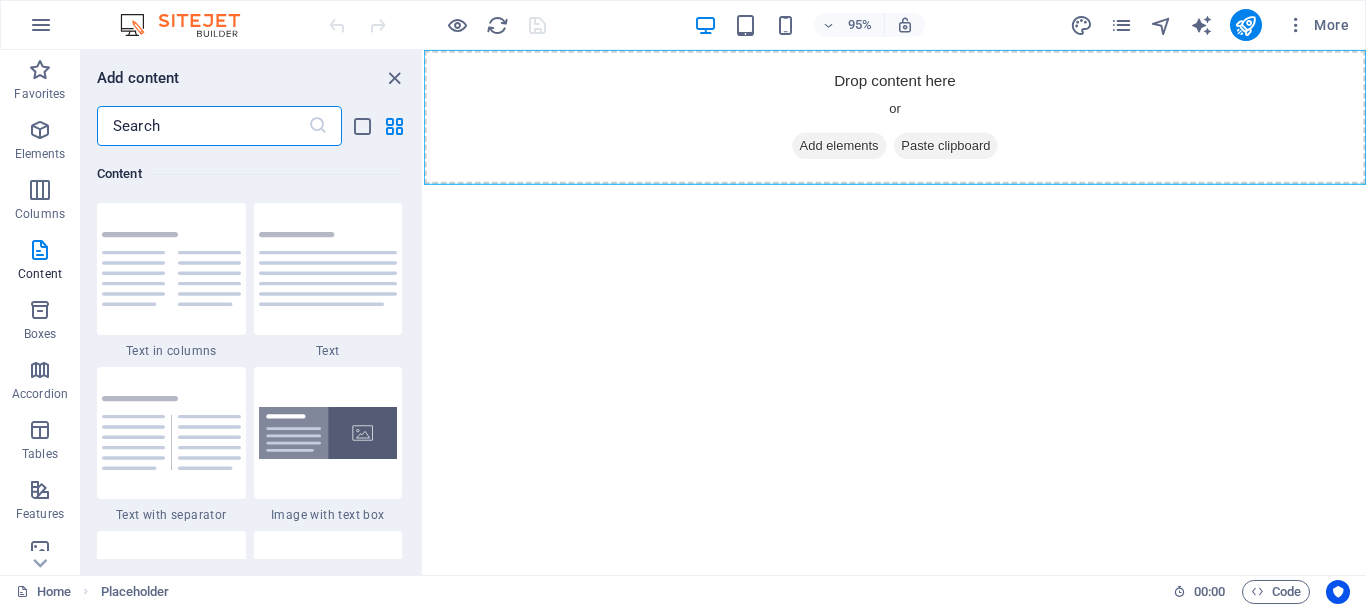 paste on "https://transmissions.qa/" 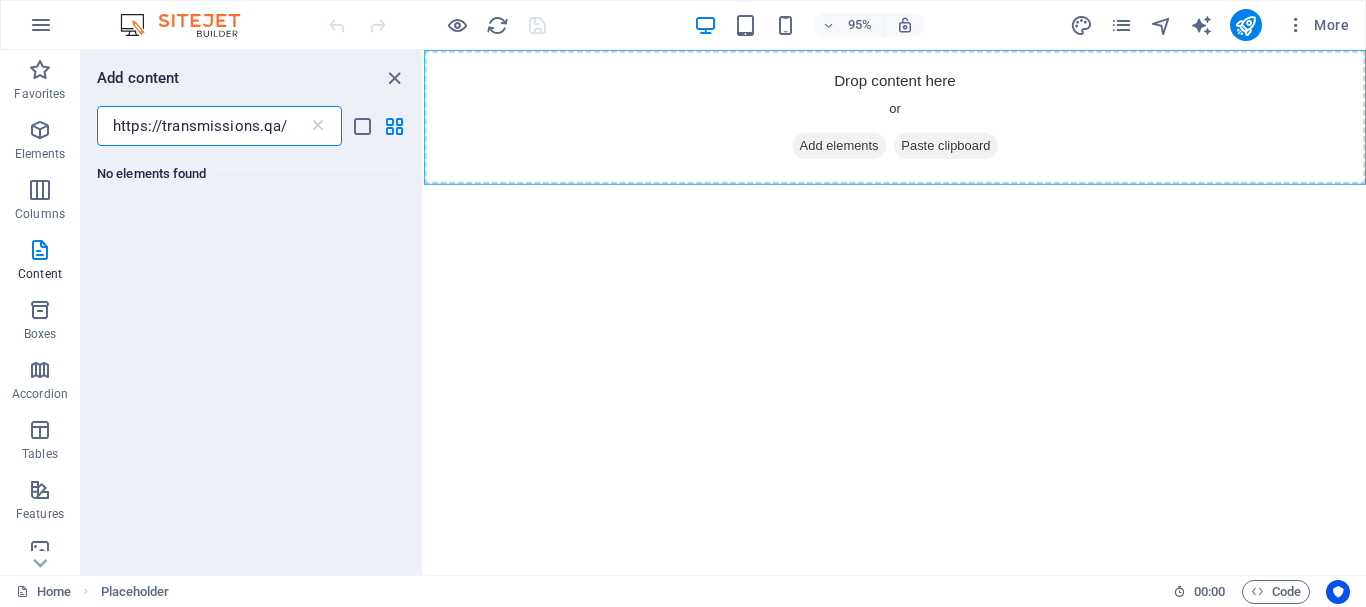 scroll, scrollTop: 0, scrollLeft: 0, axis: both 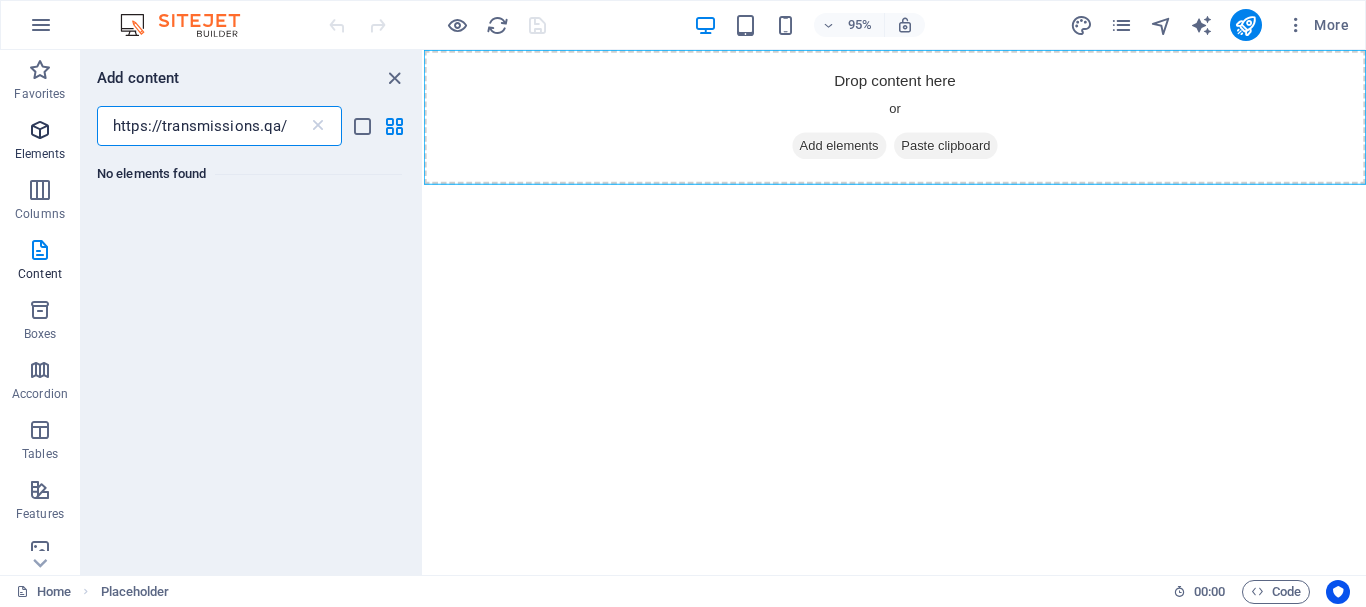 type on "https://transmissions.qa/" 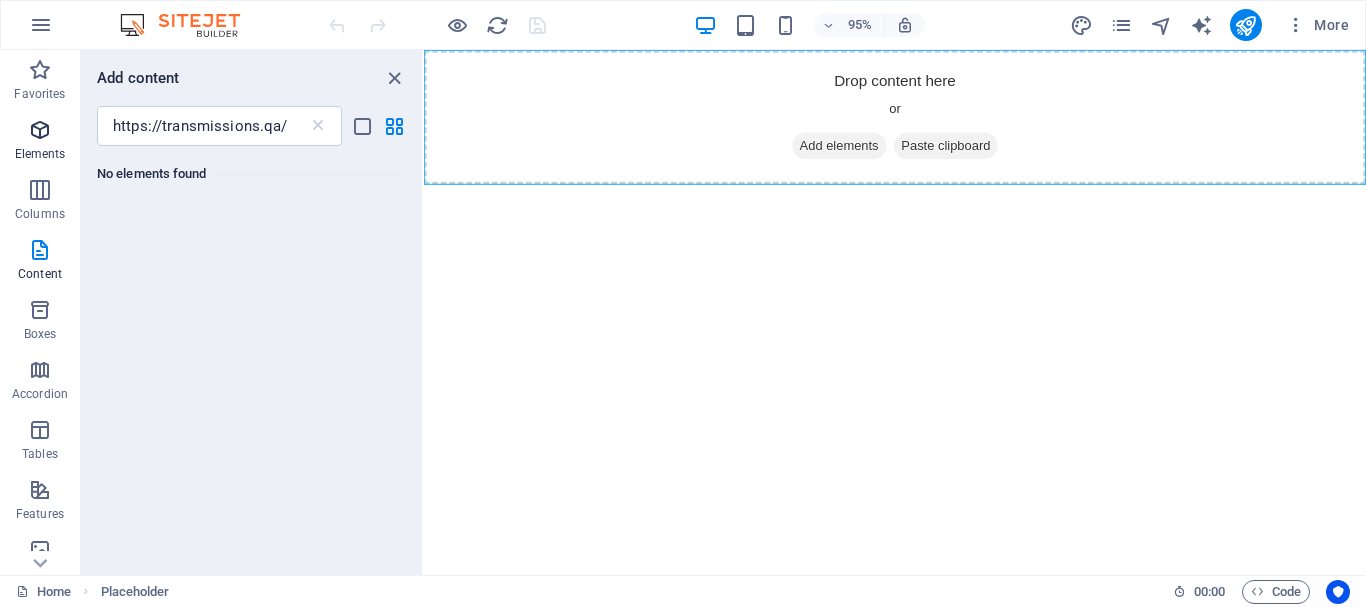 click on "Elements" at bounding box center [40, 142] 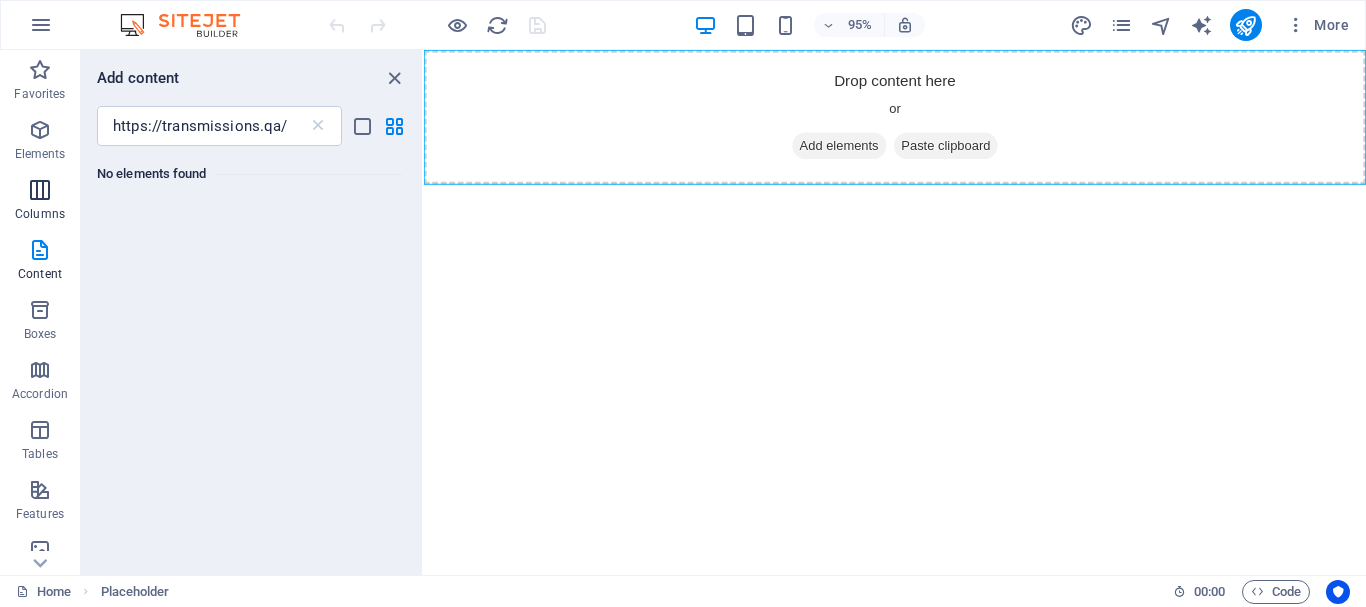 type 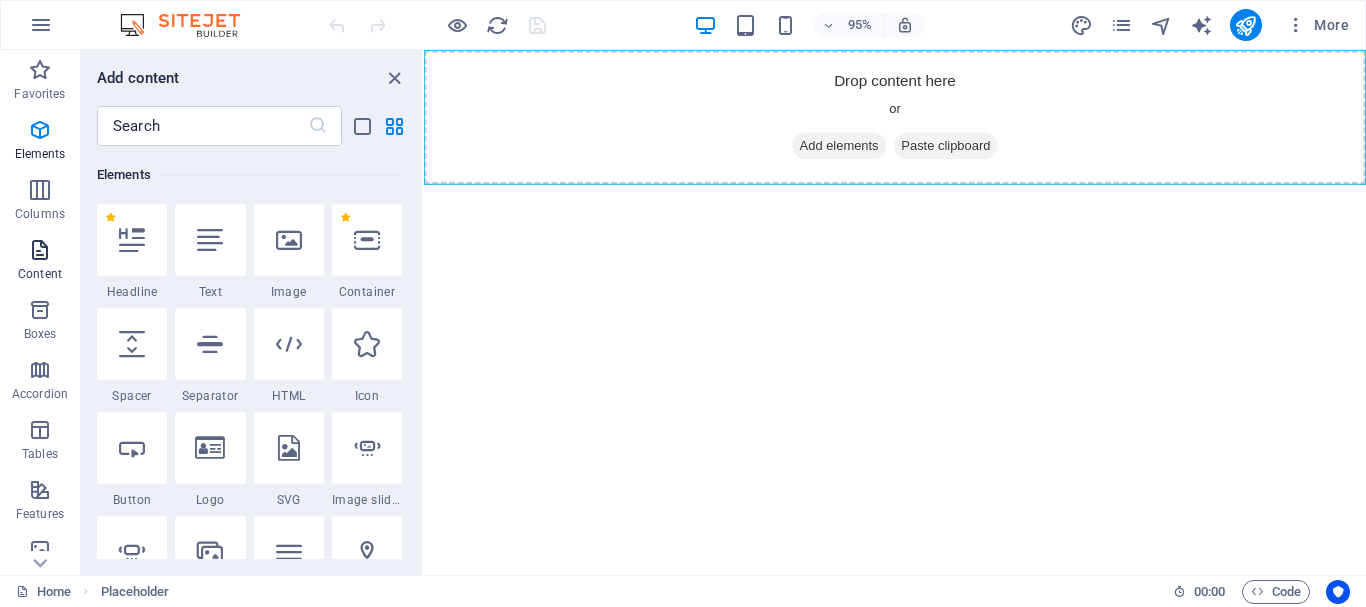 scroll, scrollTop: 213, scrollLeft: 0, axis: vertical 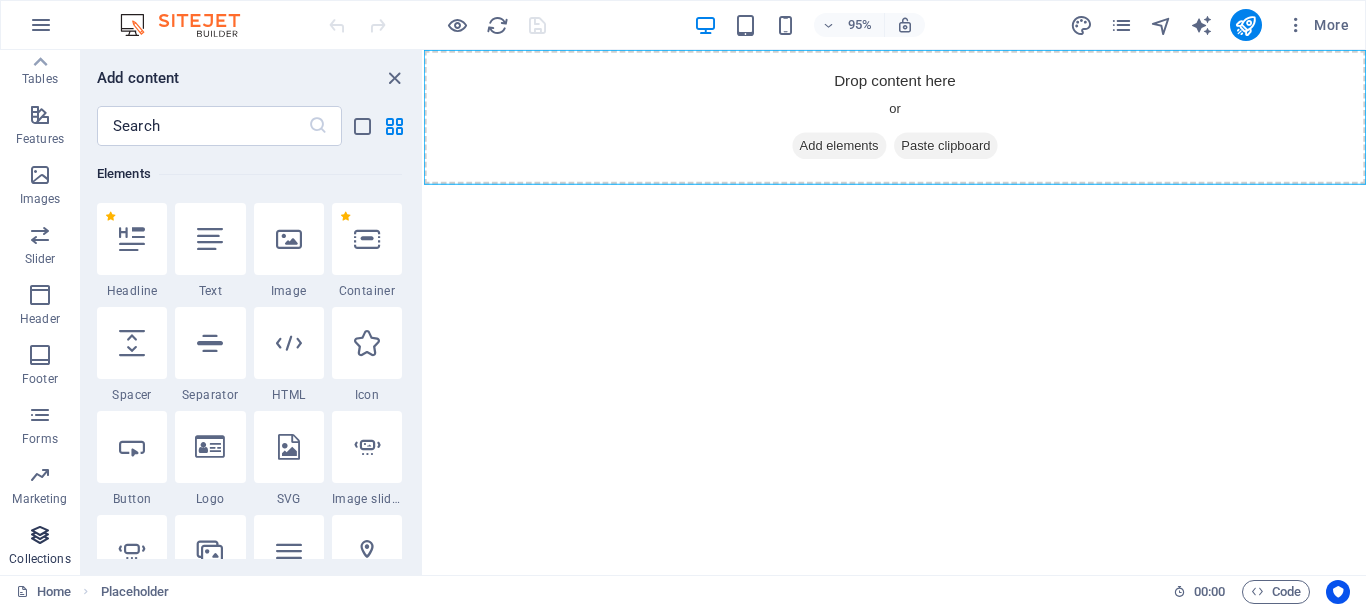 click at bounding box center [40, 535] 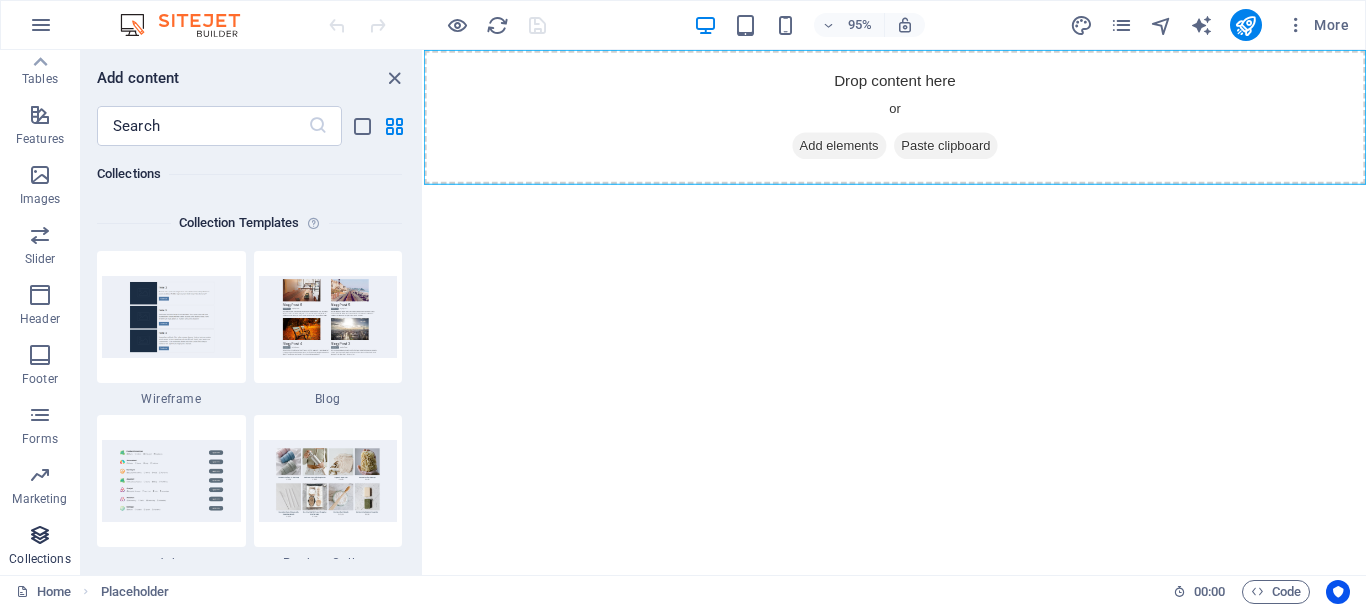 scroll, scrollTop: 18306, scrollLeft: 0, axis: vertical 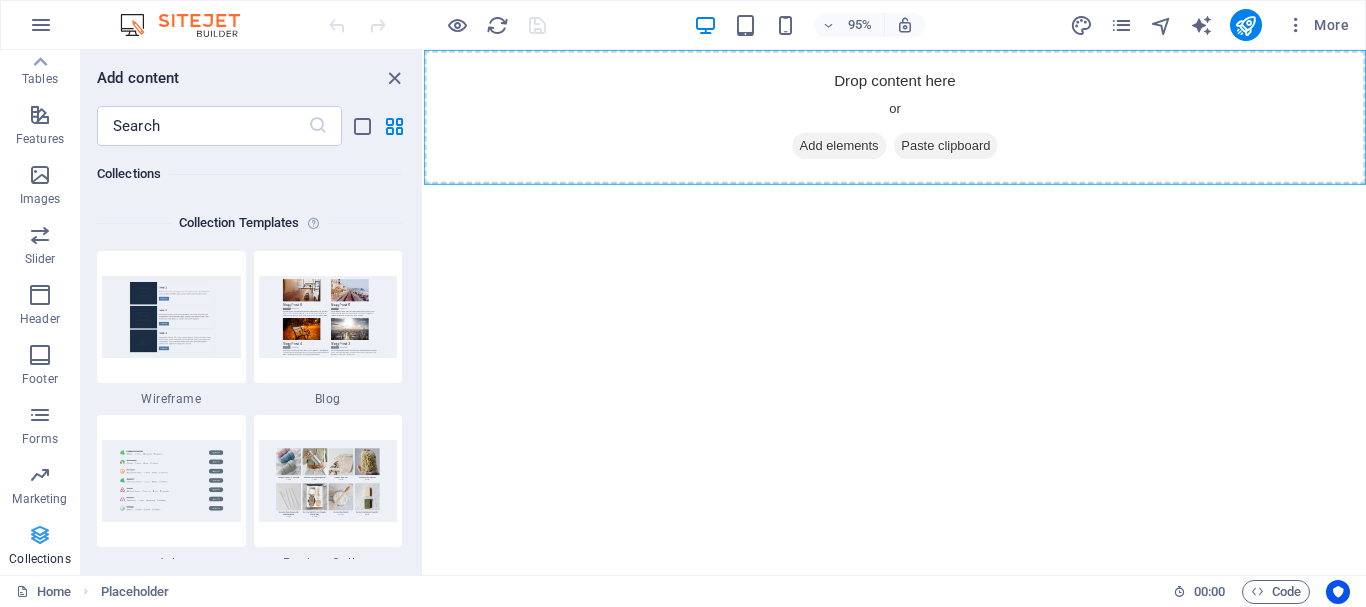 click at bounding box center (40, 535) 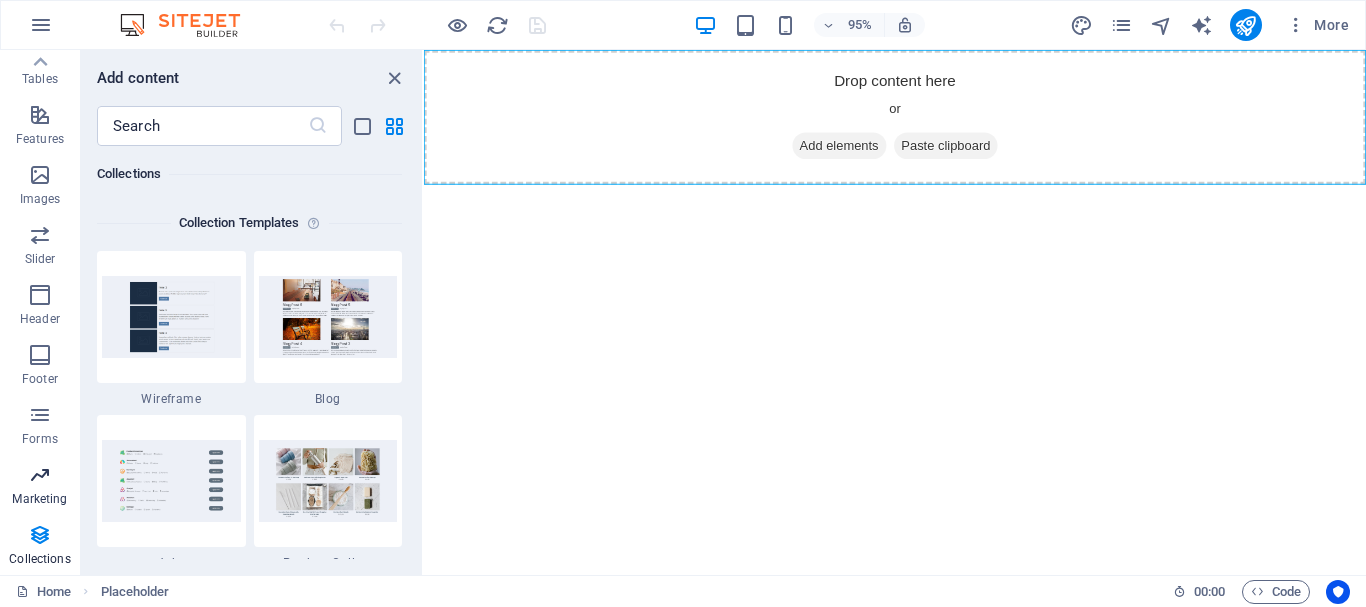 click on "Marketing" at bounding box center (40, 487) 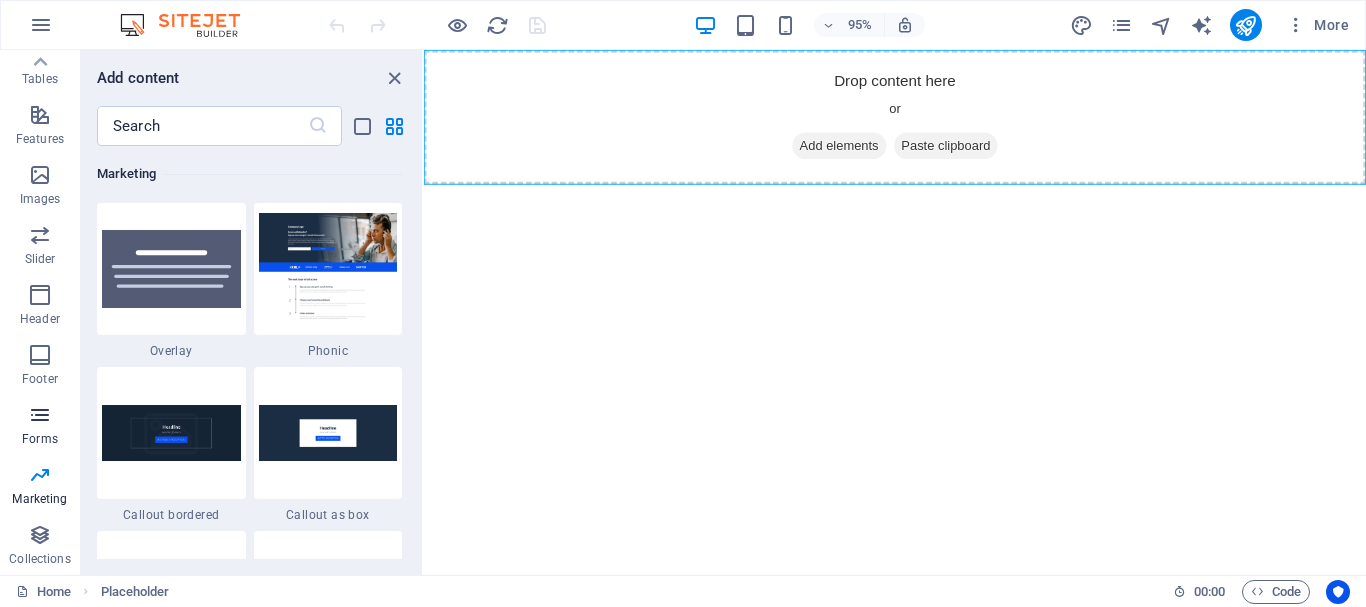 click on "Forms" at bounding box center (40, 439) 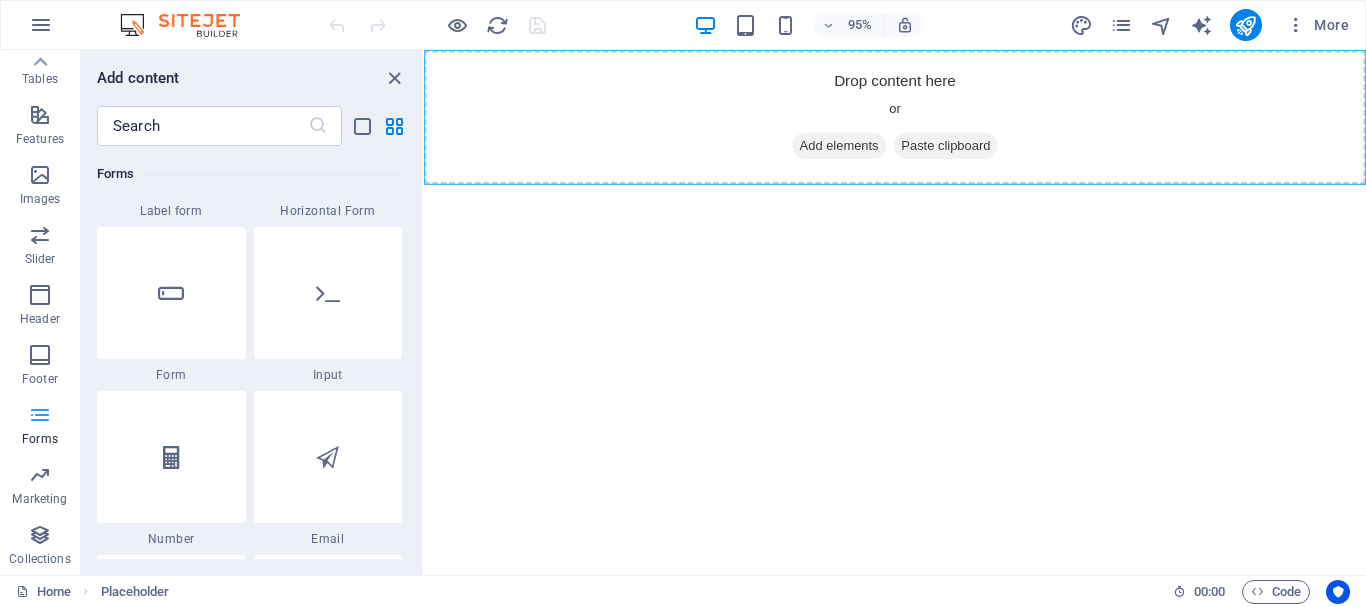 scroll, scrollTop: 14600, scrollLeft: 0, axis: vertical 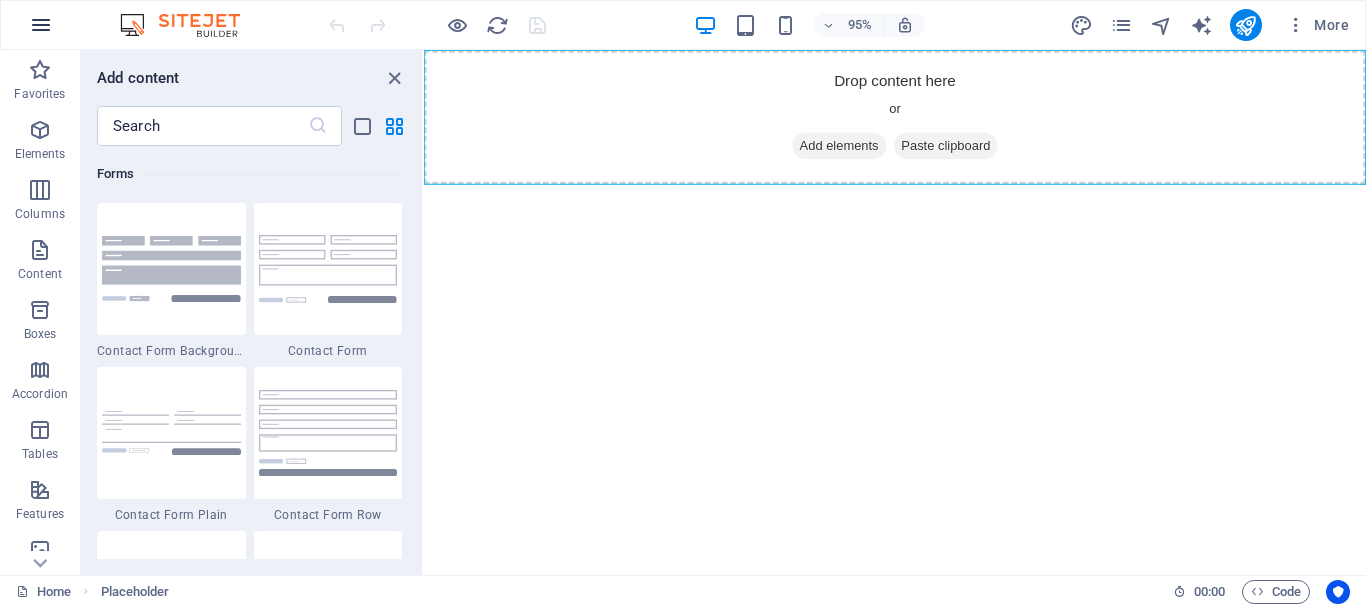 click at bounding box center [41, 25] 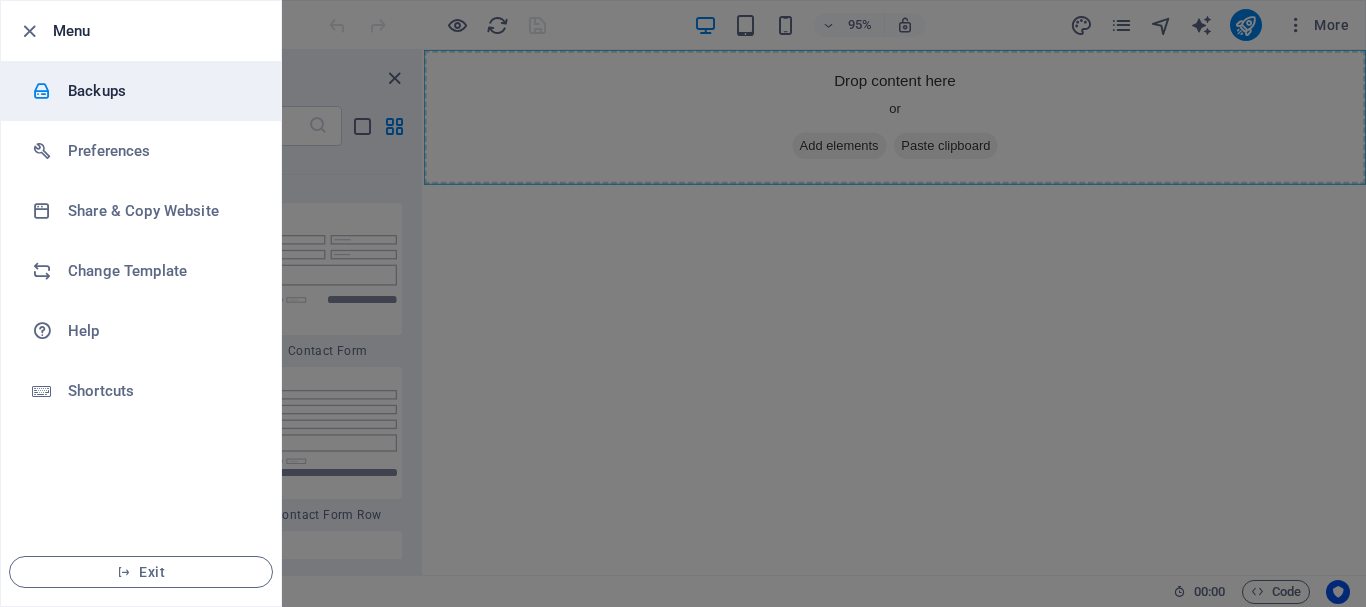 click on "Backups" at bounding box center (160, 91) 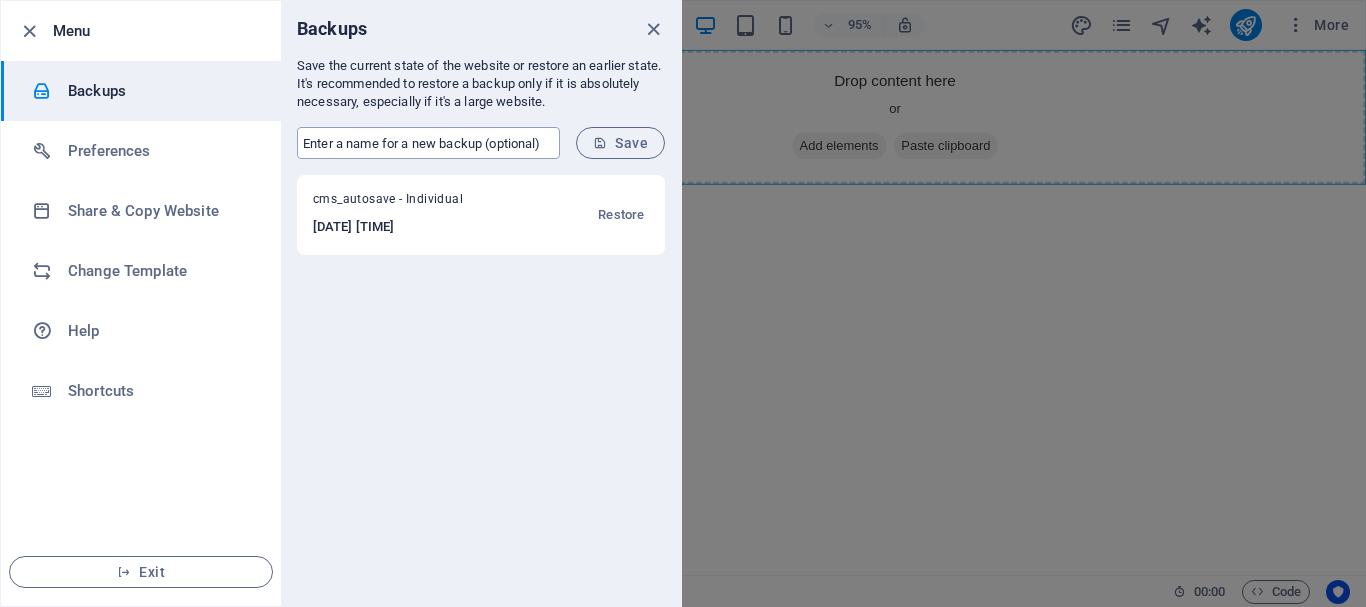 click at bounding box center (428, 143) 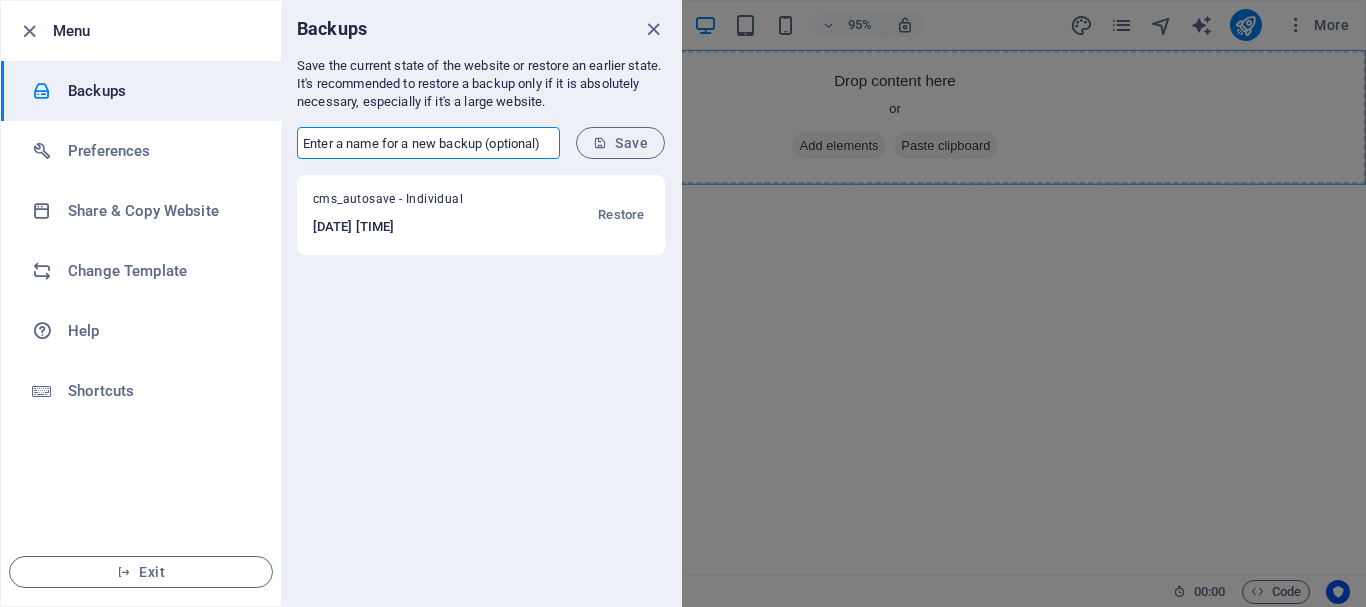 click at bounding box center [428, 143] 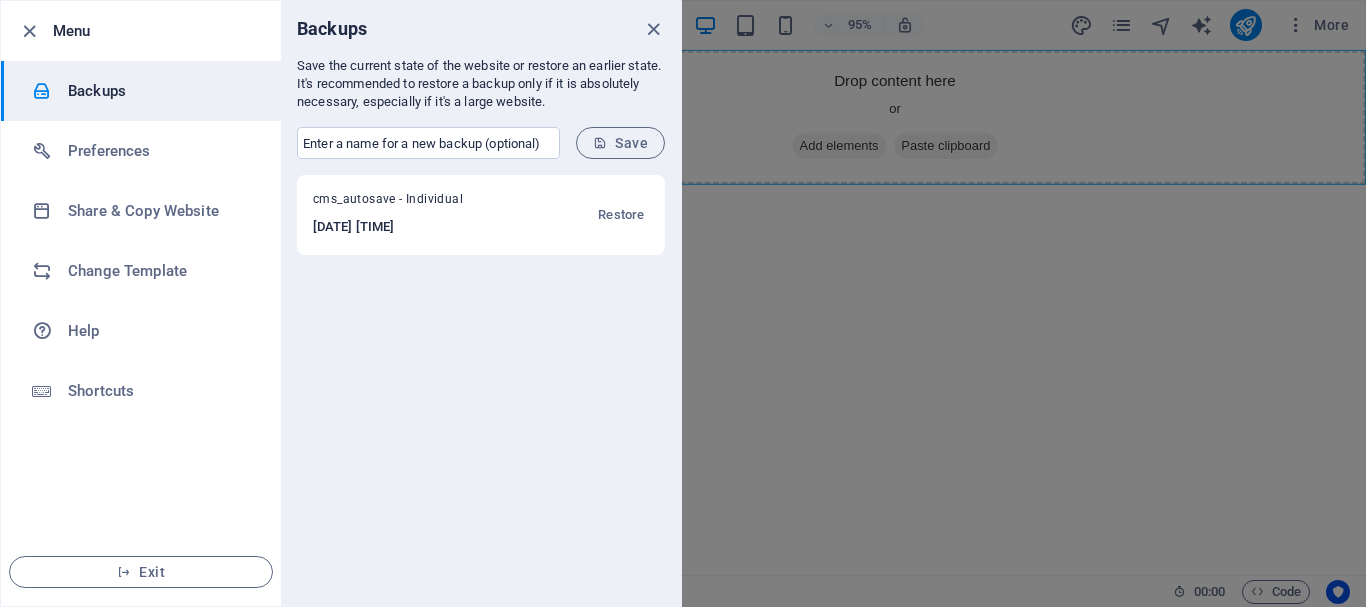 click on "[DATE] [TIME]" at bounding box center (410, 227) 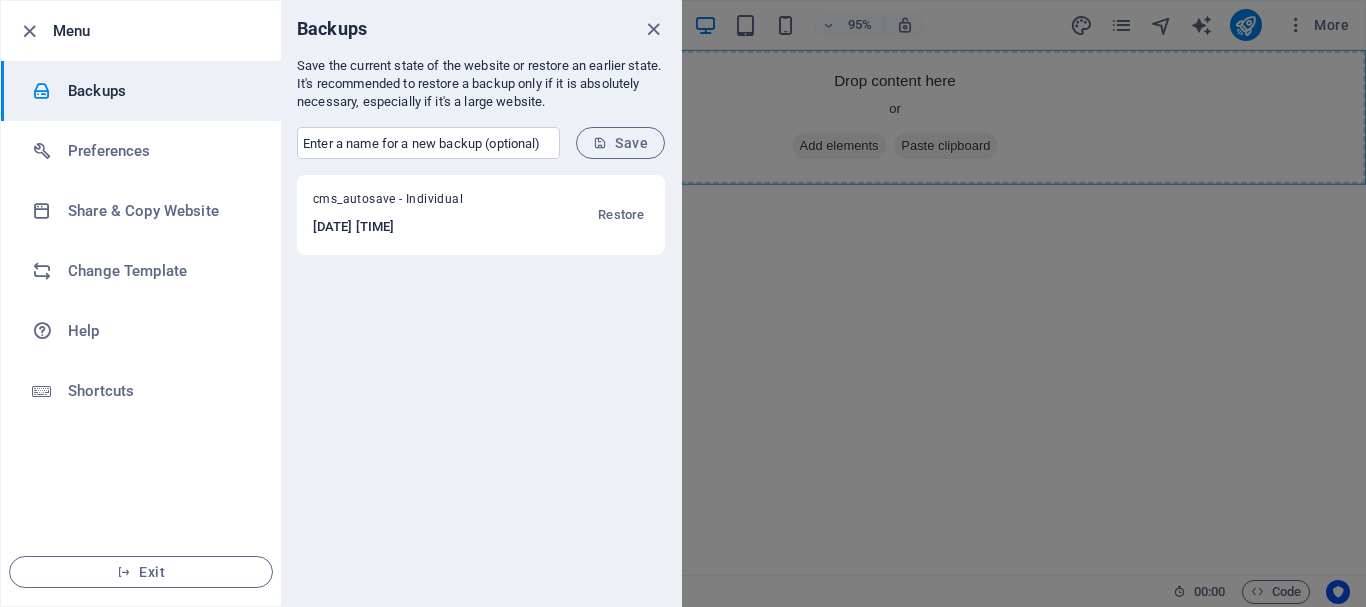 click on "cms_autosave - Individual [DATE] [TIME] Restore" at bounding box center (481, 390) 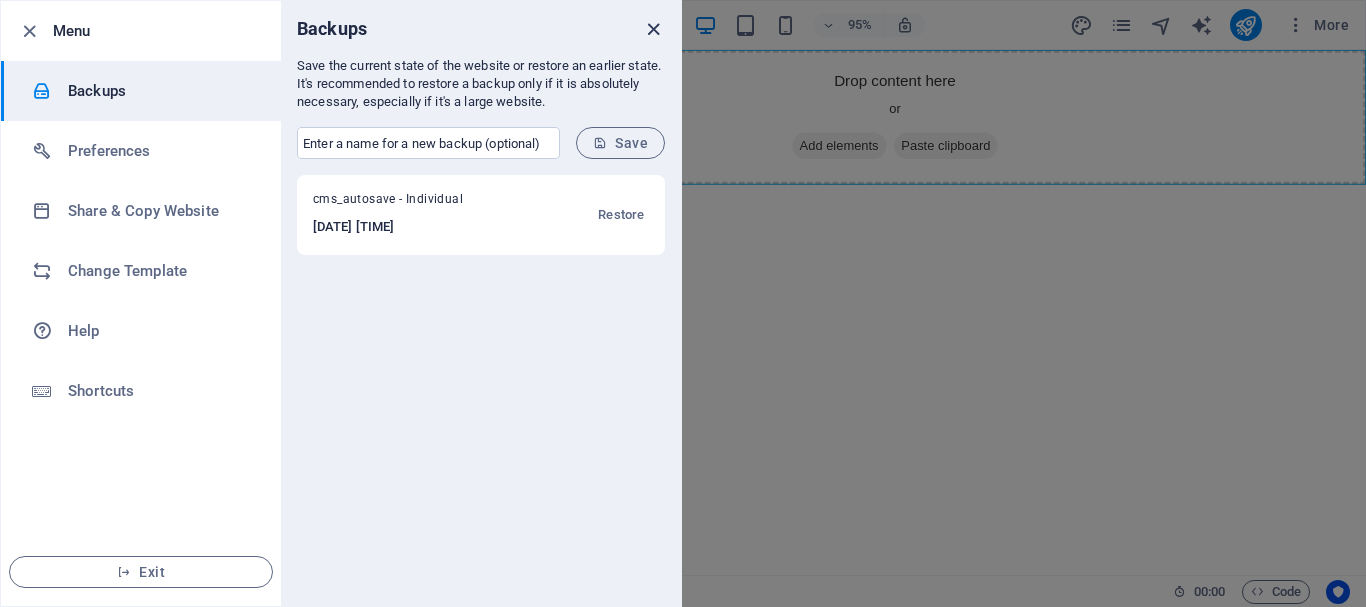 click at bounding box center [653, 29] 